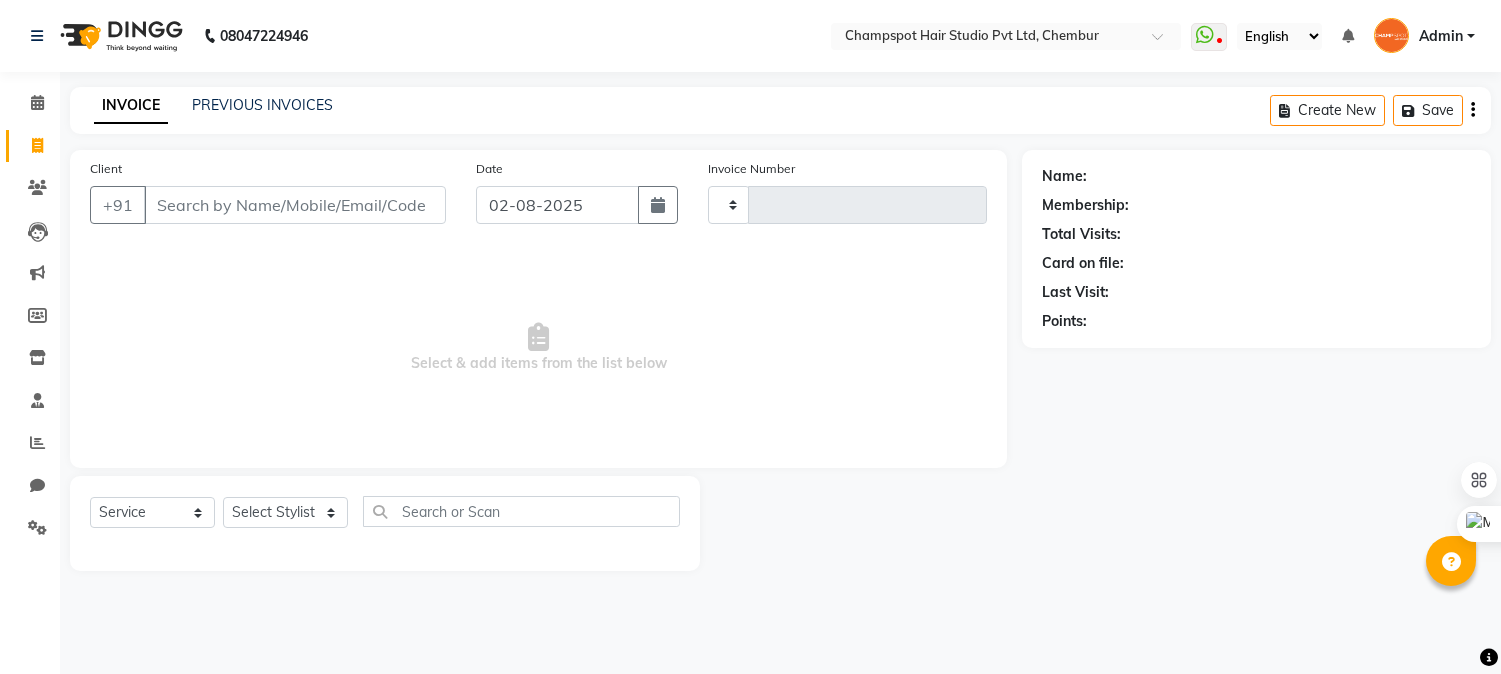 select on "service" 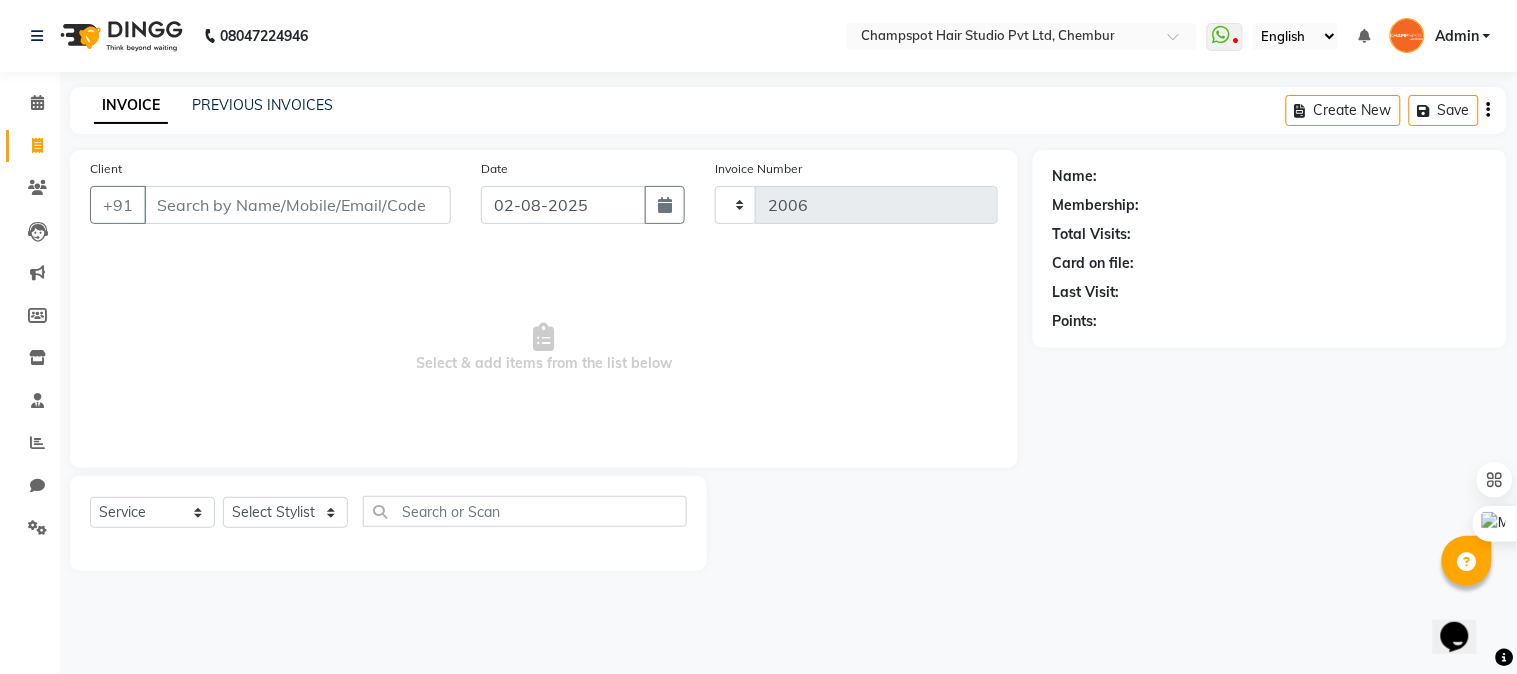 scroll, scrollTop: 0, scrollLeft: 0, axis: both 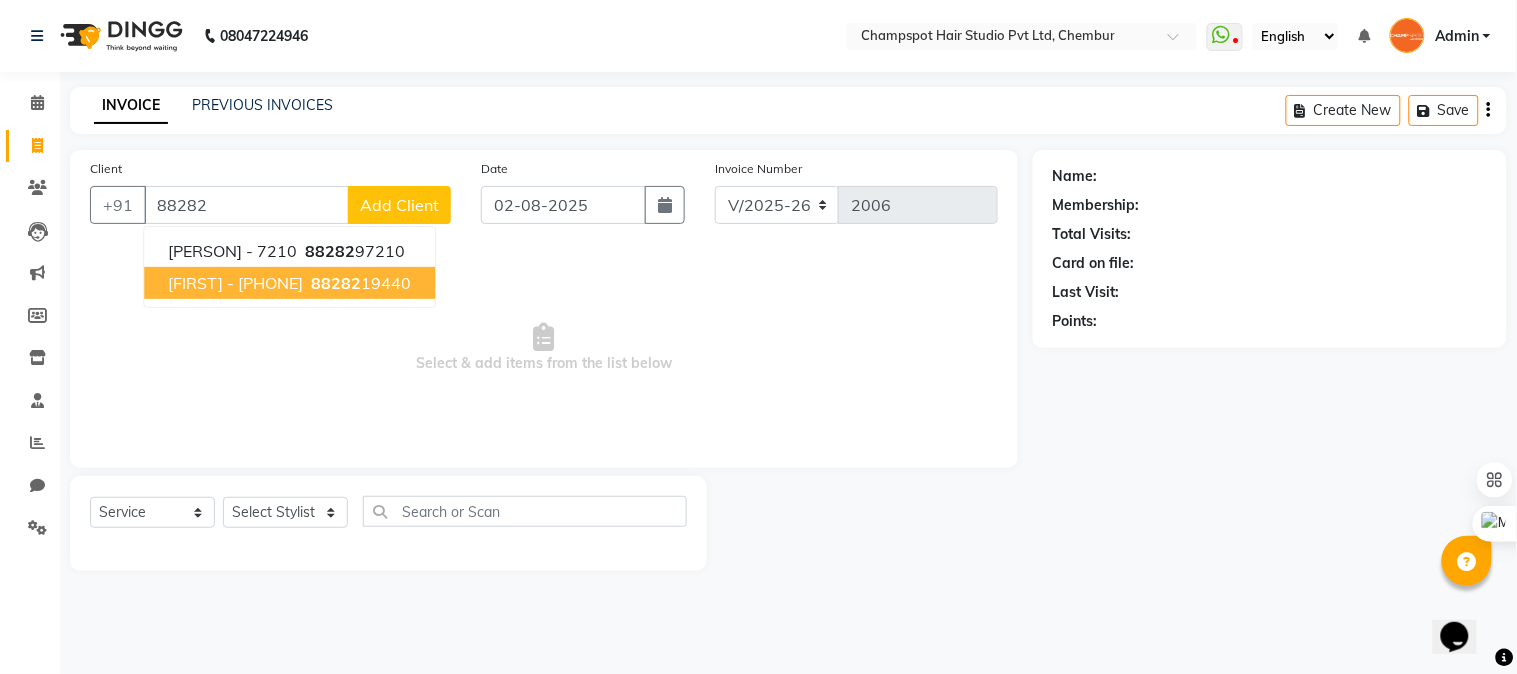 click on "[FIRST] - [PHONE]" at bounding box center [235, 283] 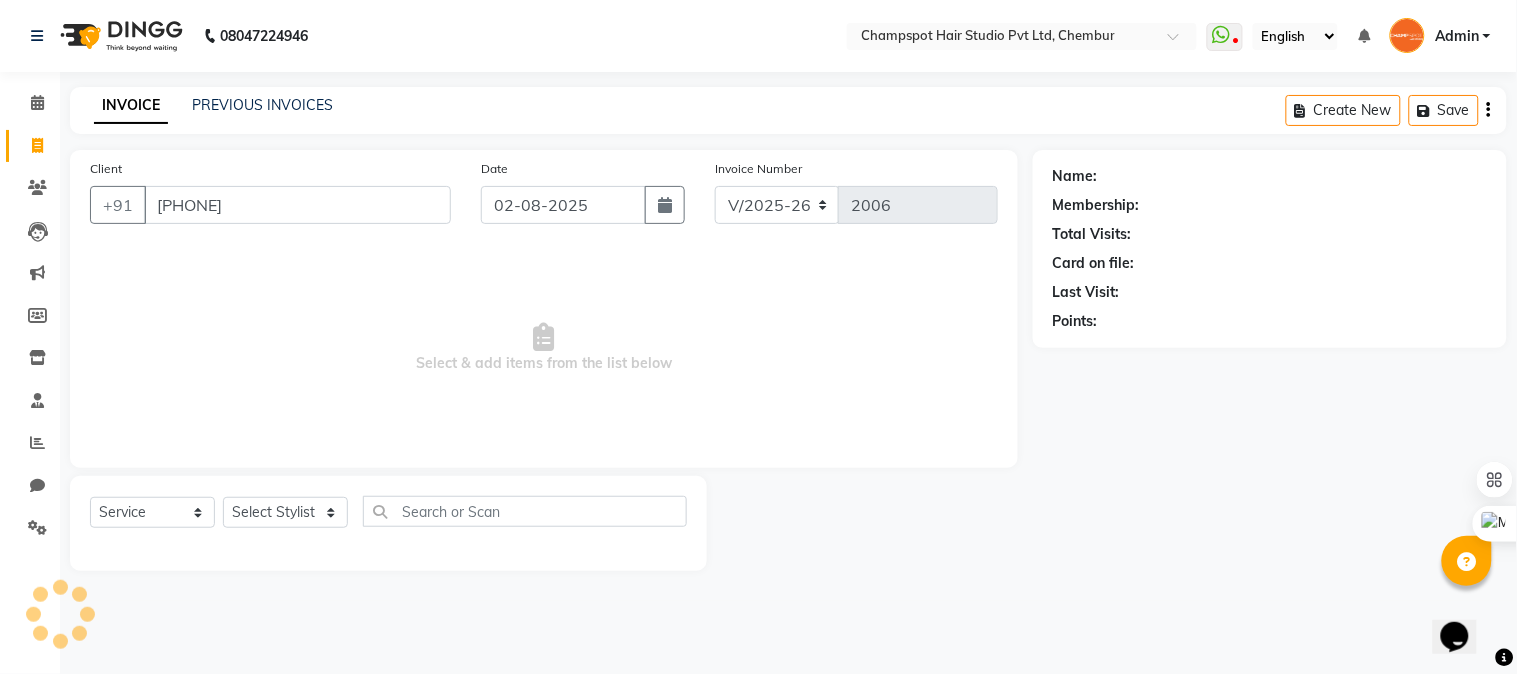 type on "[PHONE]" 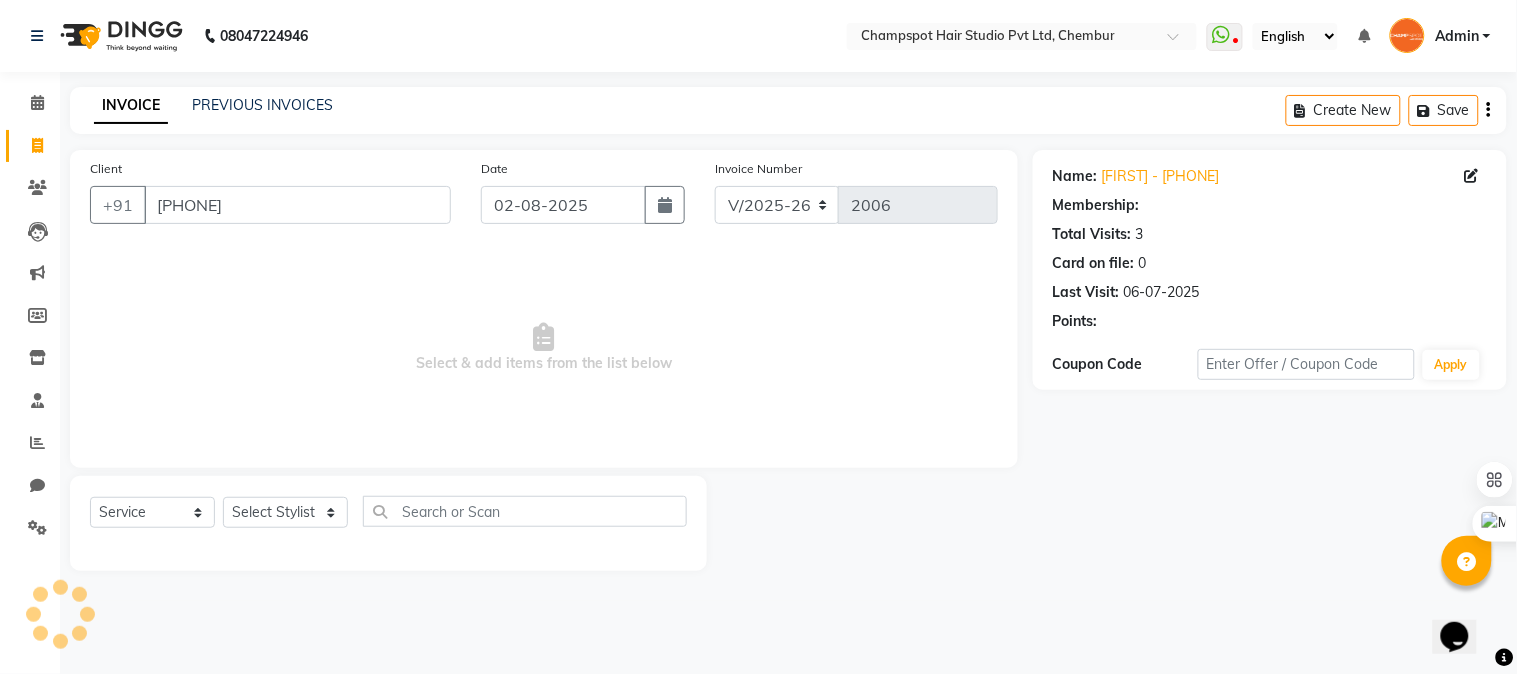 select on "1: Object" 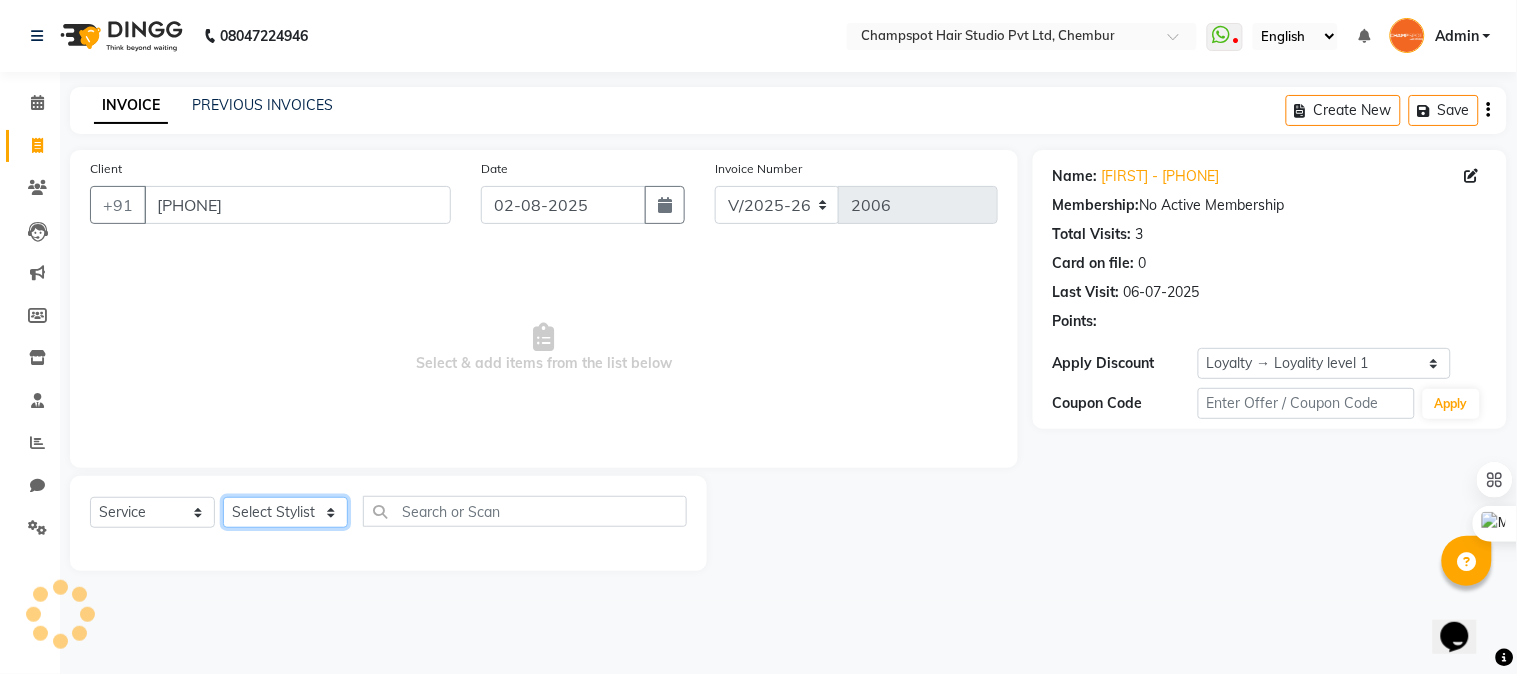 click on "Select Stylist Admin [NAME], [NAME], [NAME], [NAME], [NAME], [NAME], [NAME]" 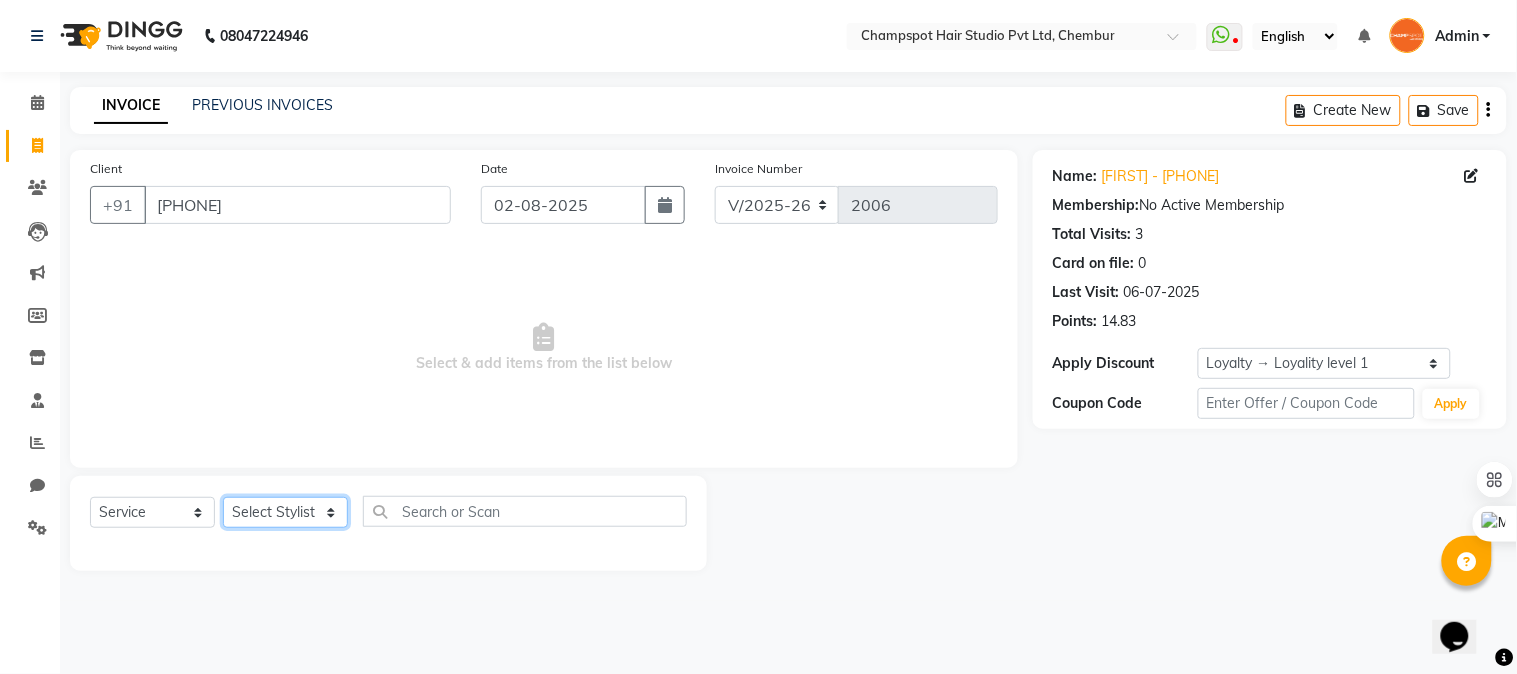 select on "69008" 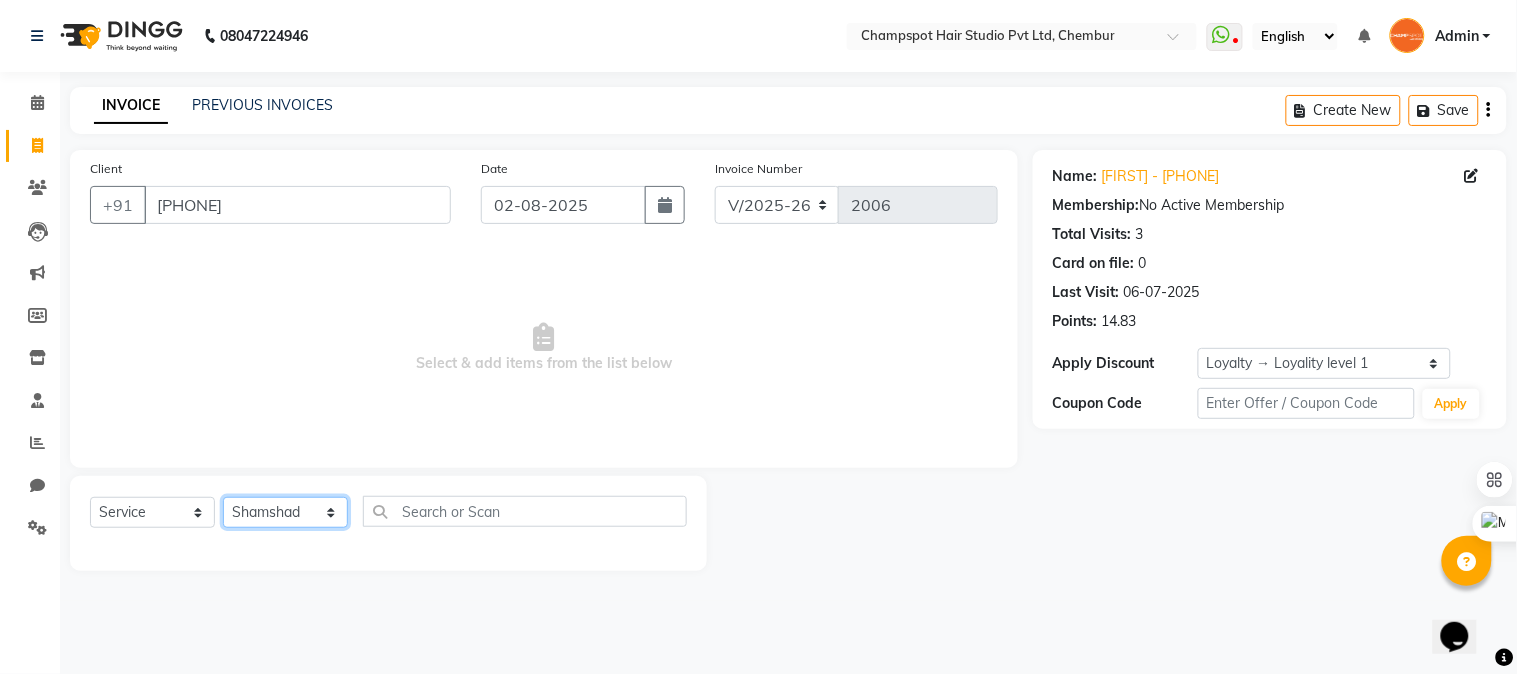 click on "Select Stylist Admin [NAME], [NAME], [NAME], [NAME], [NAME], [NAME], [NAME]" 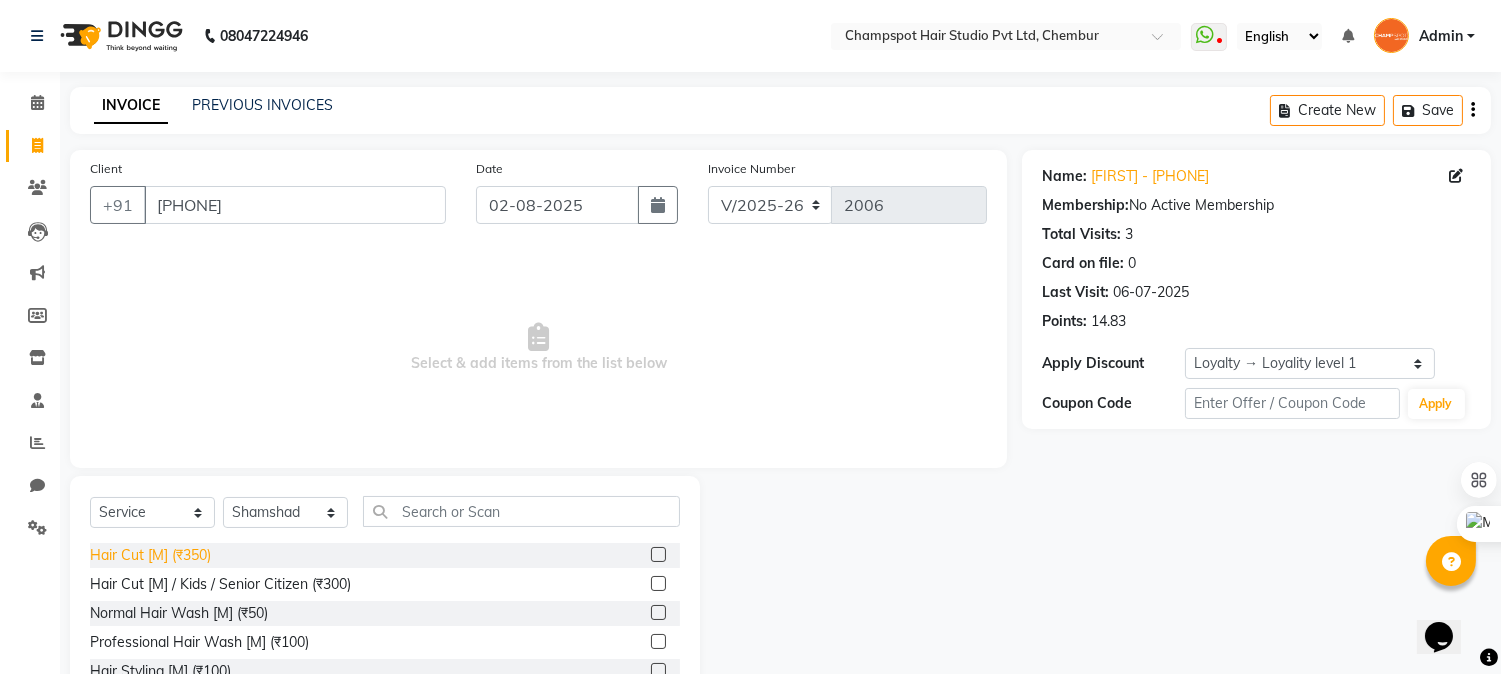 click on "Hair Cut [M] (₹350)" 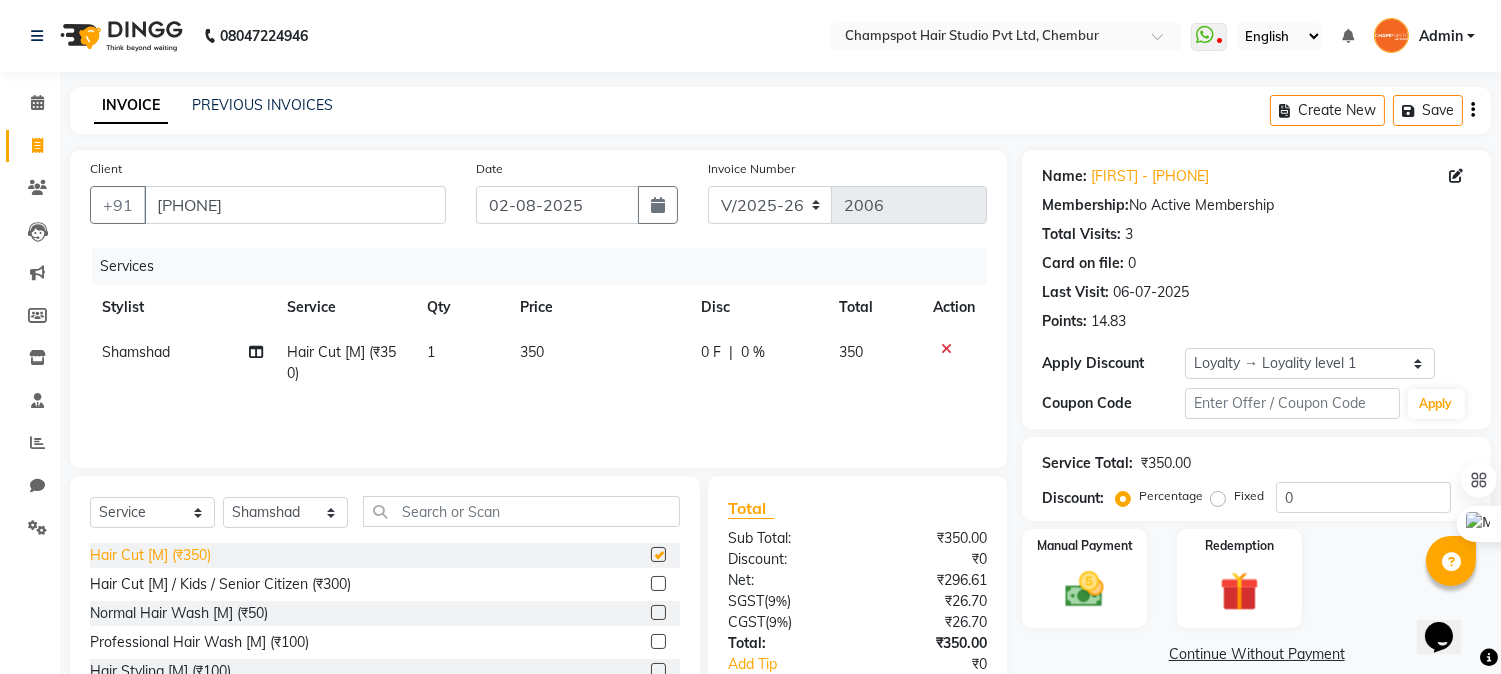 checkbox on "false" 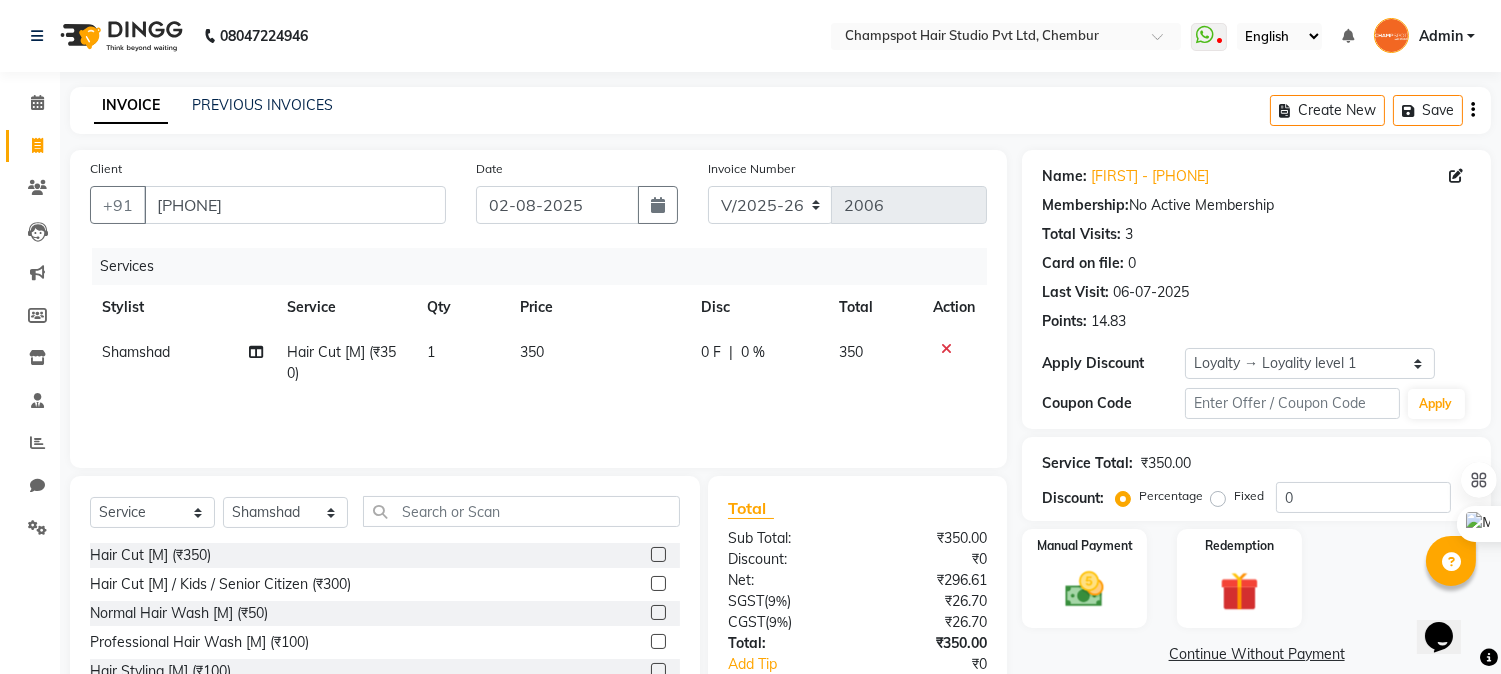 scroll, scrollTop: 126, scrollLeft: 0, axis: vertical 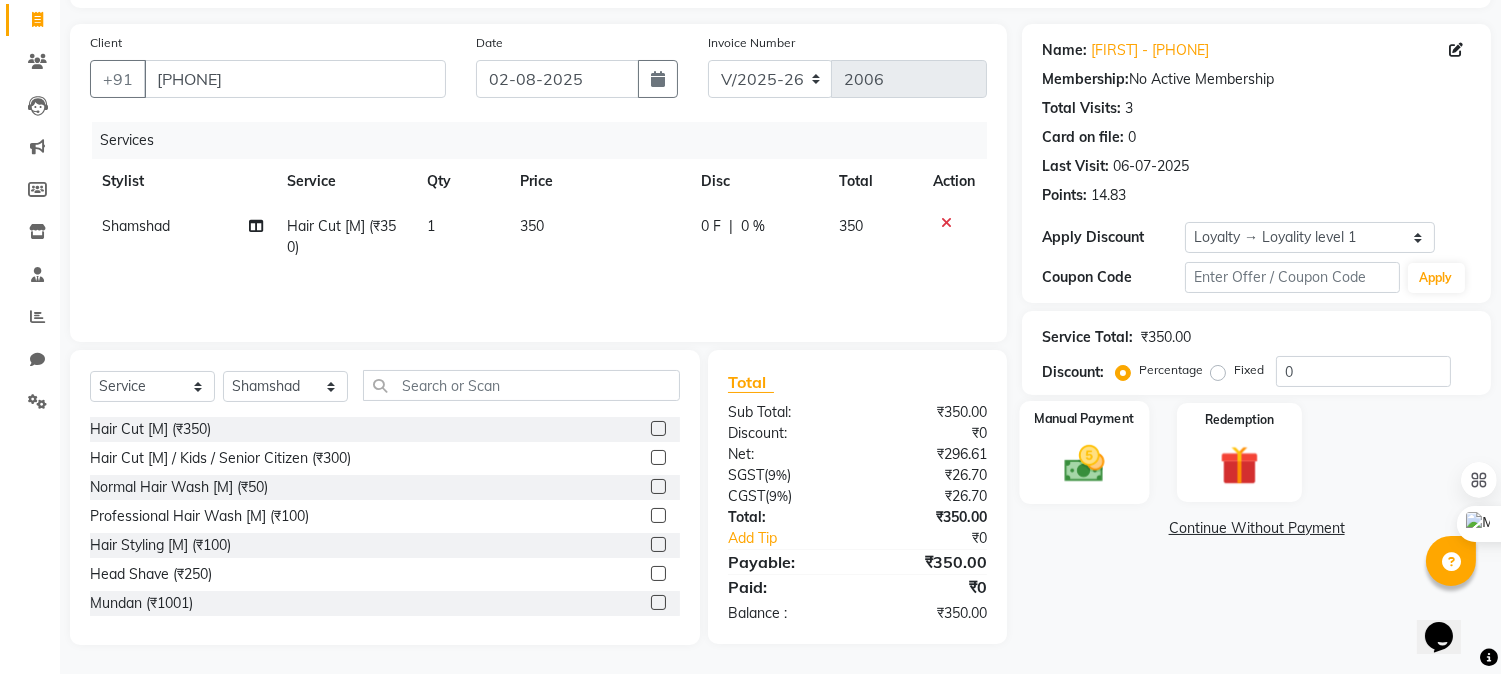 click 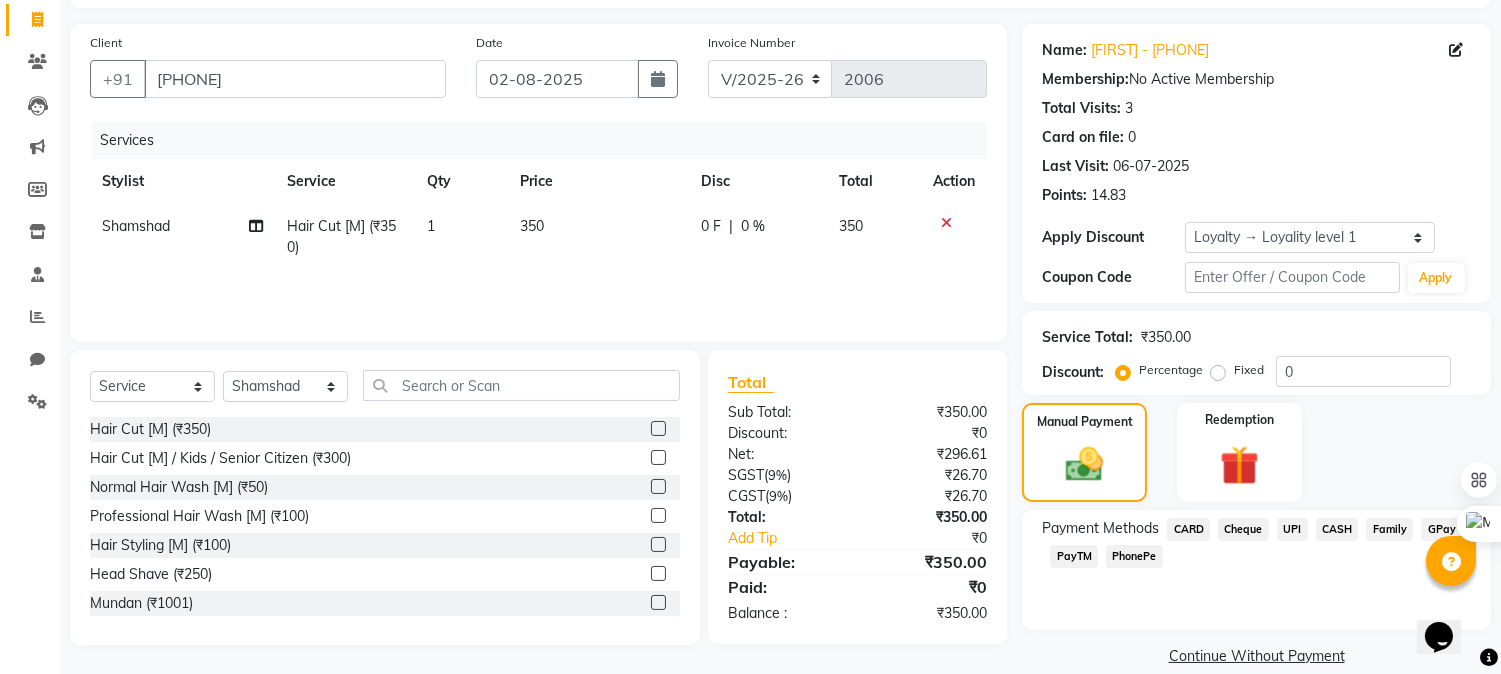 click on "UPI" 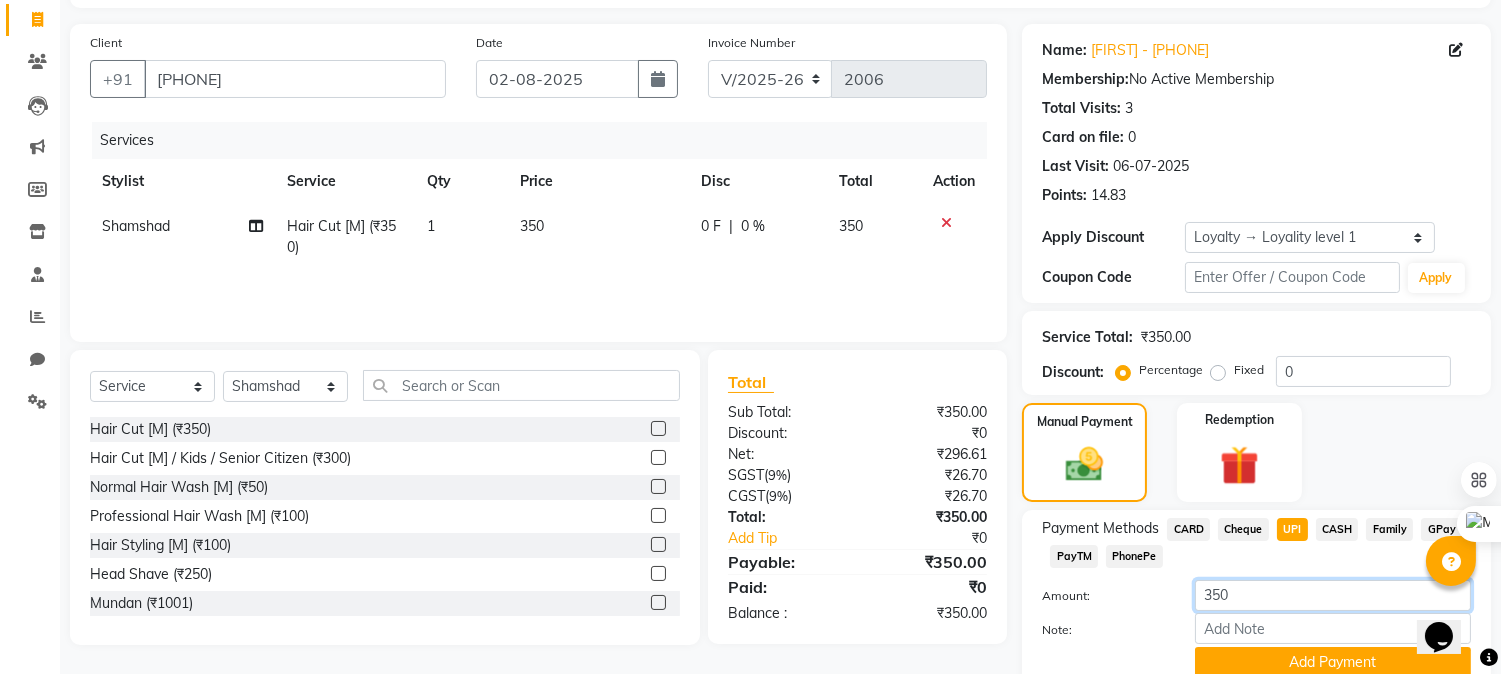 drag, startPoint x: 1245, startPoint y: 590, endPoint x: 1062, endPoint y: 577, distance: 183.46117 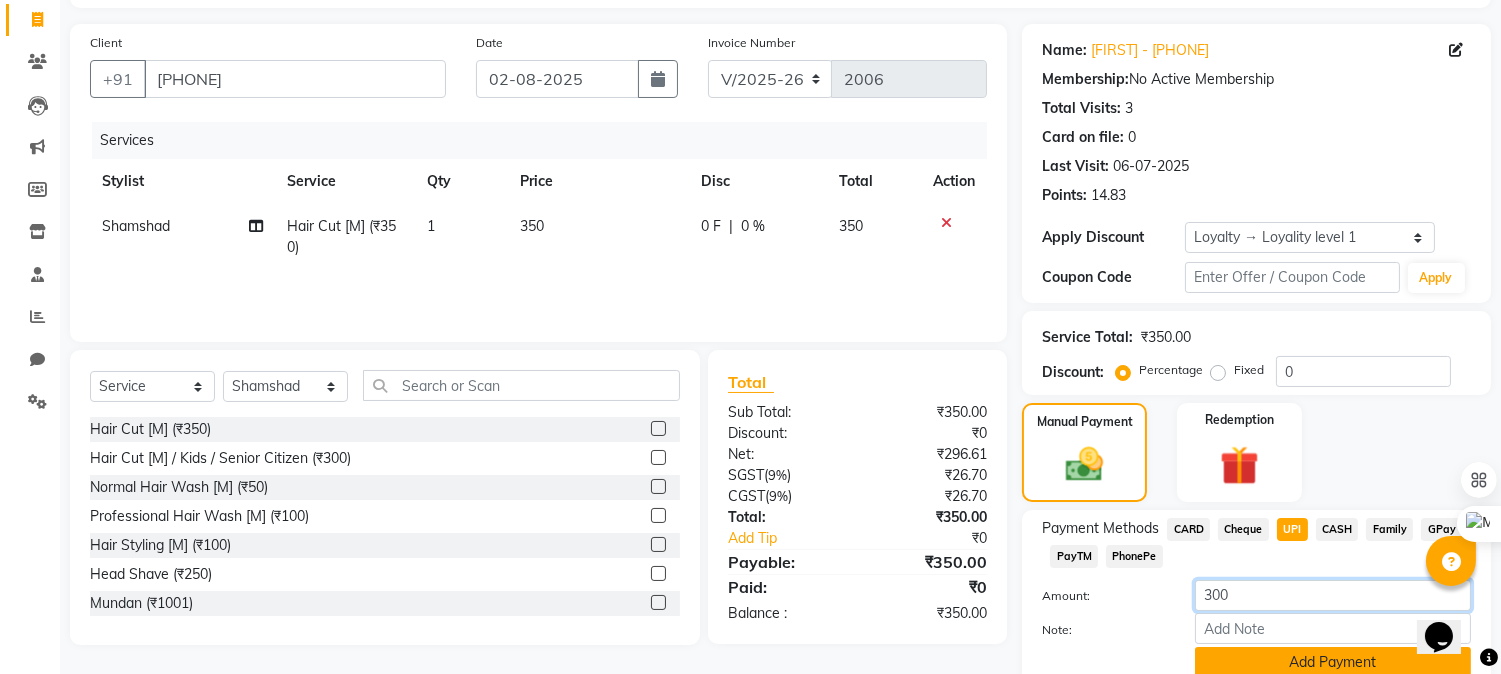 type on "300" 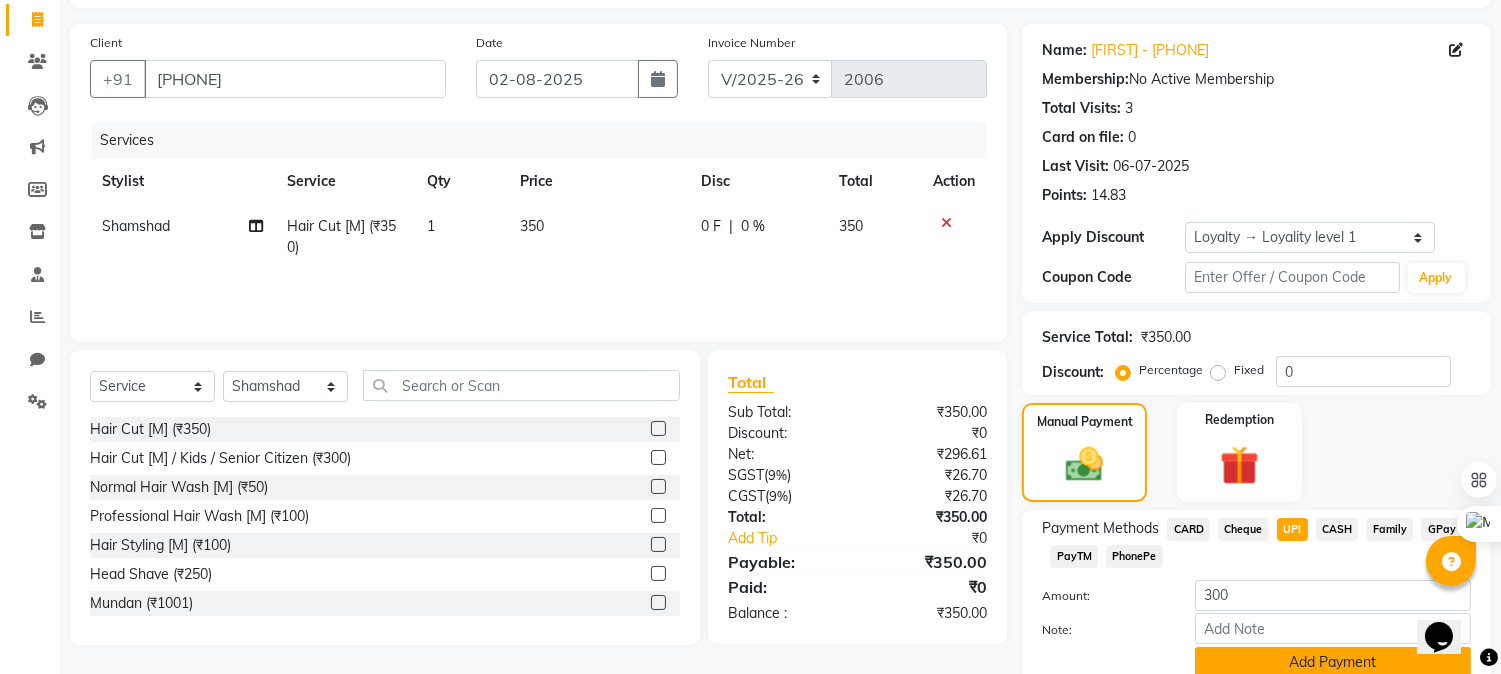 click on "Add Payment" 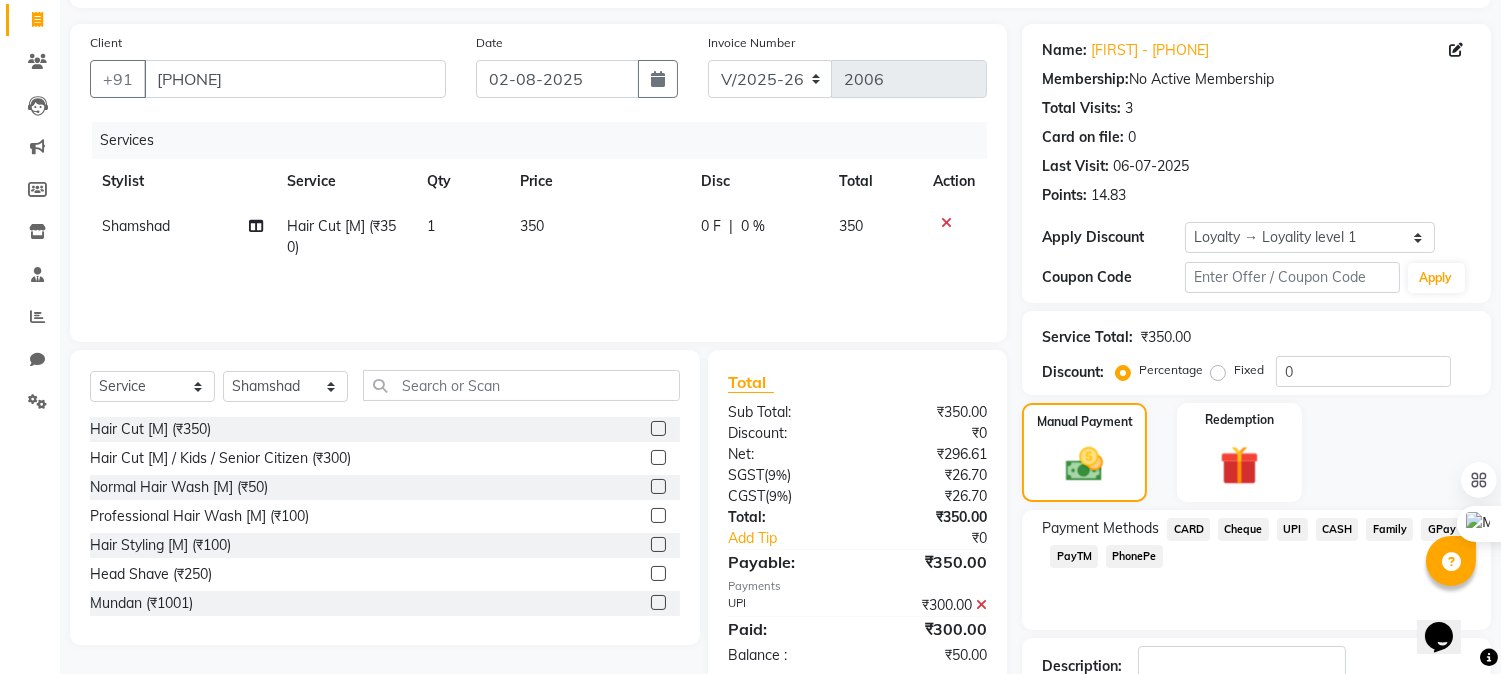 click on "CASH" 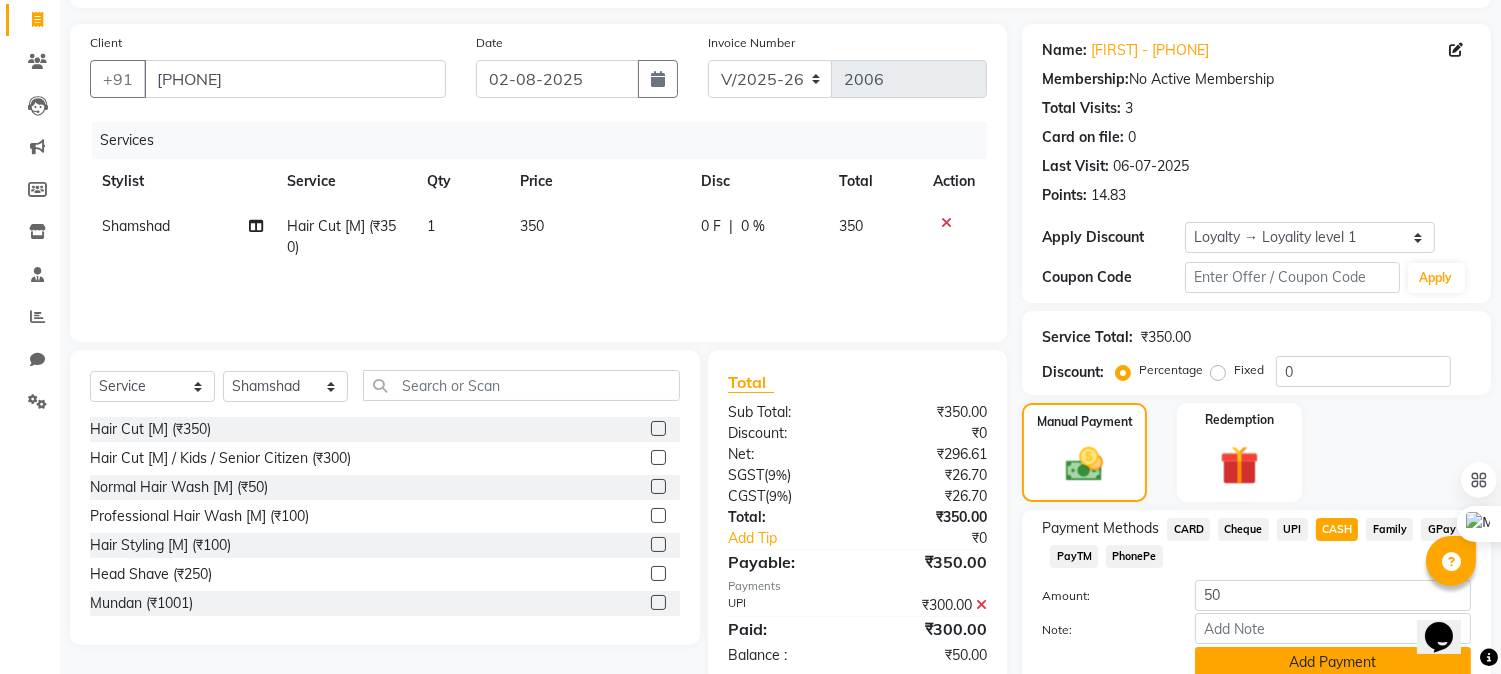 click on "Add Payment" 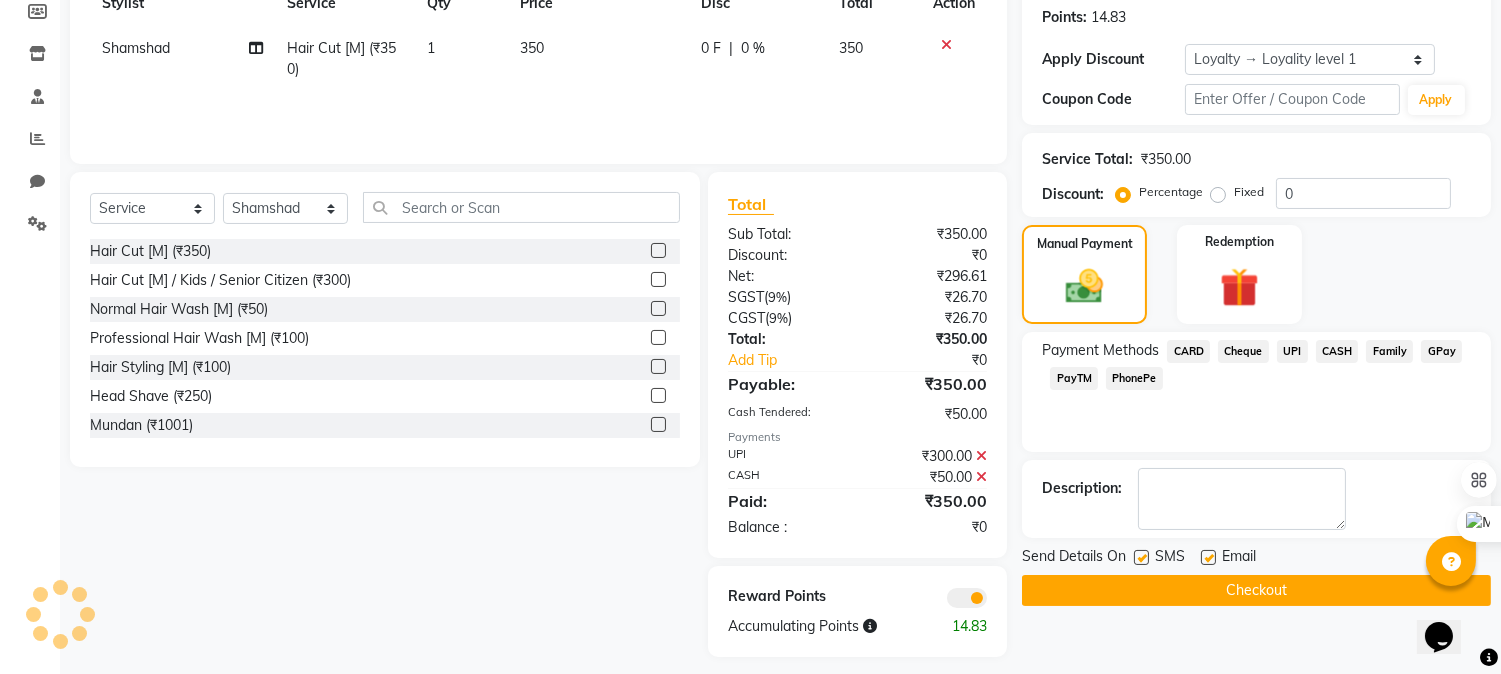 scroll, scrollTop: 316, scrollLeft: 0, axis: vertical 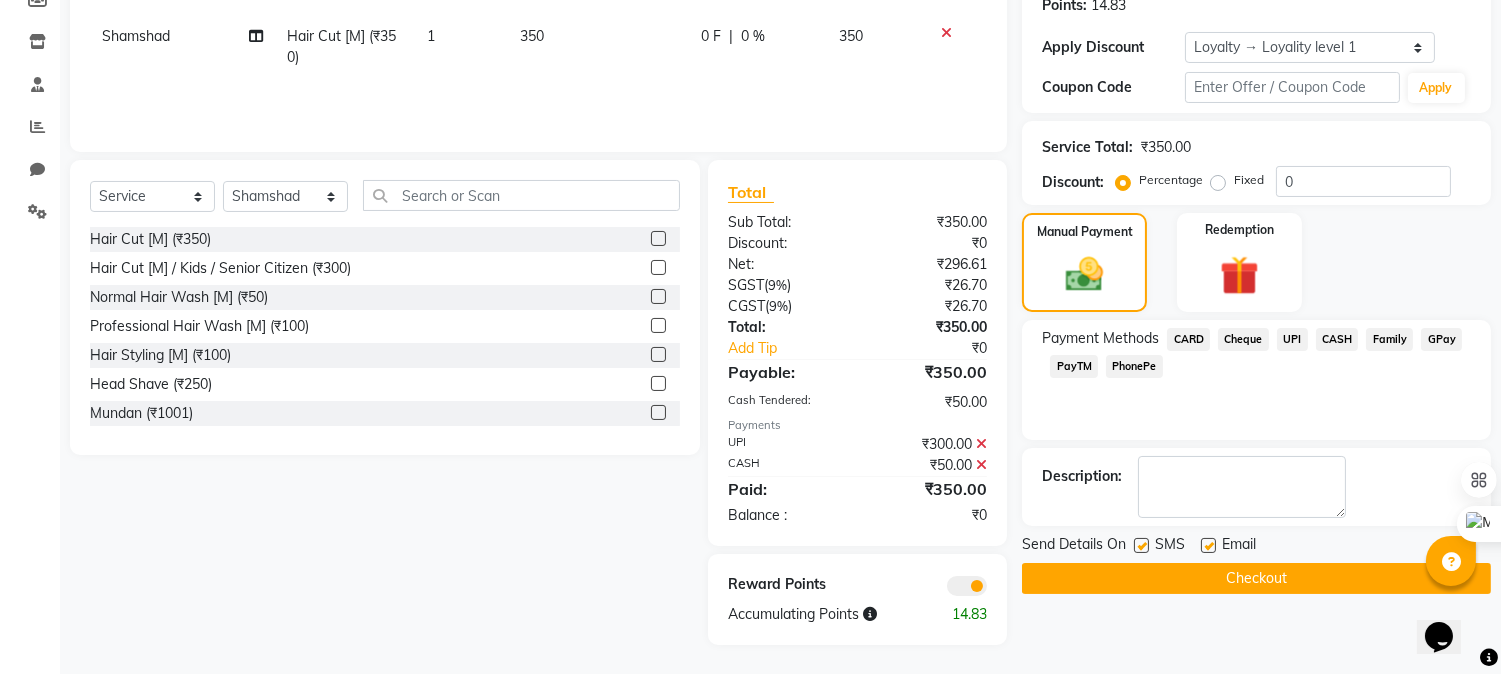 click on "Checkout" 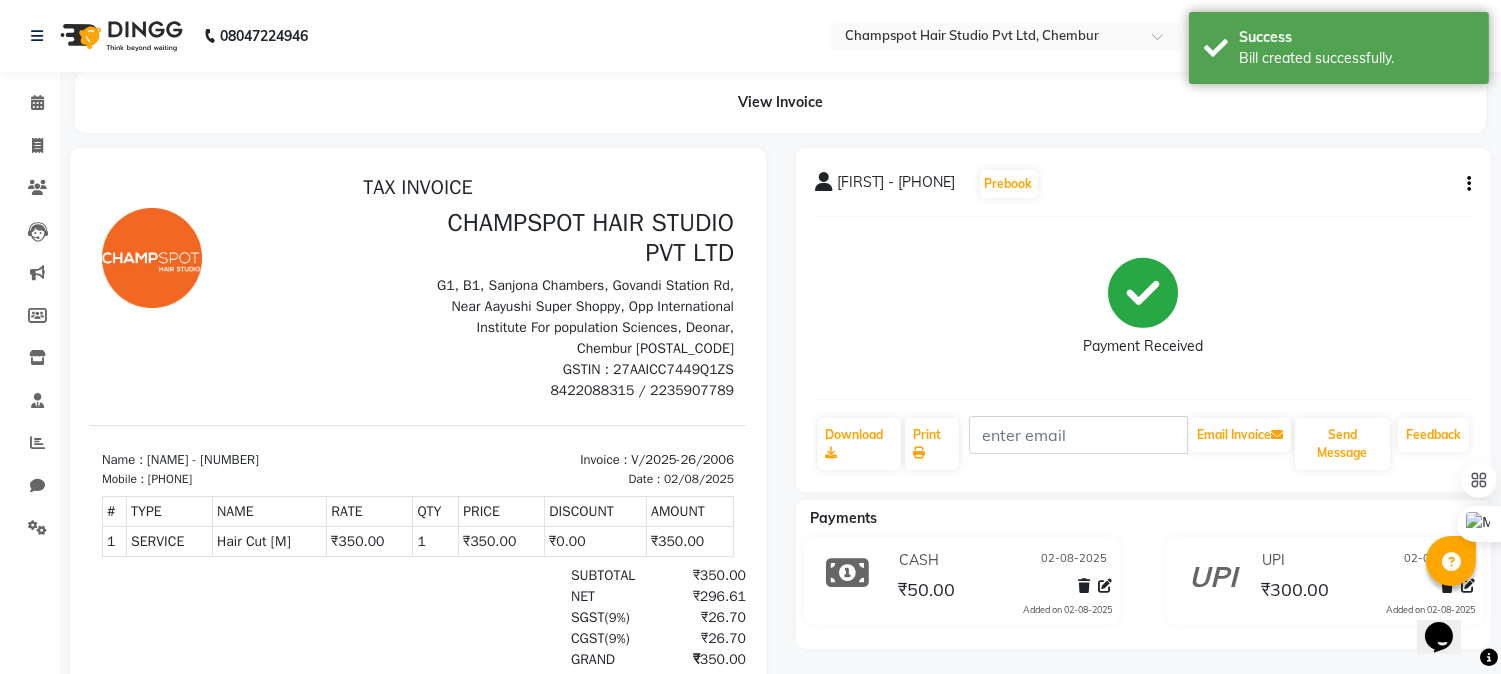 scroll, scrollTop: 0, scrollLeft: 0, axis: both 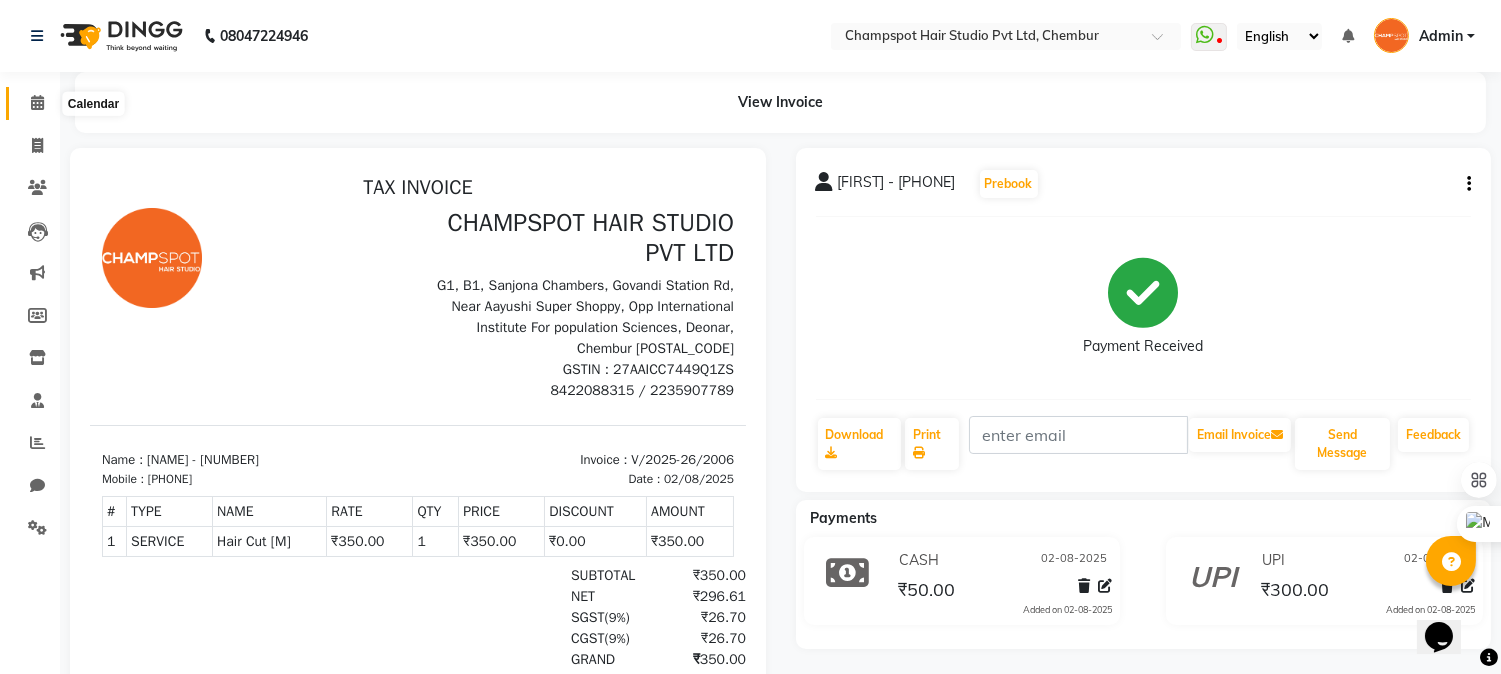 click 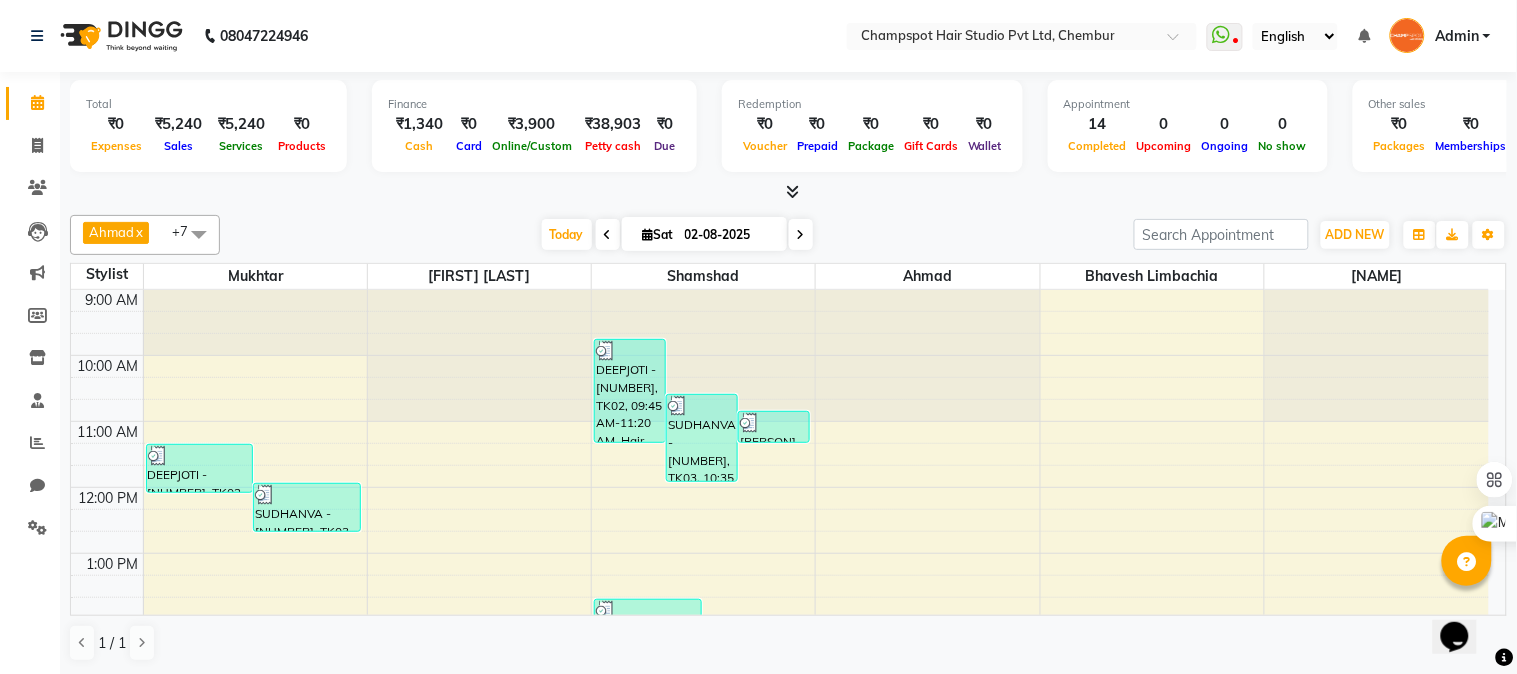 click at bounding box center (788, 192) 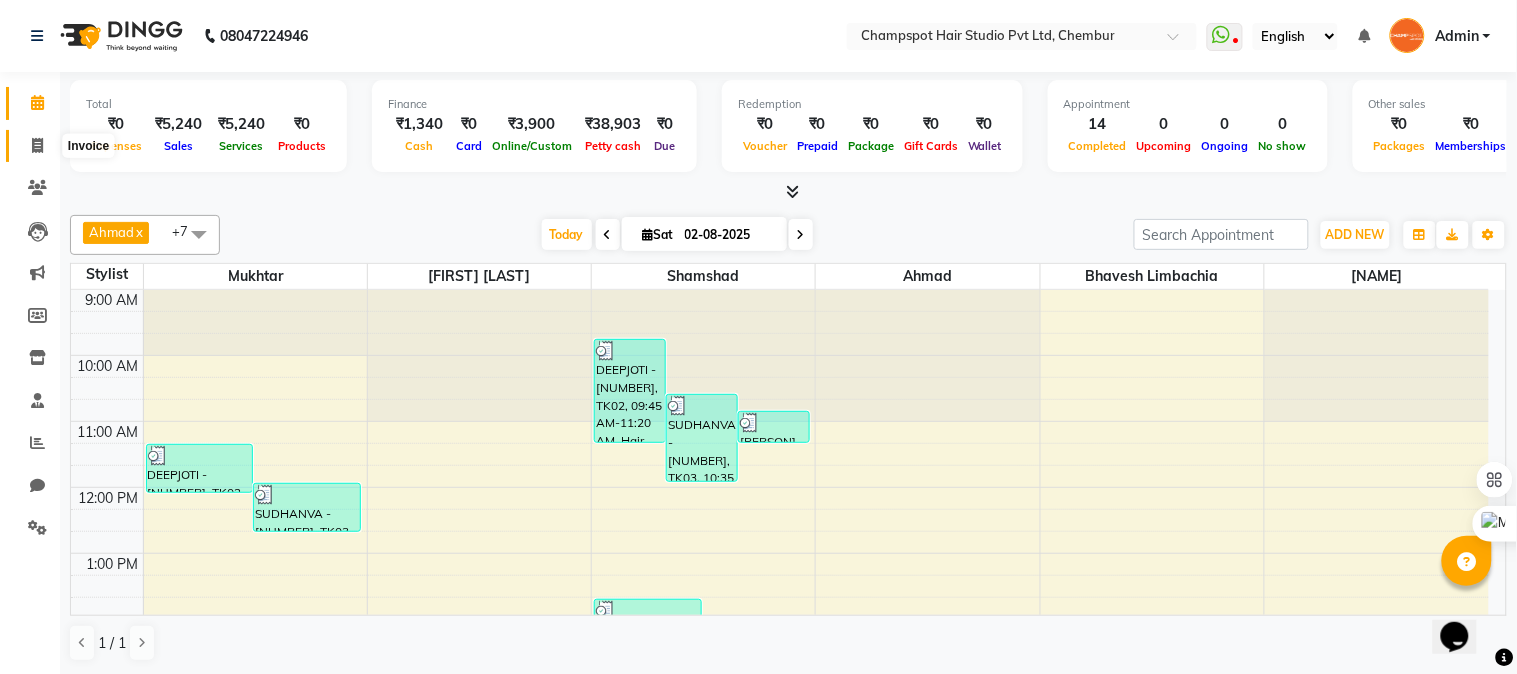 click 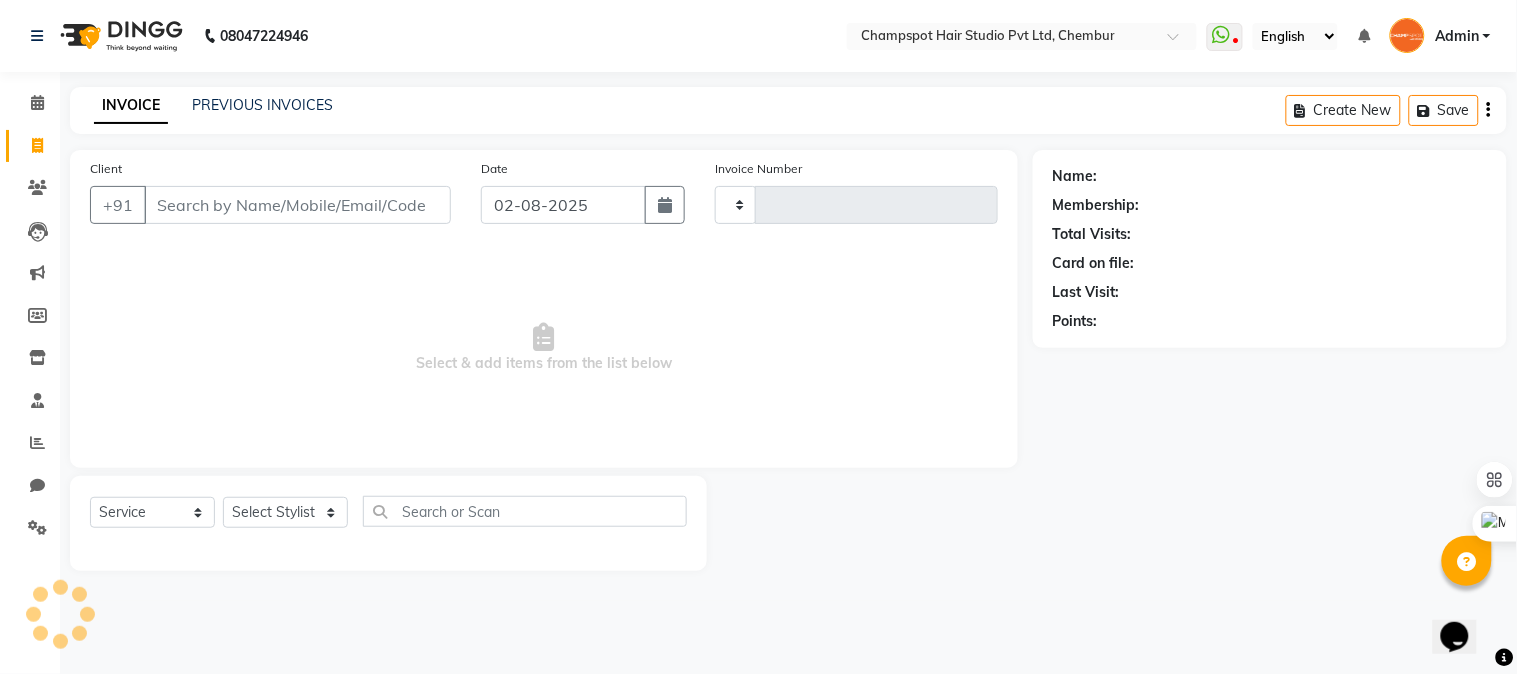 type on "2007" 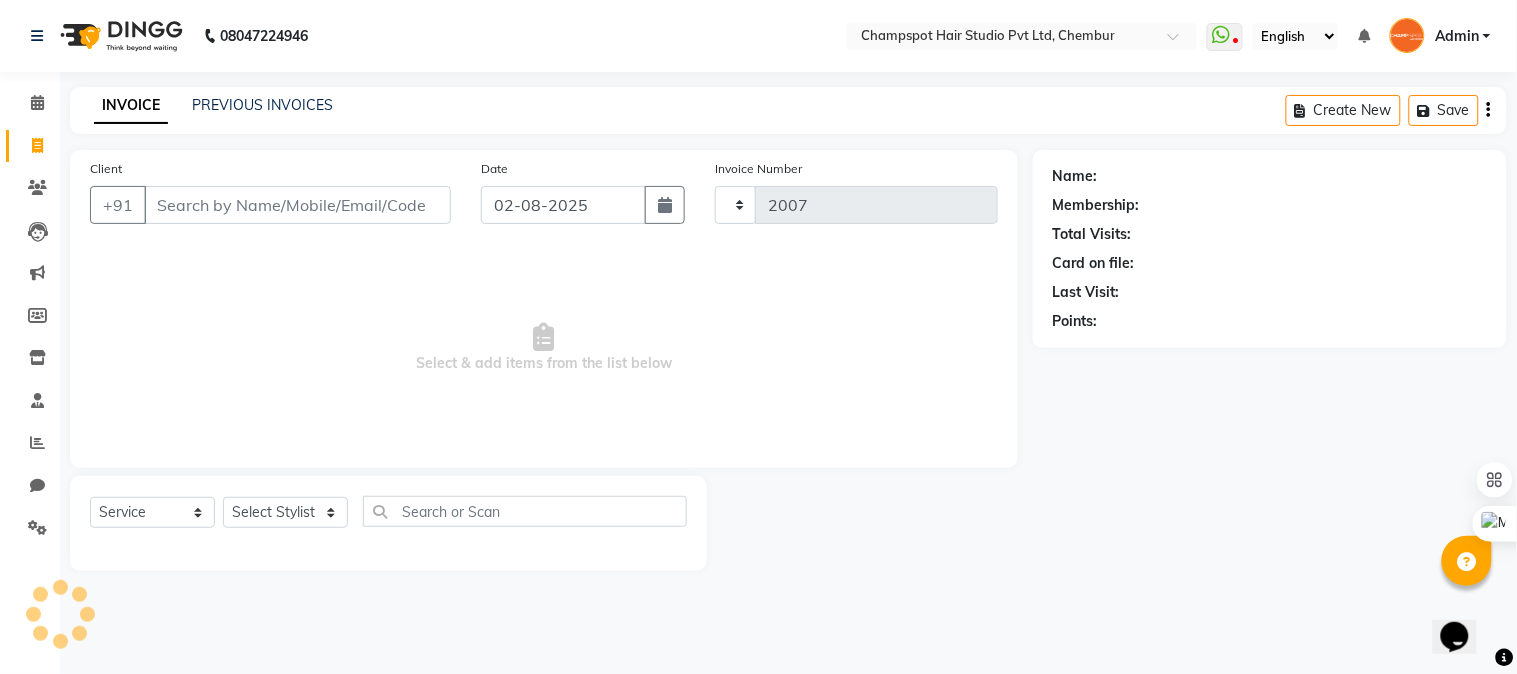 select on "7690" 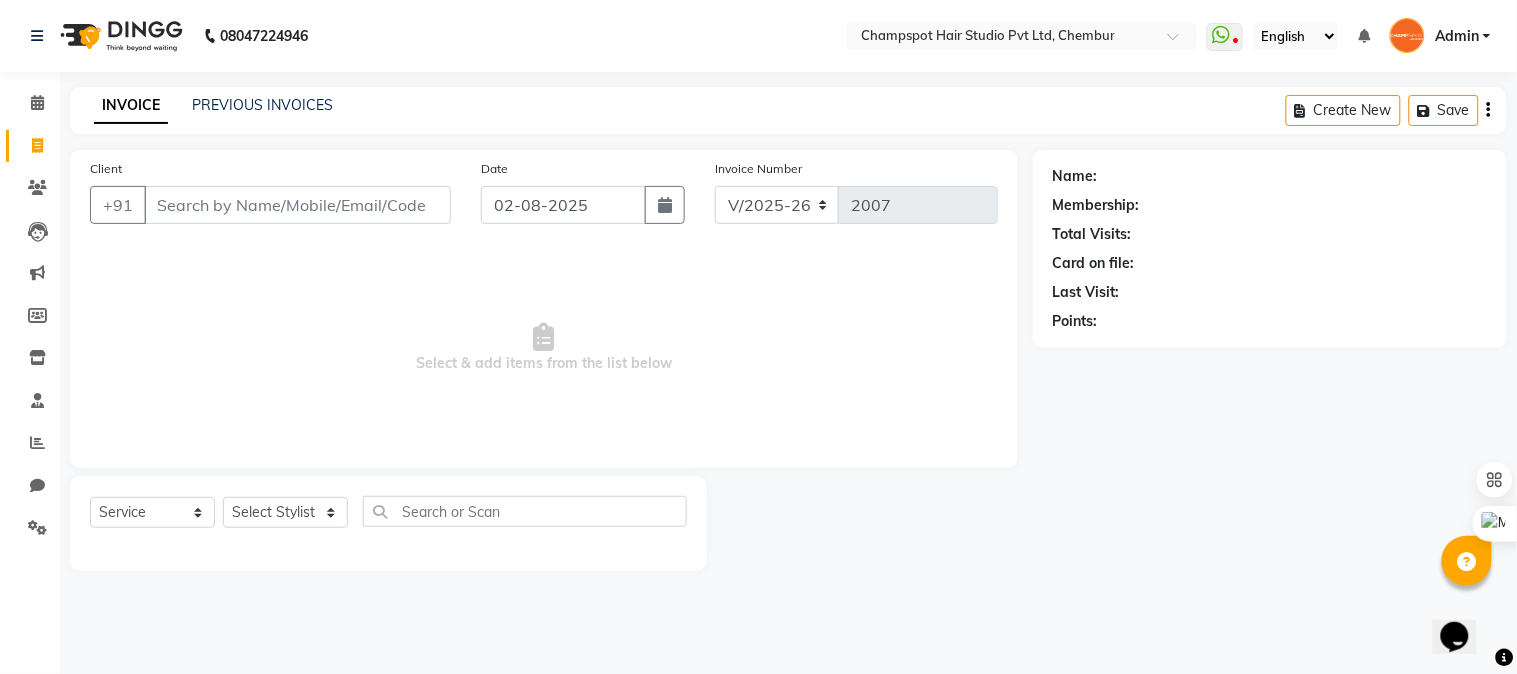 click on "Client" at bounding box center [297, 205] 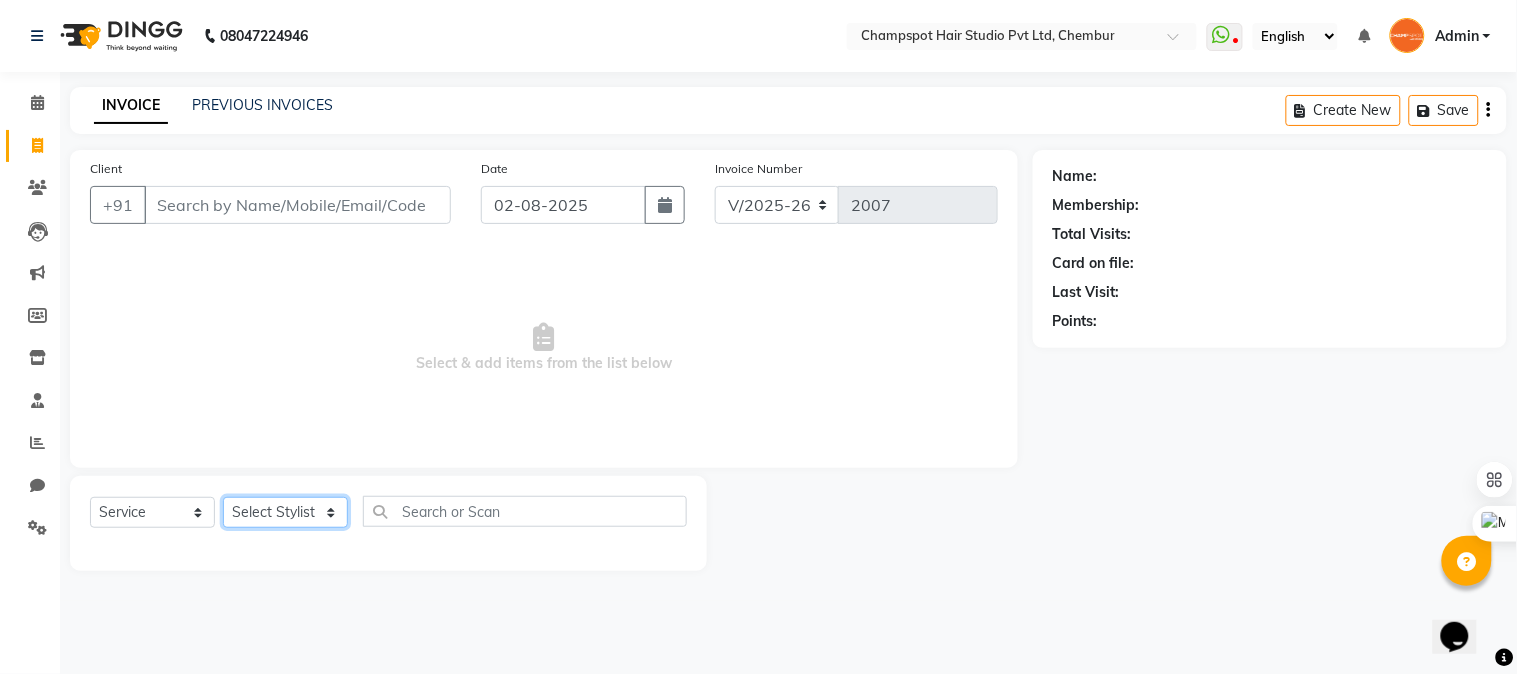 click on "Select Stylist Admin [NAME], [NAME], [NAME], [NAME], [NAME], [NAME], [NAME]" 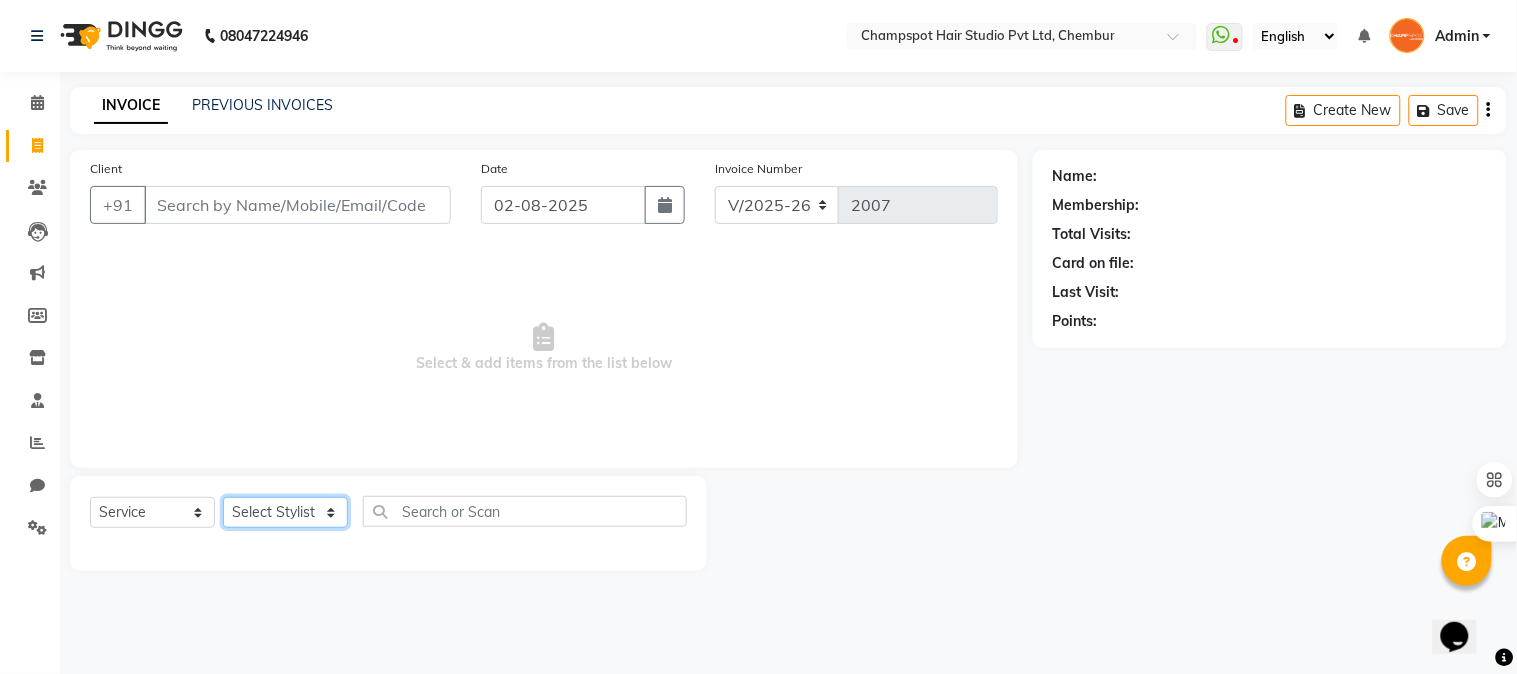 select on "69007" 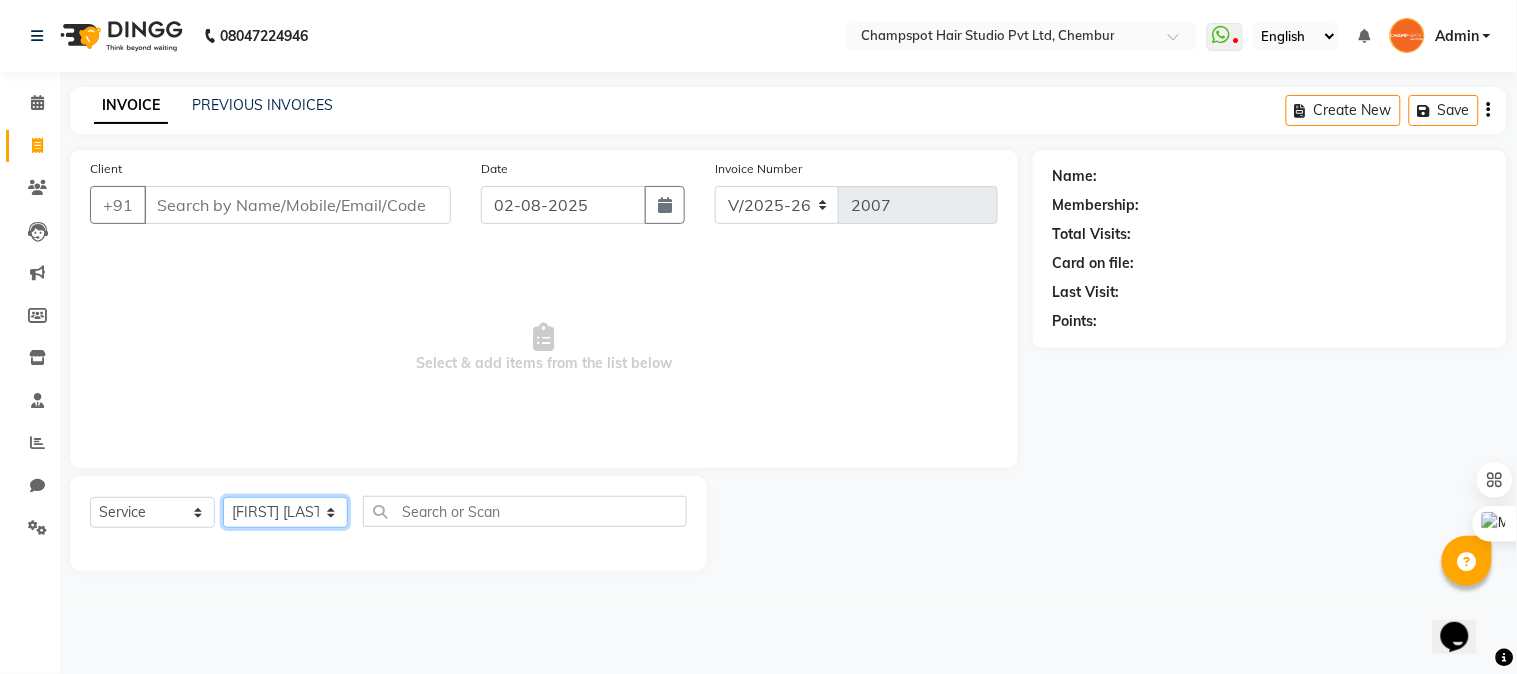 click on "Select Stylist Admin [NAME], [NAME], [NAME], [NAME], [NAME], [NAME], [NAME]" 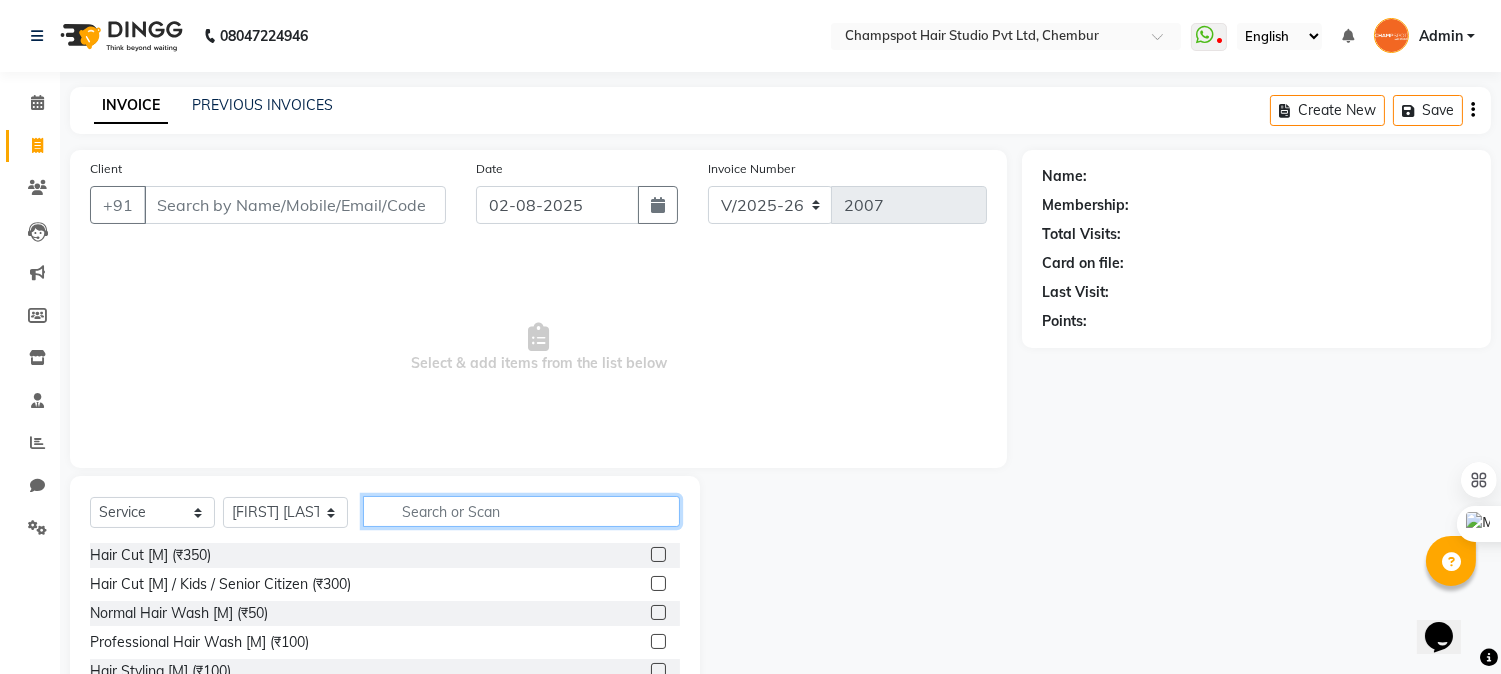 click 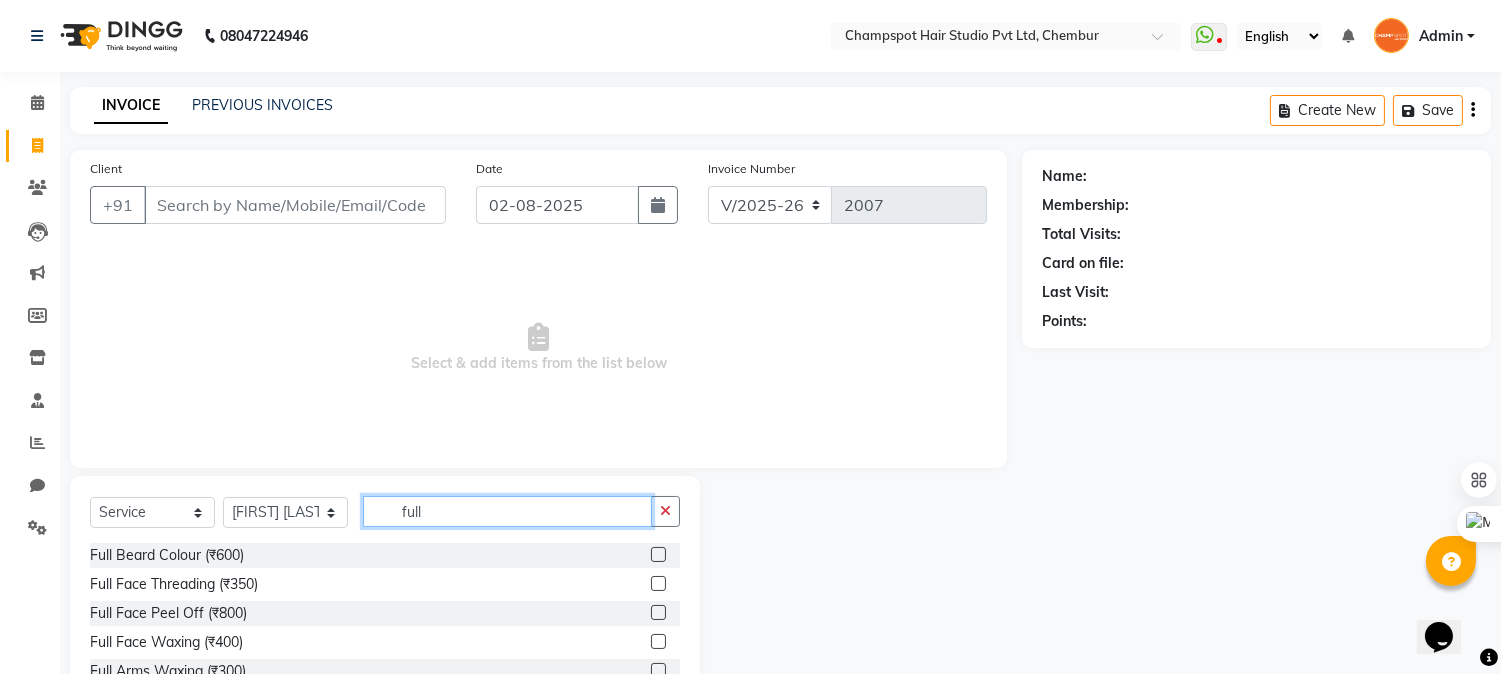 type on "full" 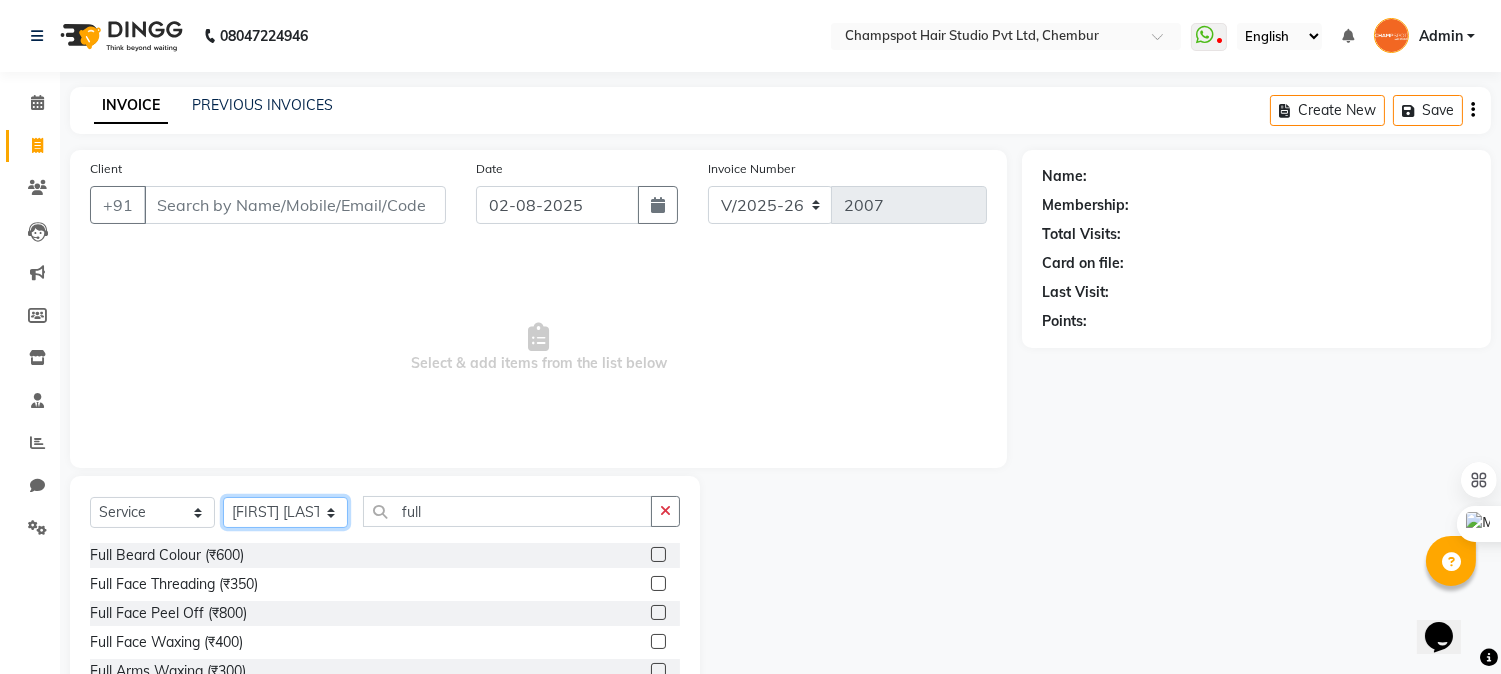 click on "Select Stylist Admin [NAME], [NAME], [NAME], [NAME], [NAME], [NAME], [NAME]" 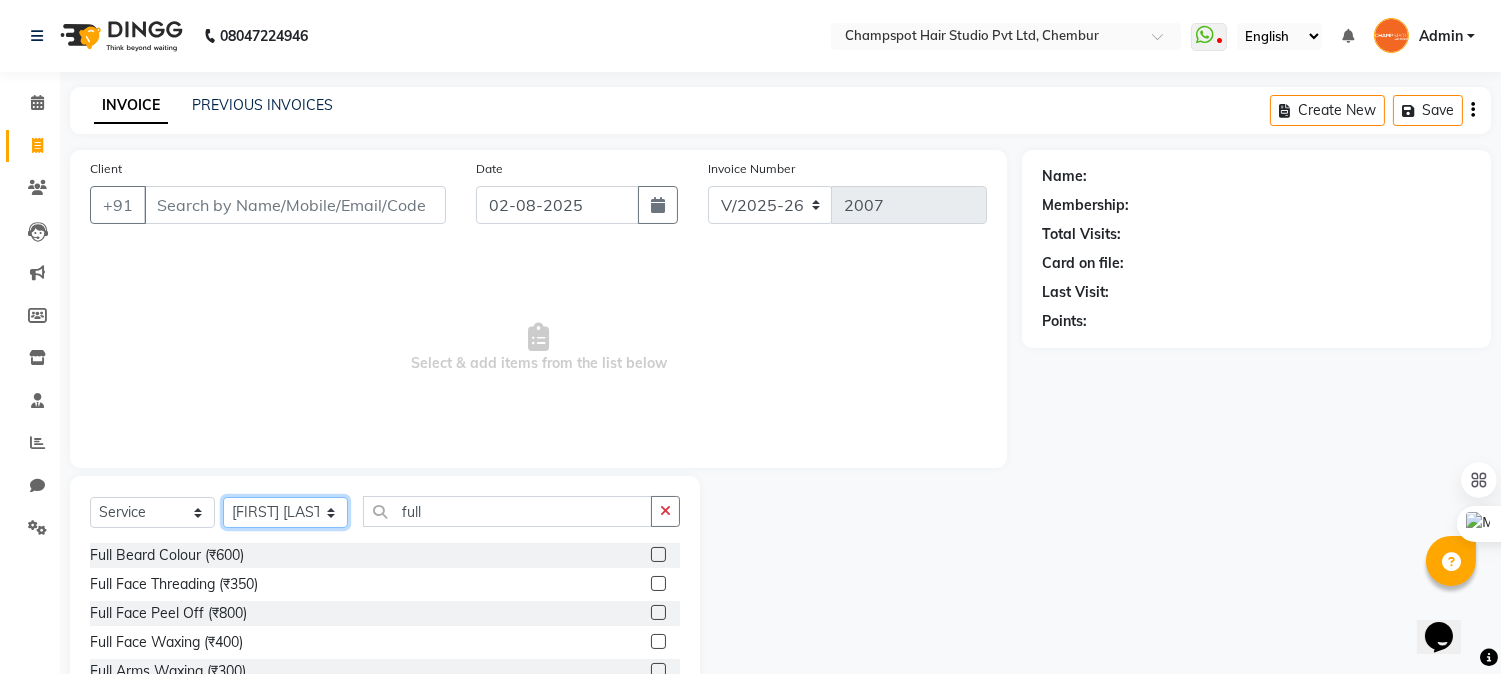 select on "70454" 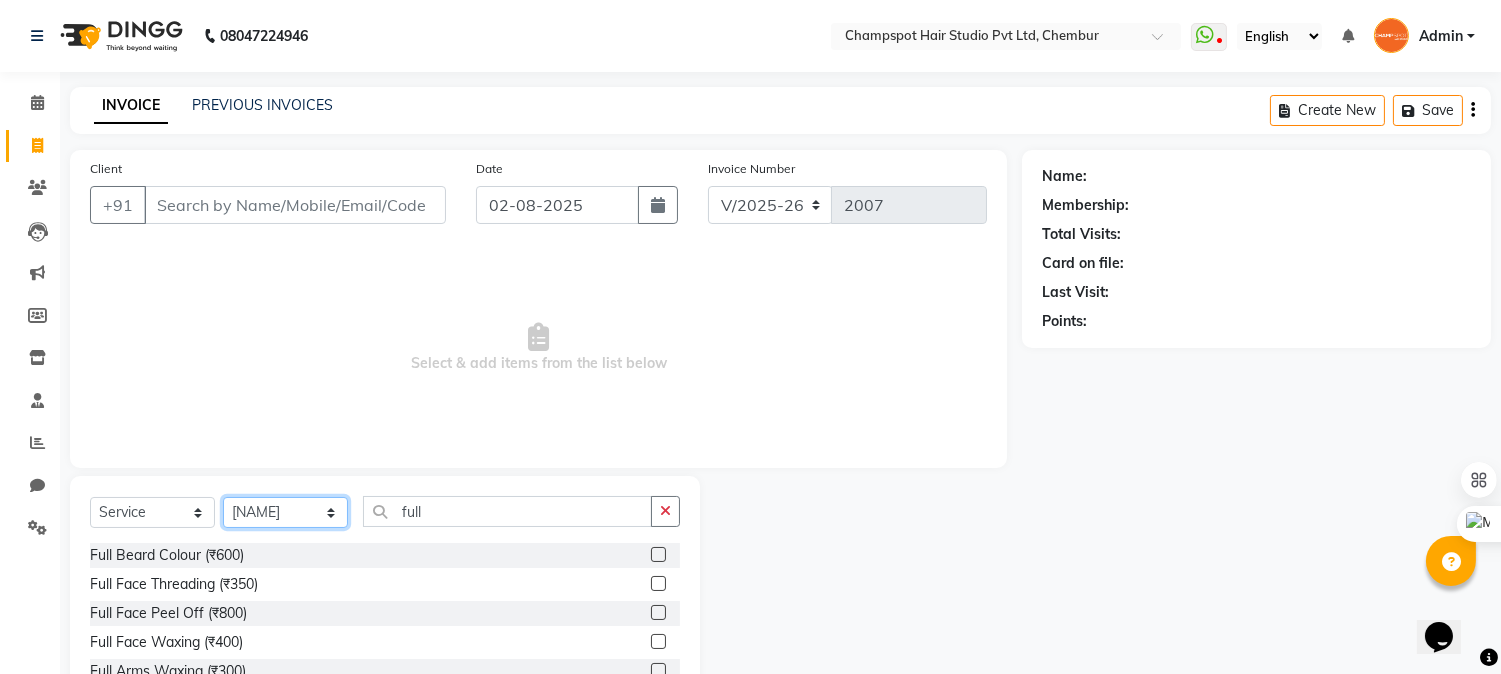 click on "Select Stylist Admin [NAME], [NAME], [NAME], [NAME], [NAME], [NAME], [NAME]" 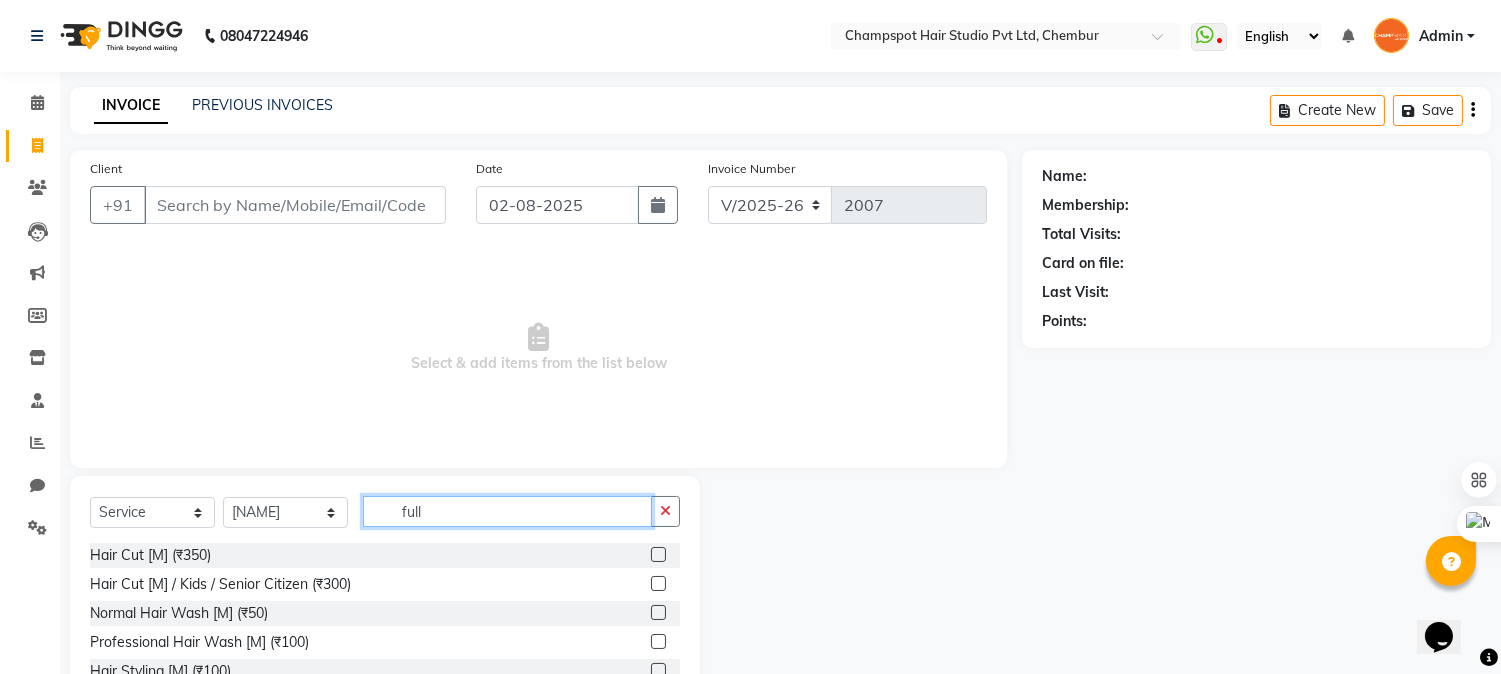 click on "full" 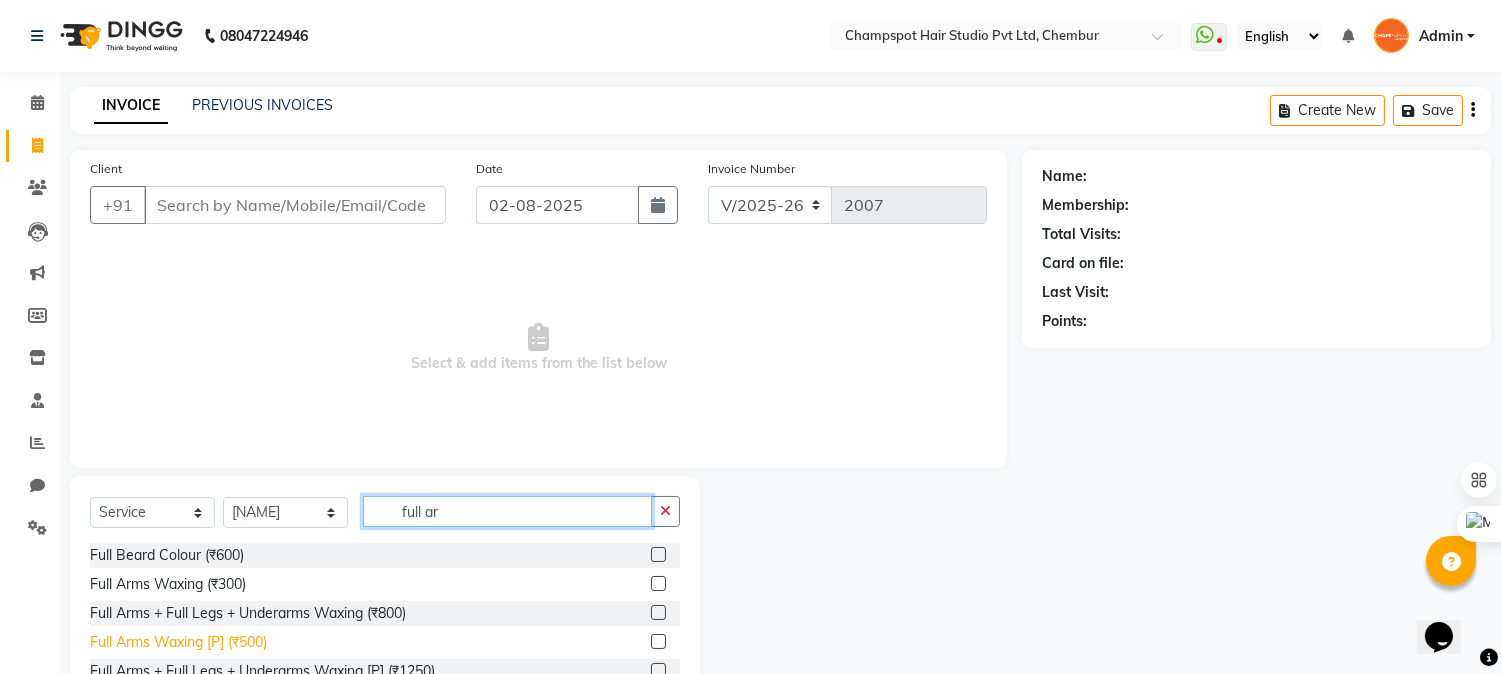 type on "full ar" 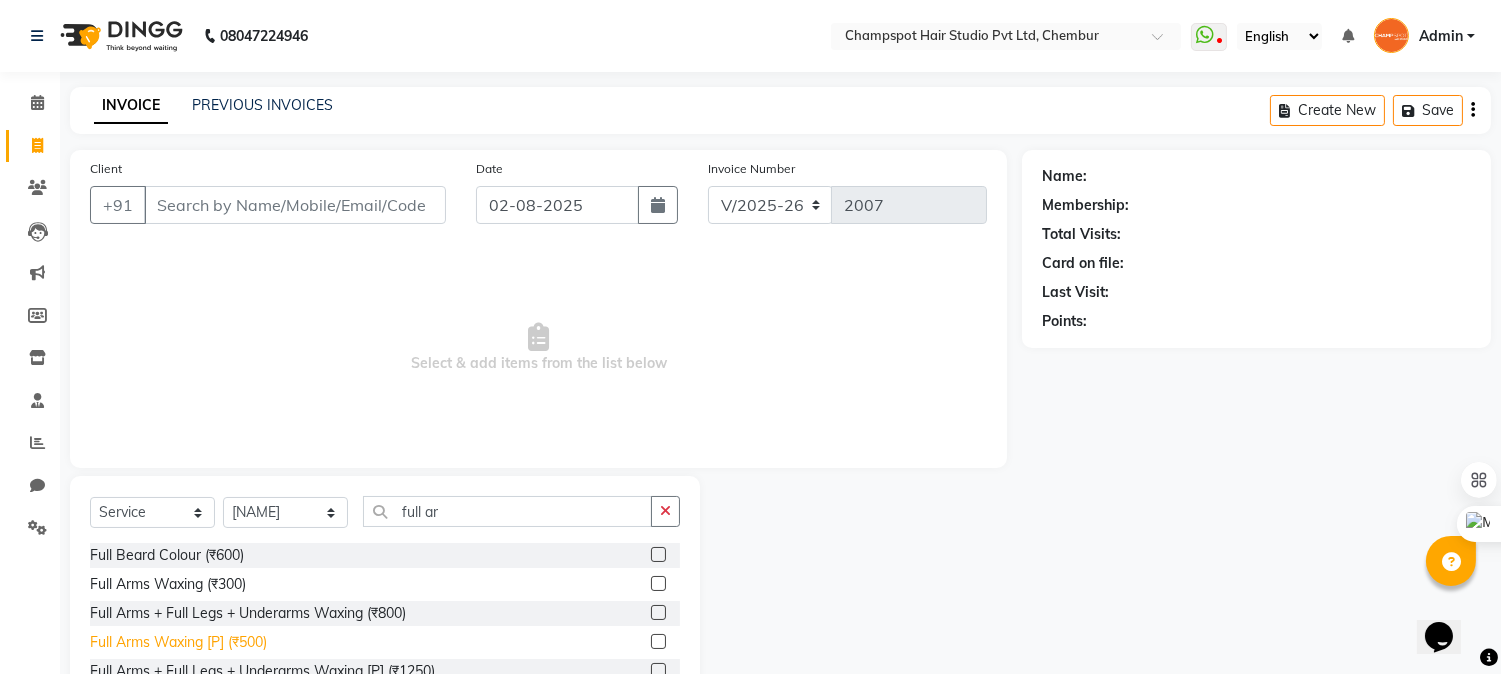 click on "Full Arms Waxing [P] (₹500)" 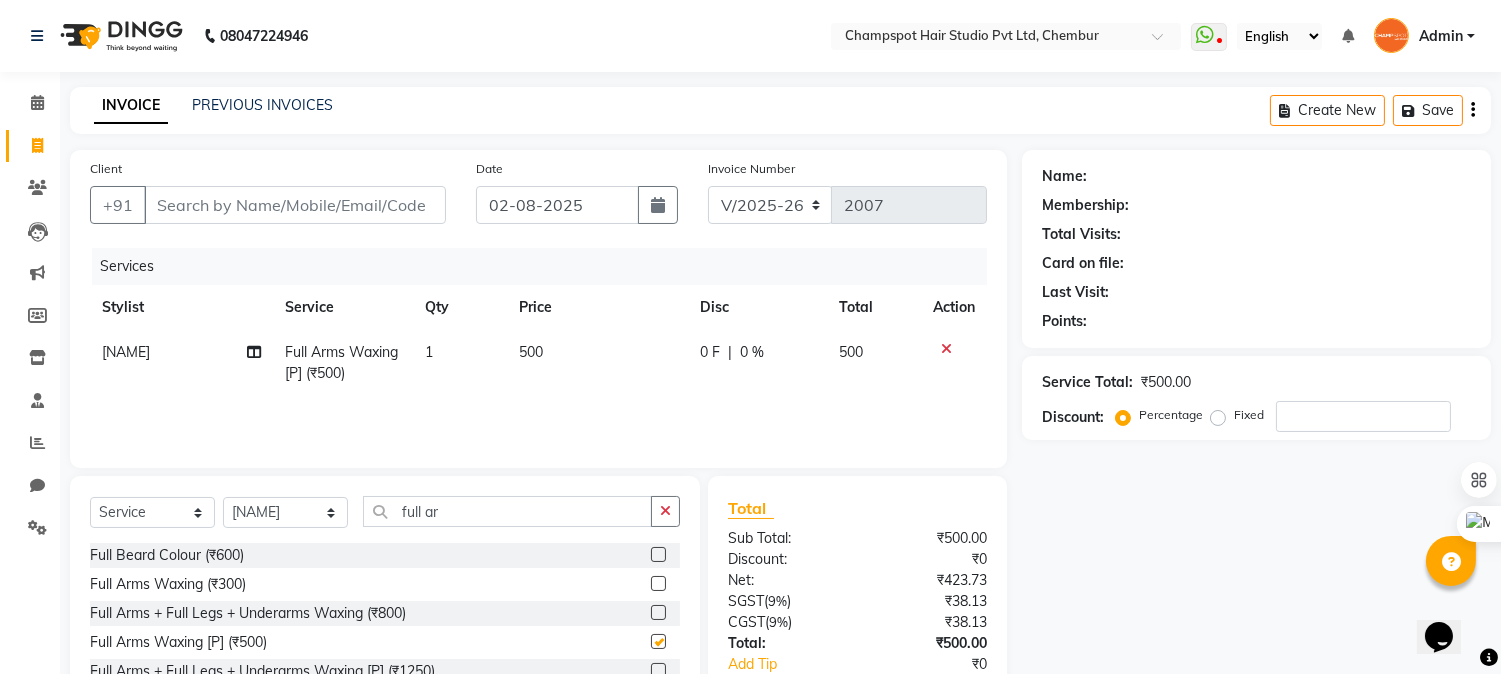 checkbox on "false" 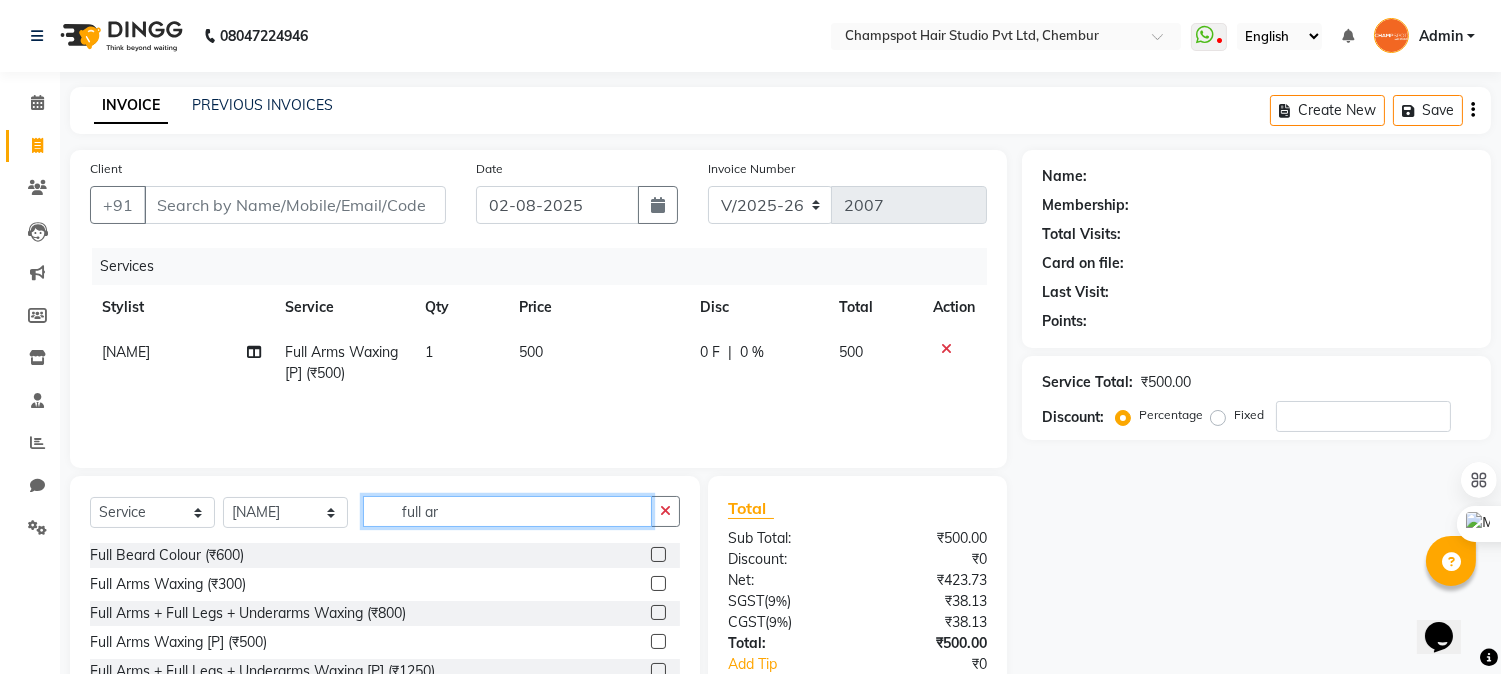 drag, startPoint x: 515, startPoint y: 514, endPoint x: 351, endPoint y: 522, distance: 164.195 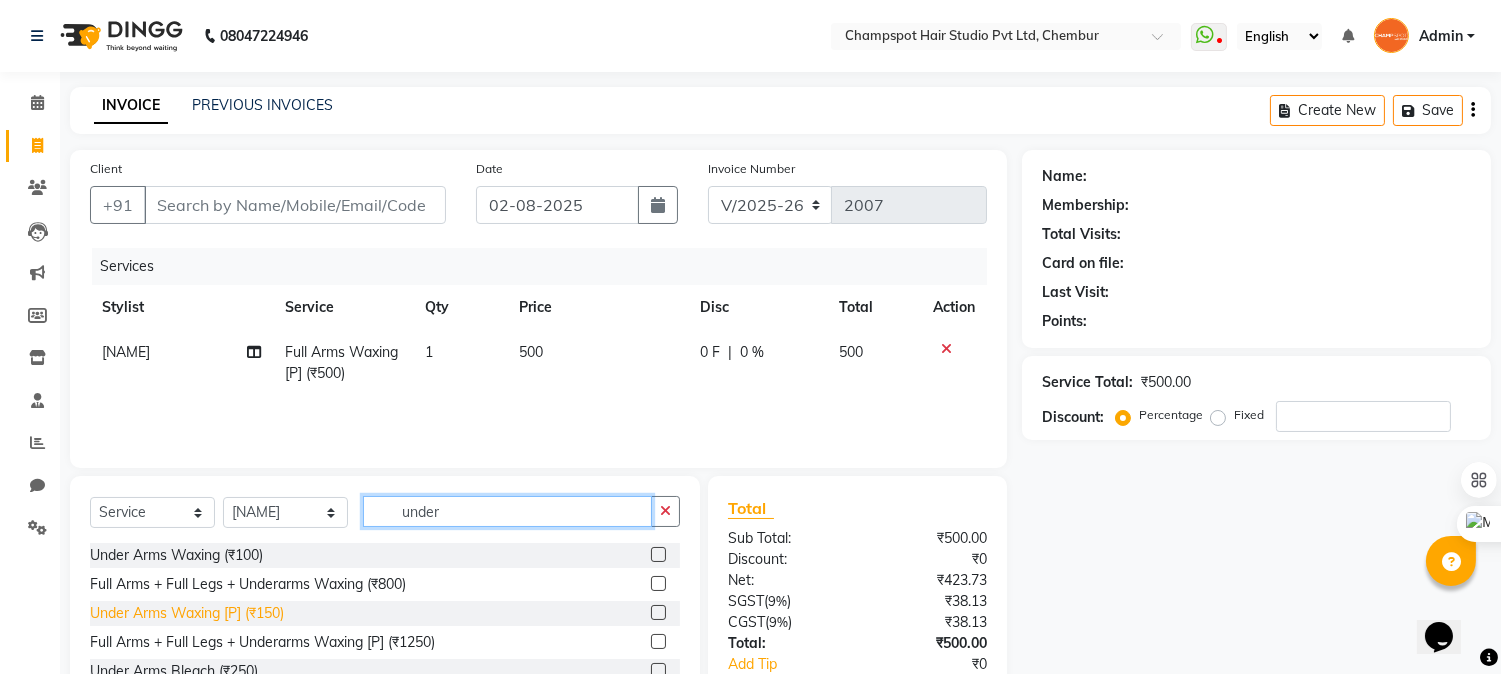type on "under" 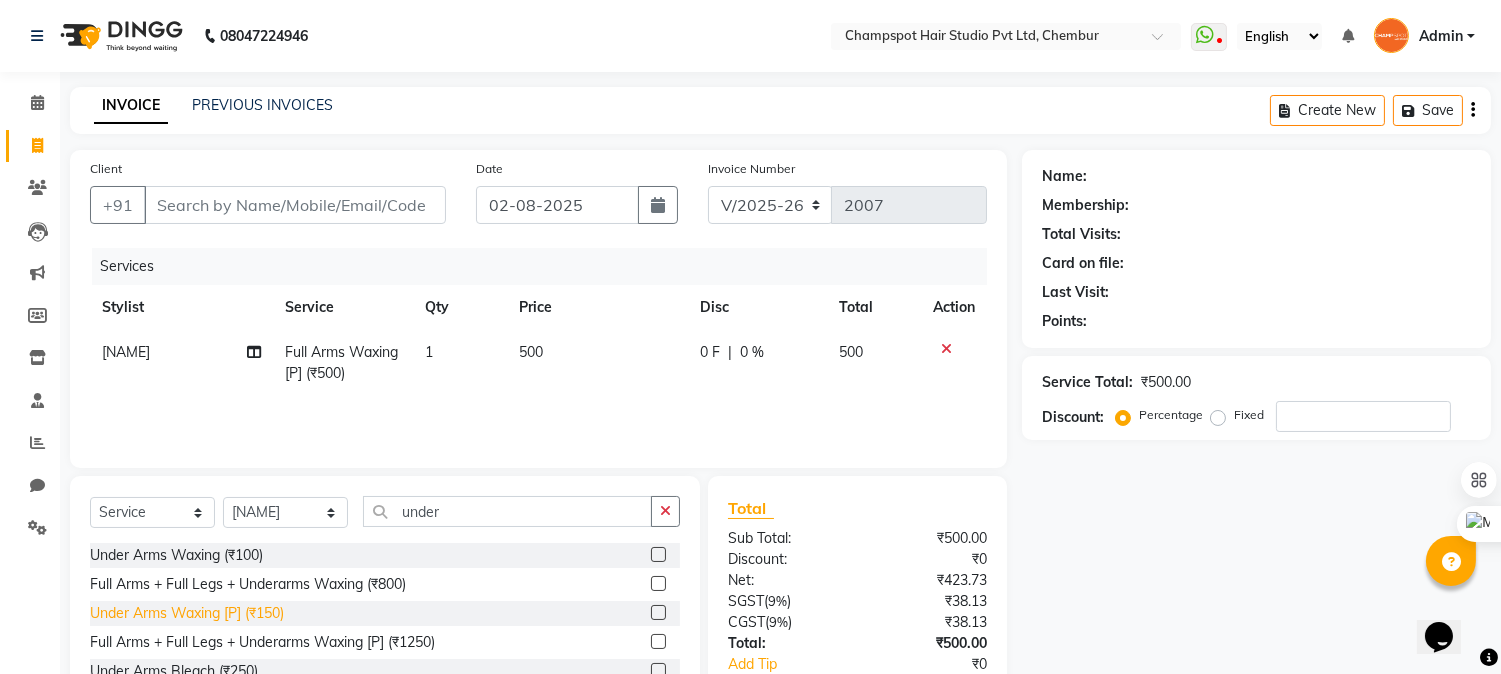 click on "Under Arms Waxing [P] (₹150)" 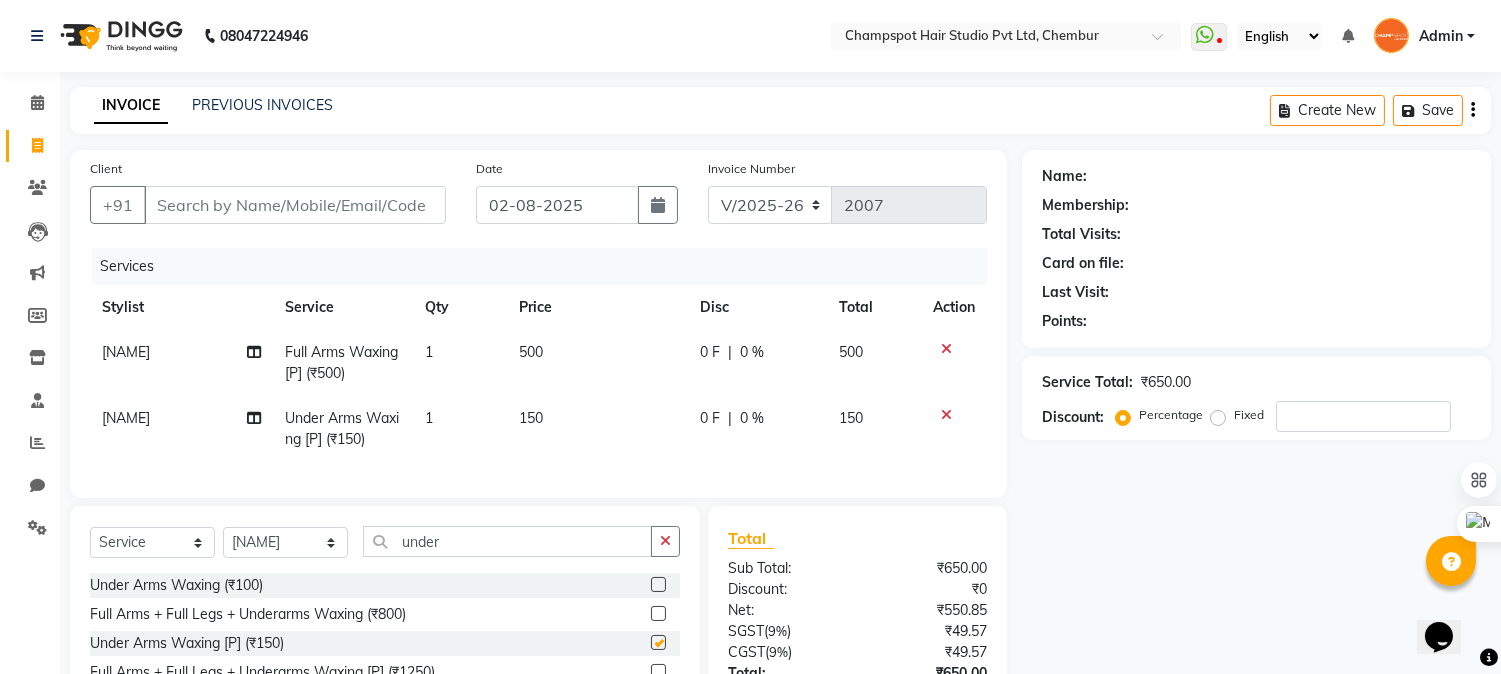 checkbox on "false" 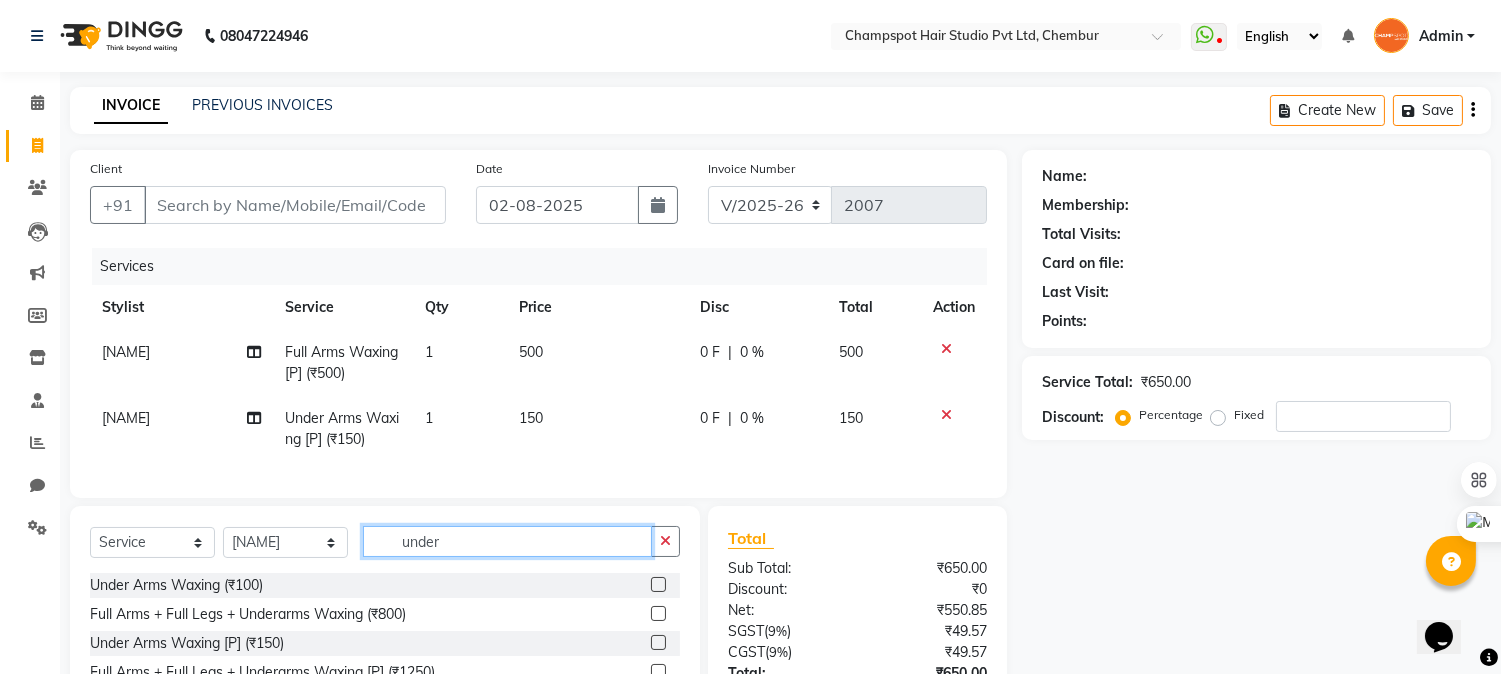 click on "Select  Service  Product  Membership  Package Voucher Prepaid Gift Card  Select Stylist Admin Ahmad Bhavesh Limbachia Falak Shaikh 	Hemant Limbachia Mamta Divekar Mukhtar Shamshad under" 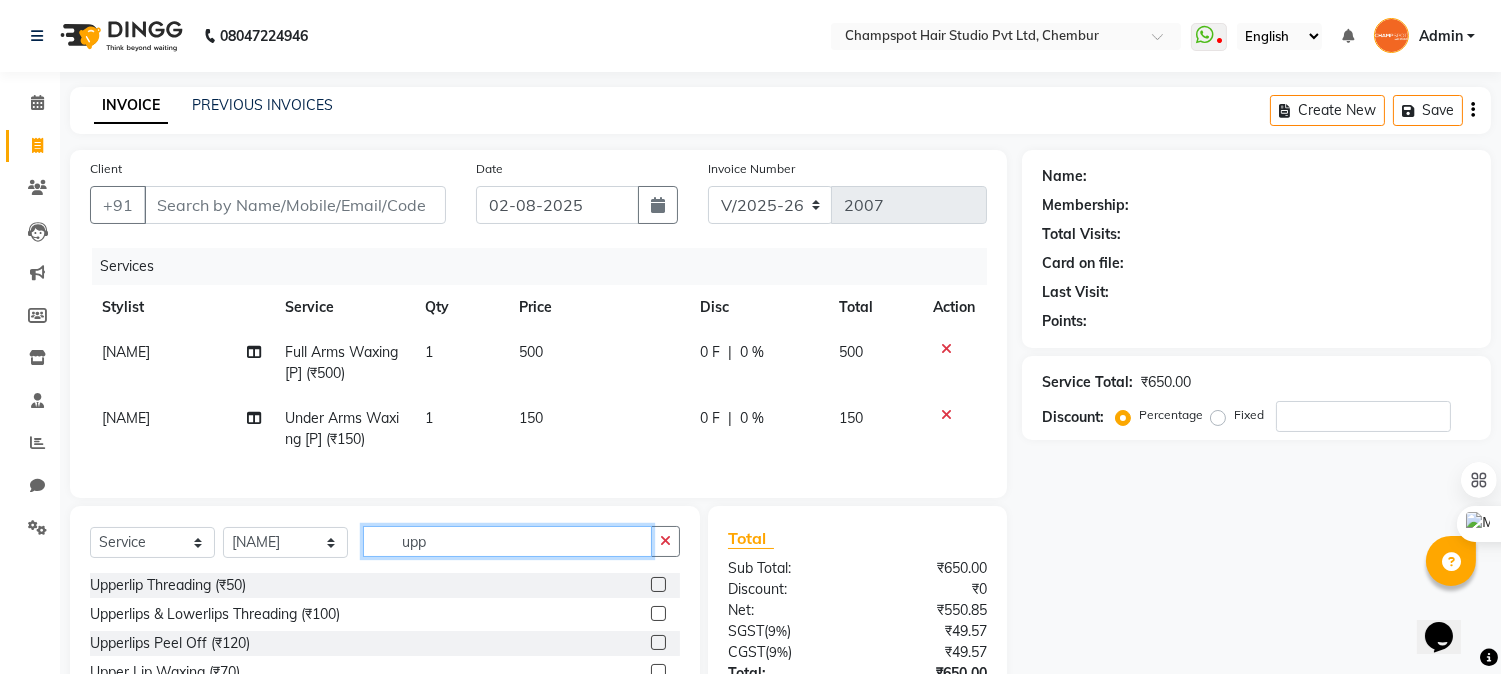 scroll, scrollTop: 111, scrollLeft: 0, axis: vertical 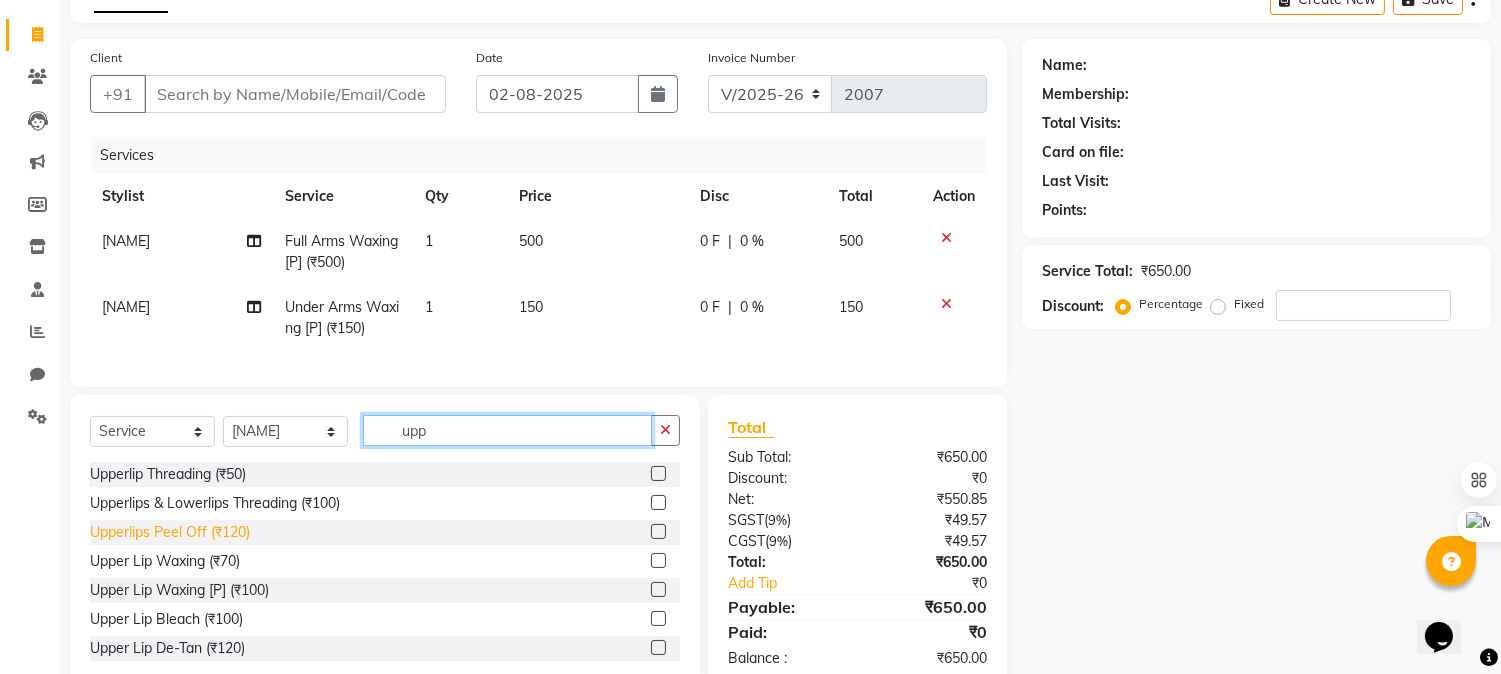type on "upp" 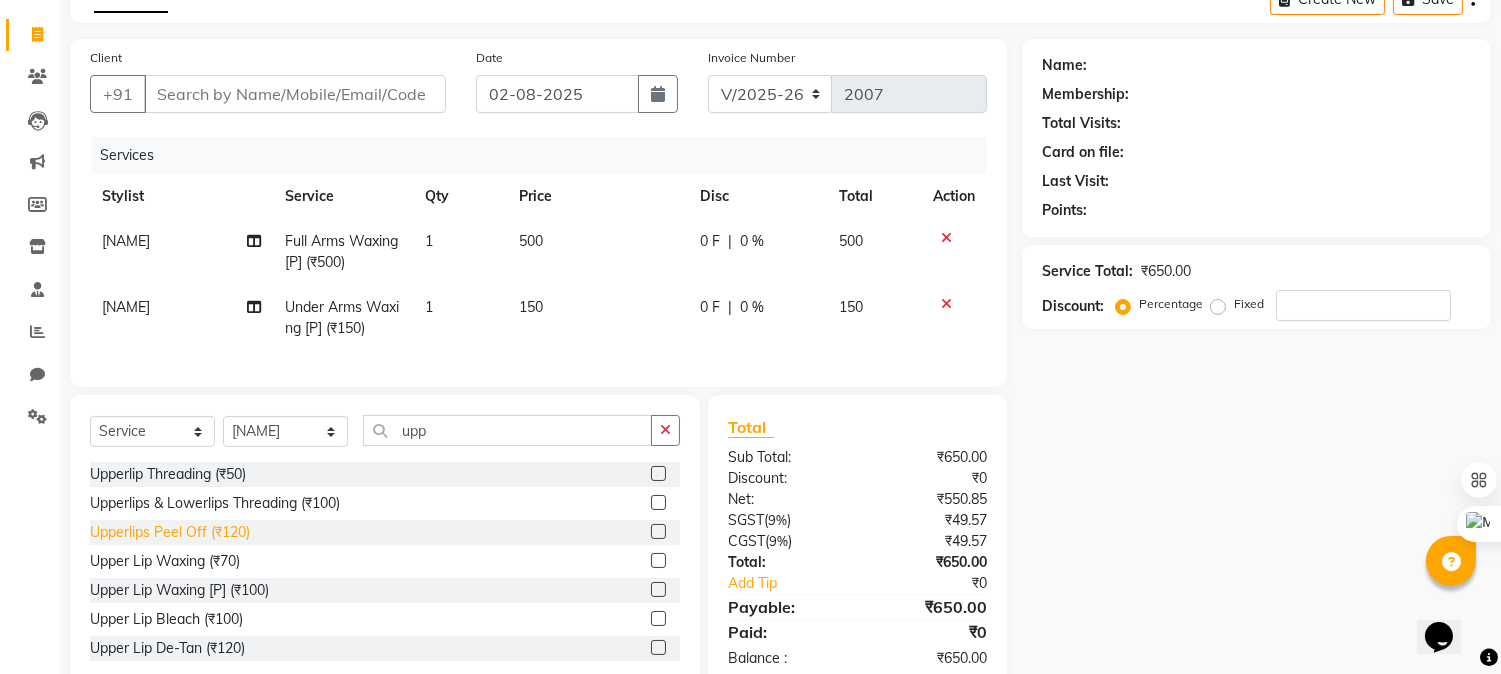 click on "Upperlips Peel Off (₹120)" 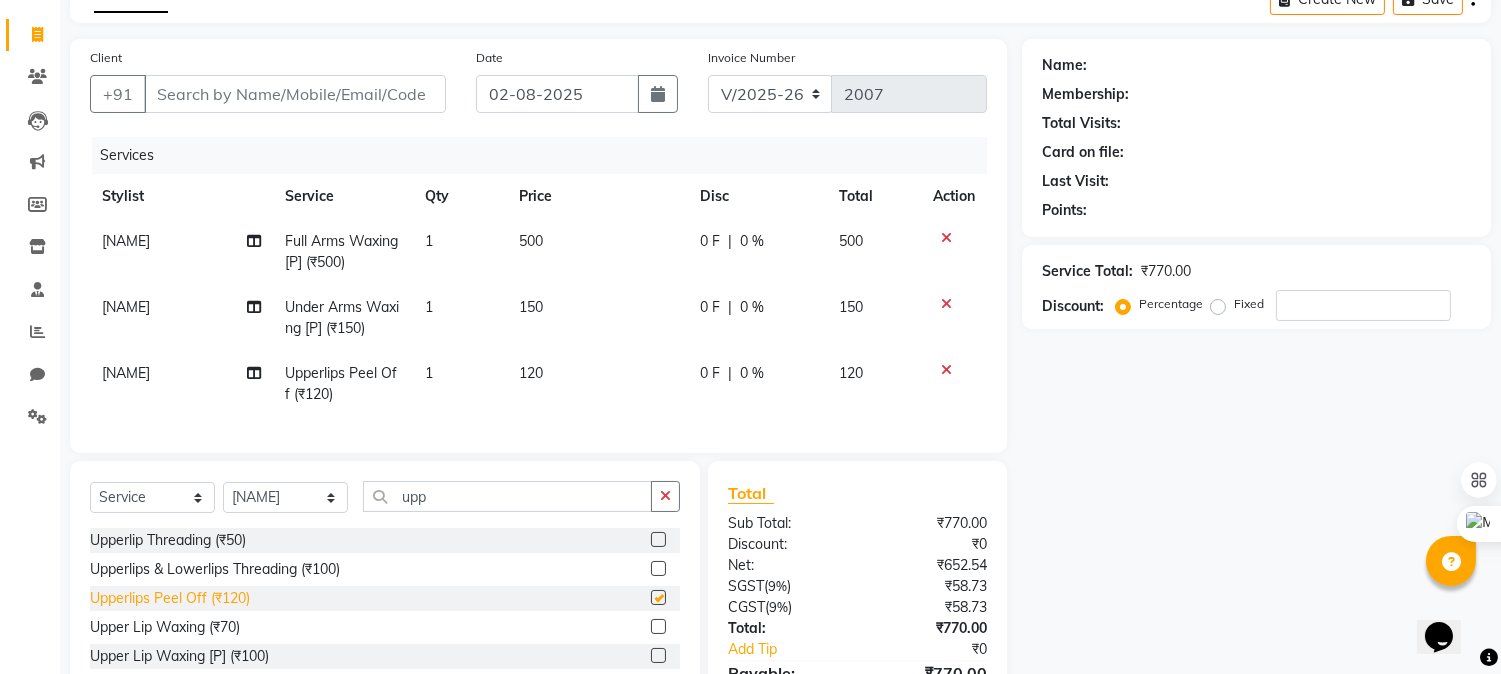 checkbox on "false" 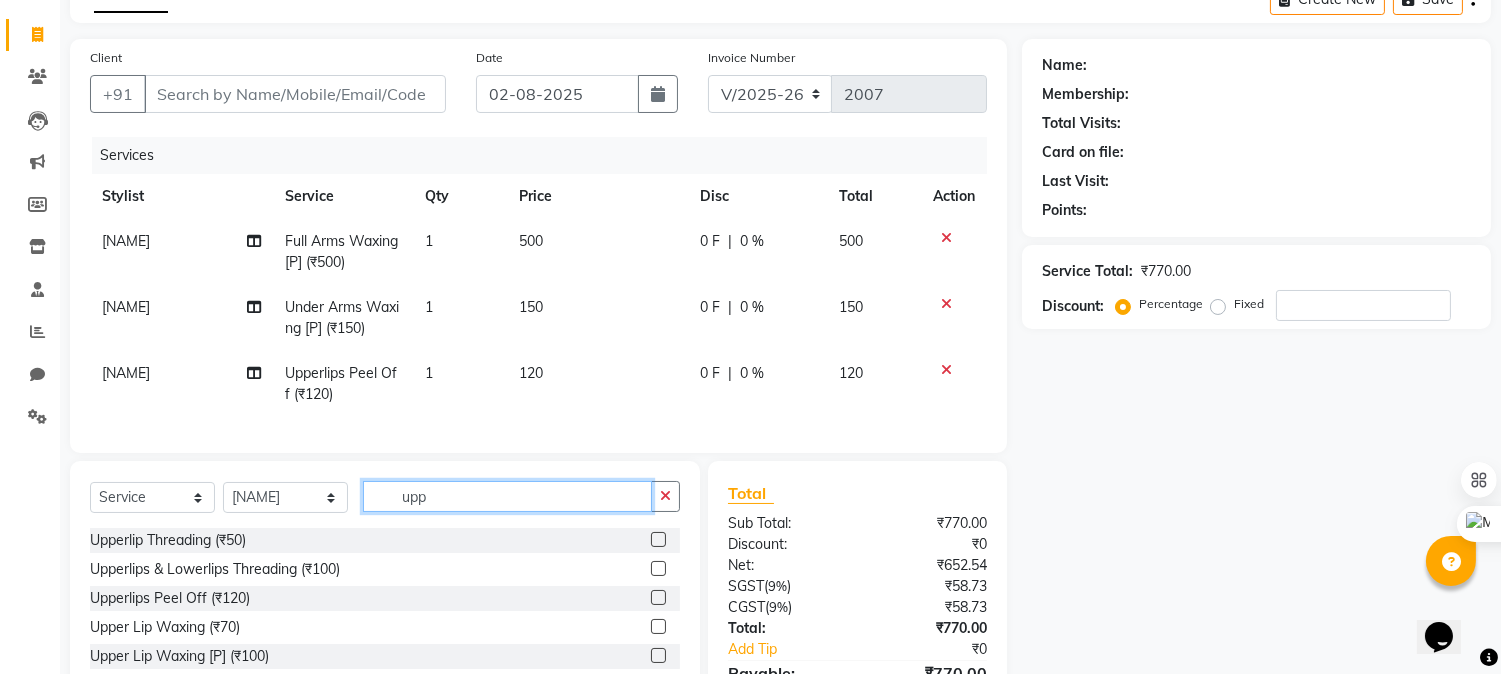 drag, startPoint x: 471, startPoint y: 515, endPoint x: 282, endPoint y: 535, distance: 190.05525 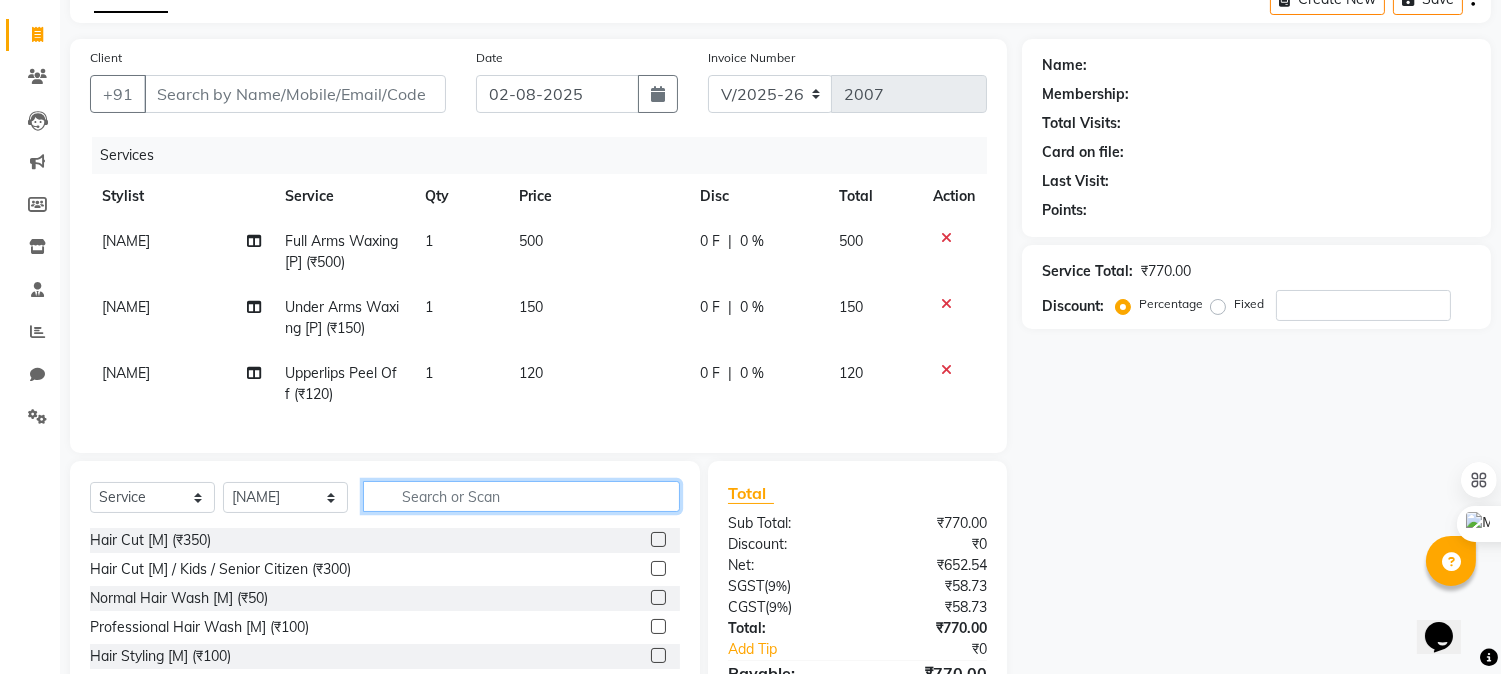 type 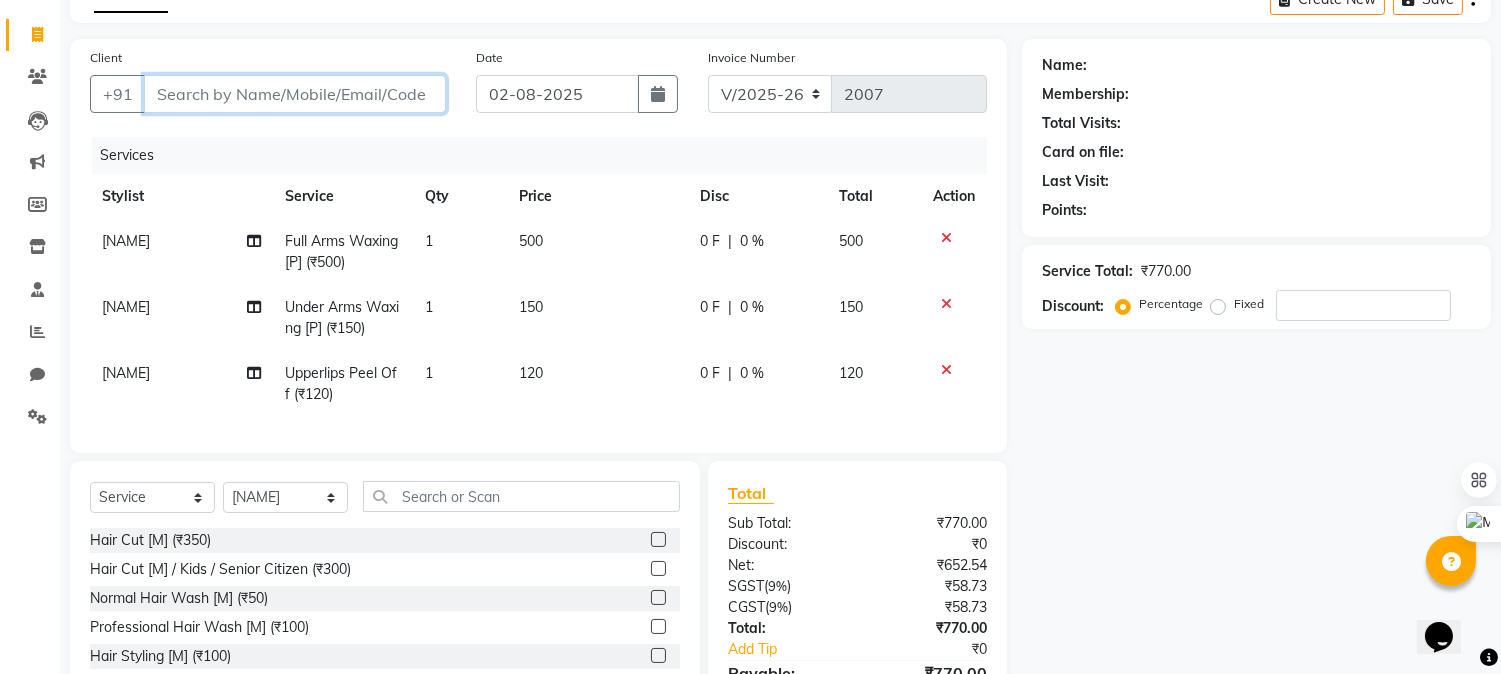 click on "Client" at bounding box center [295, 94] 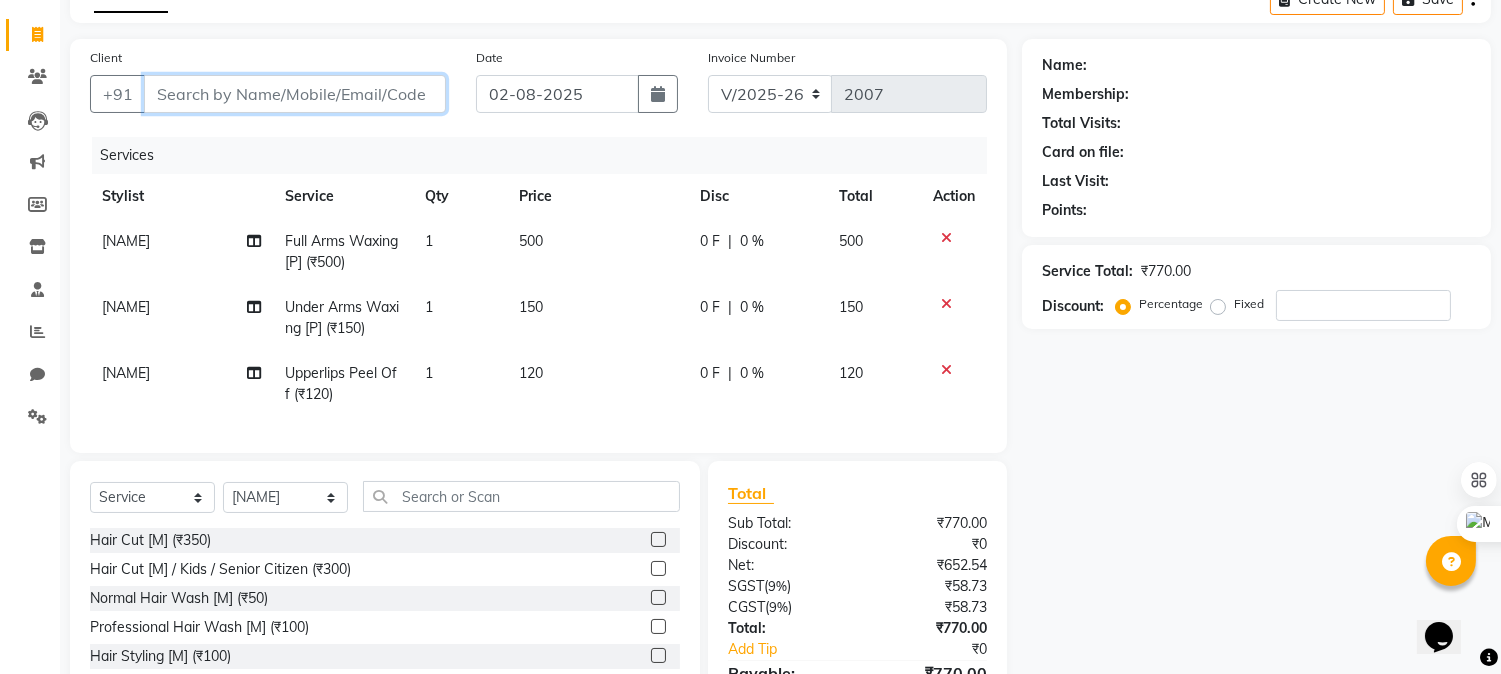 type on "8" 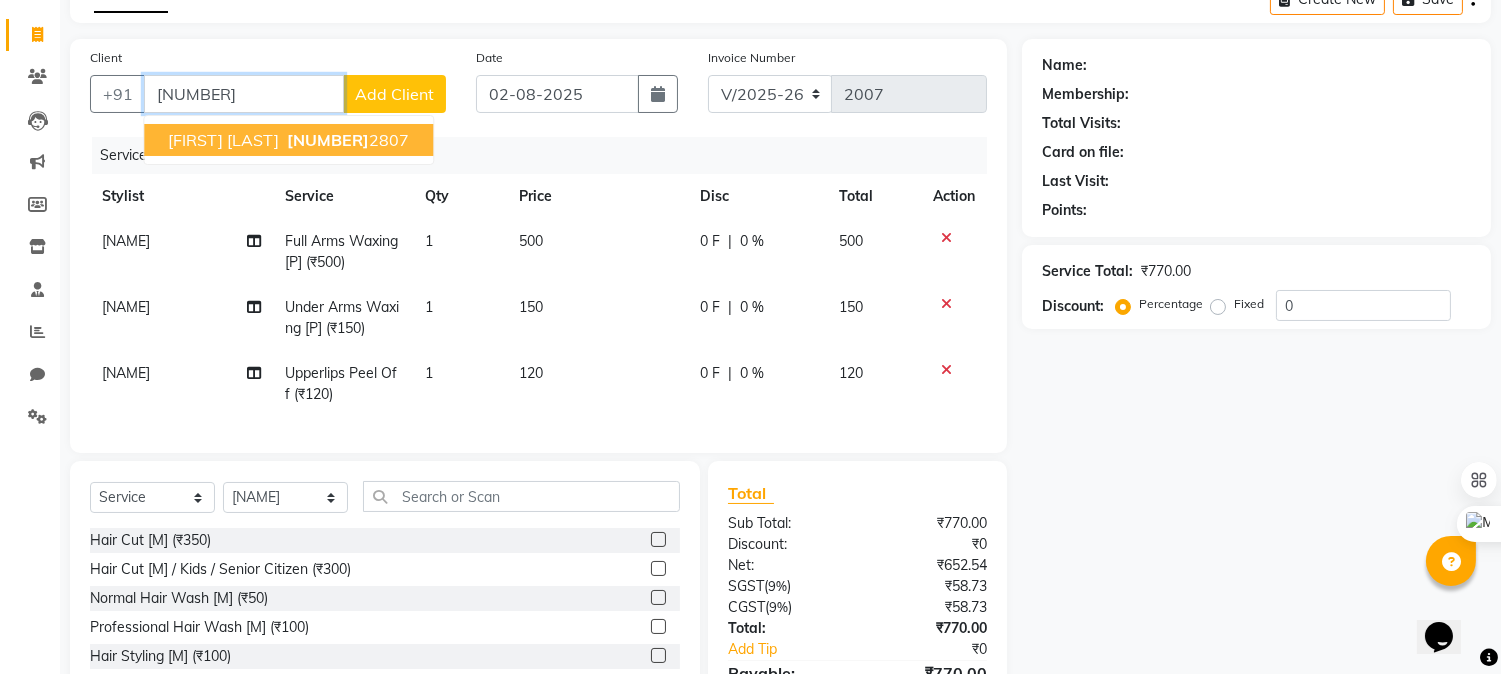 click on "[FIRST] [LAST]" at bounding box center [223, 140] 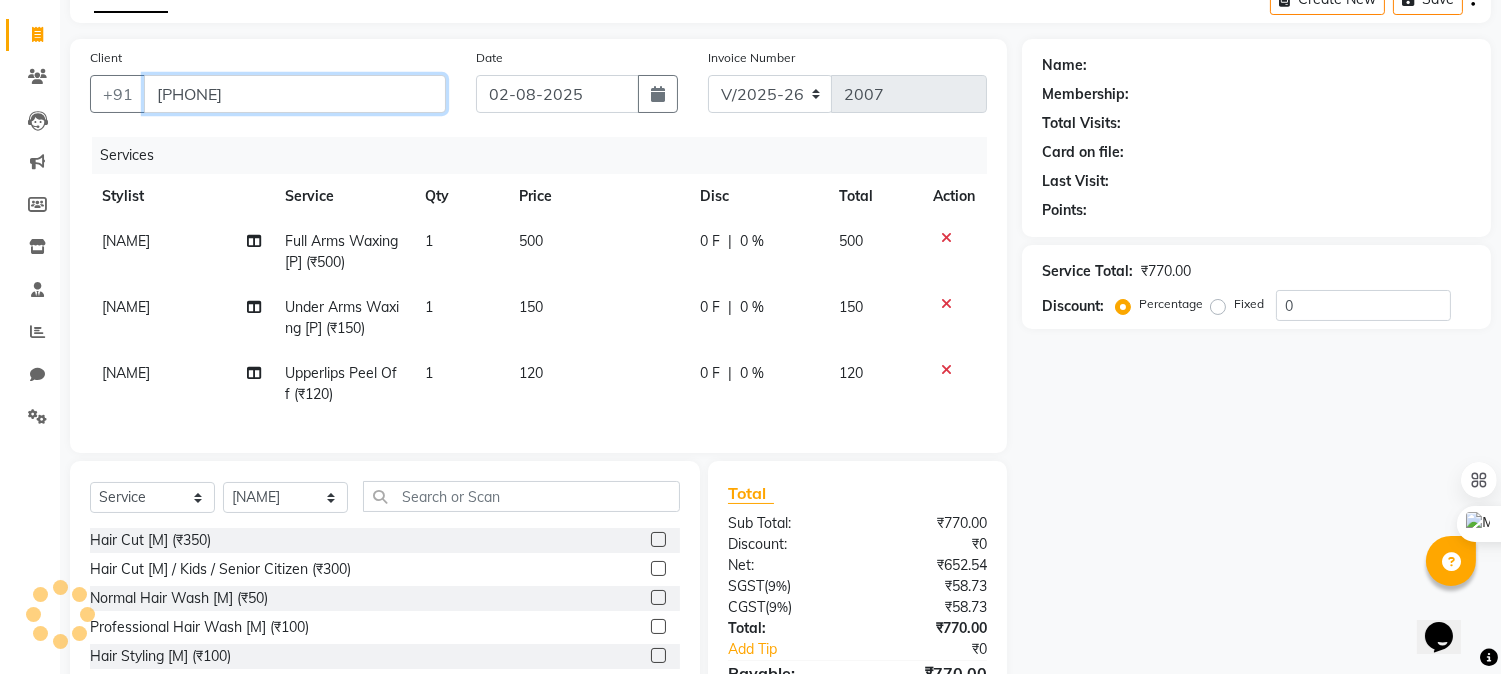 type on "[PHONE]" 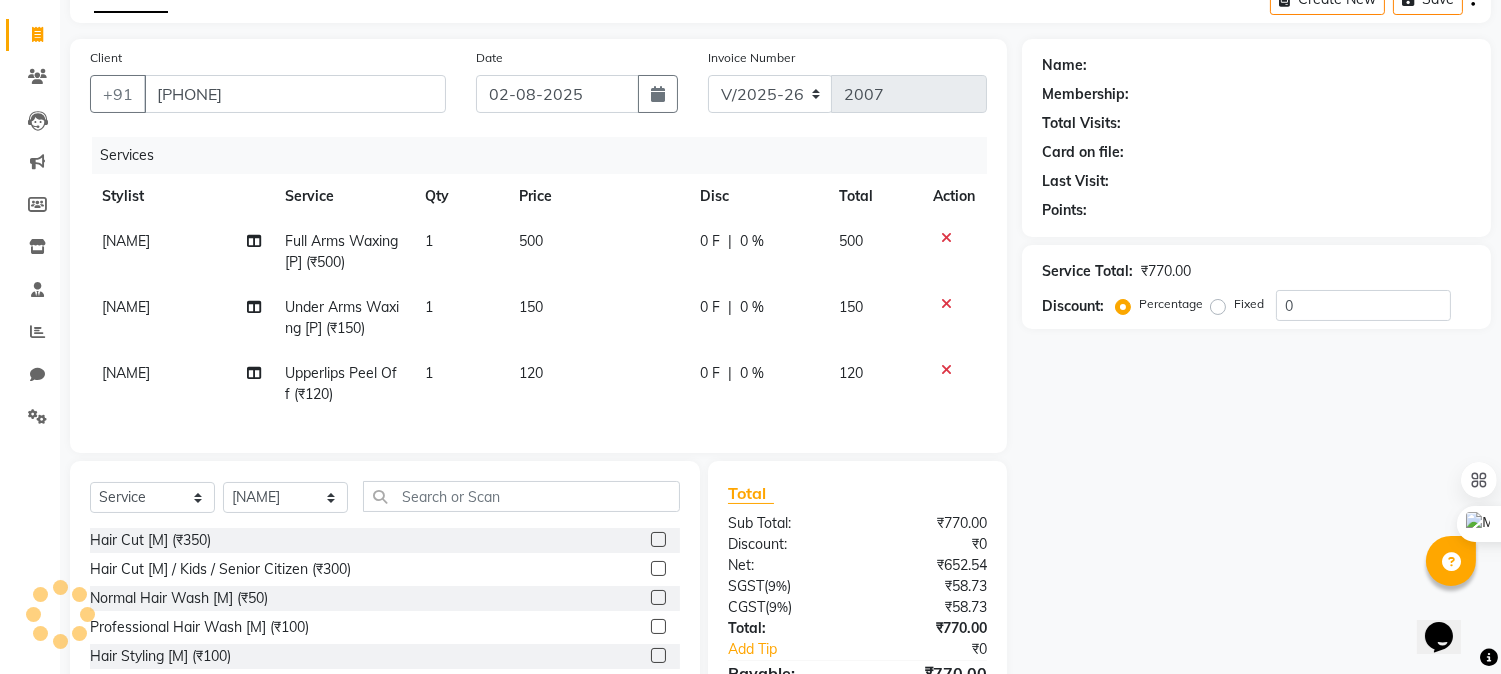 select on "1: Object" 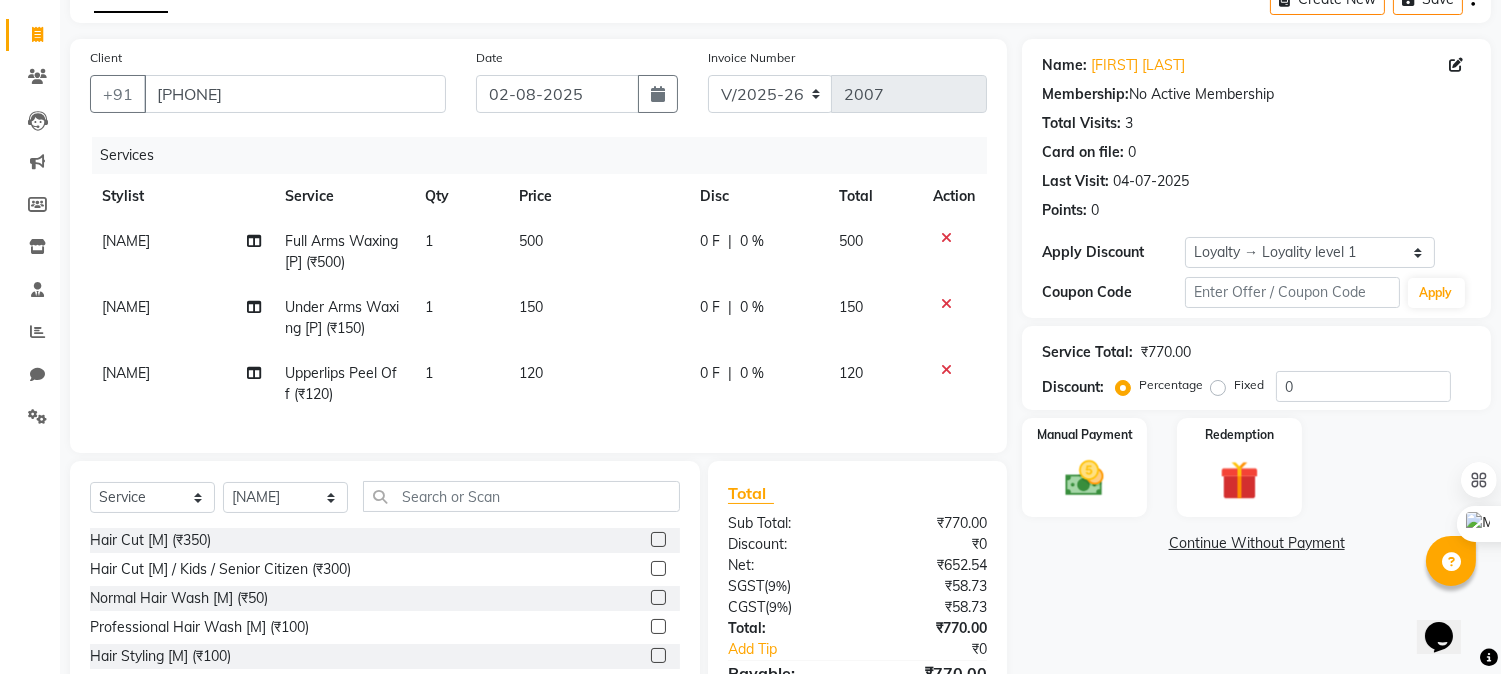 scroll, scrollTop: 238, scrollLeft: 0, axis: vertical 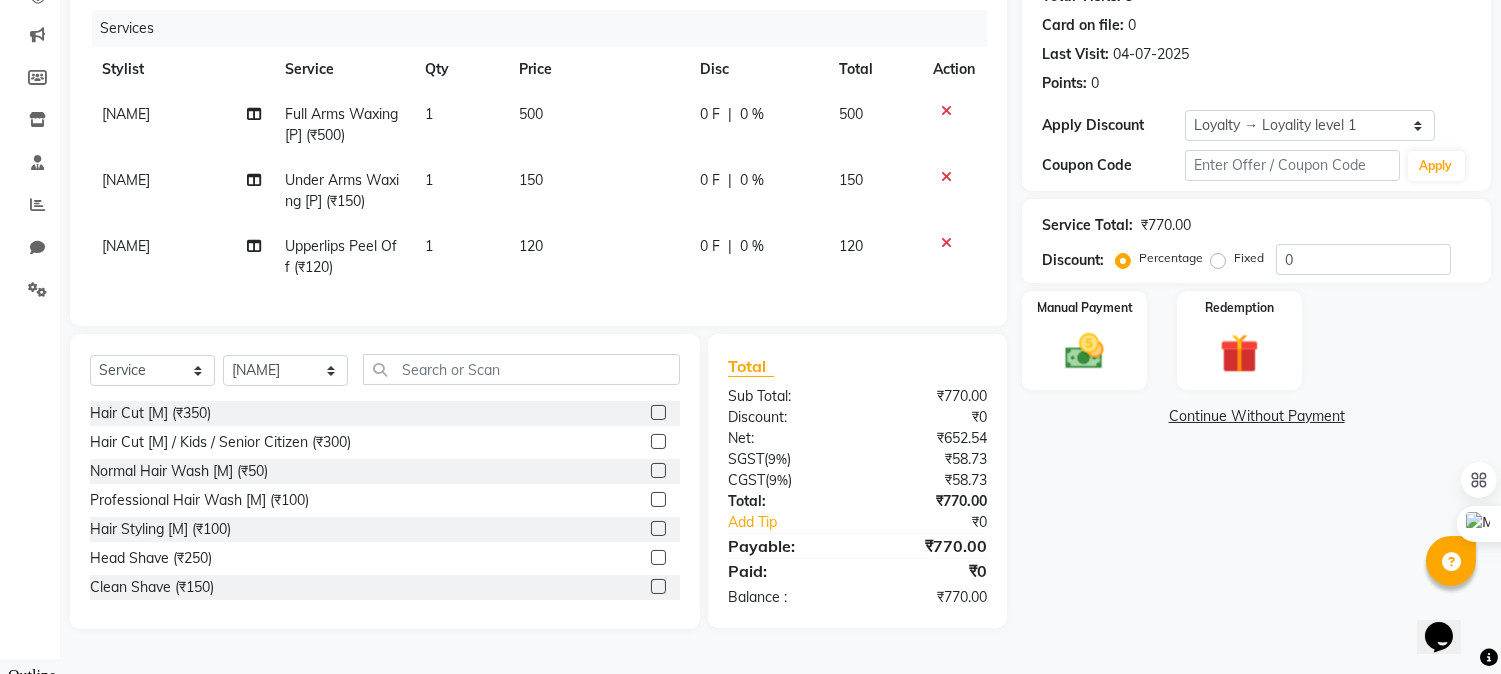 click on "₹770.00" 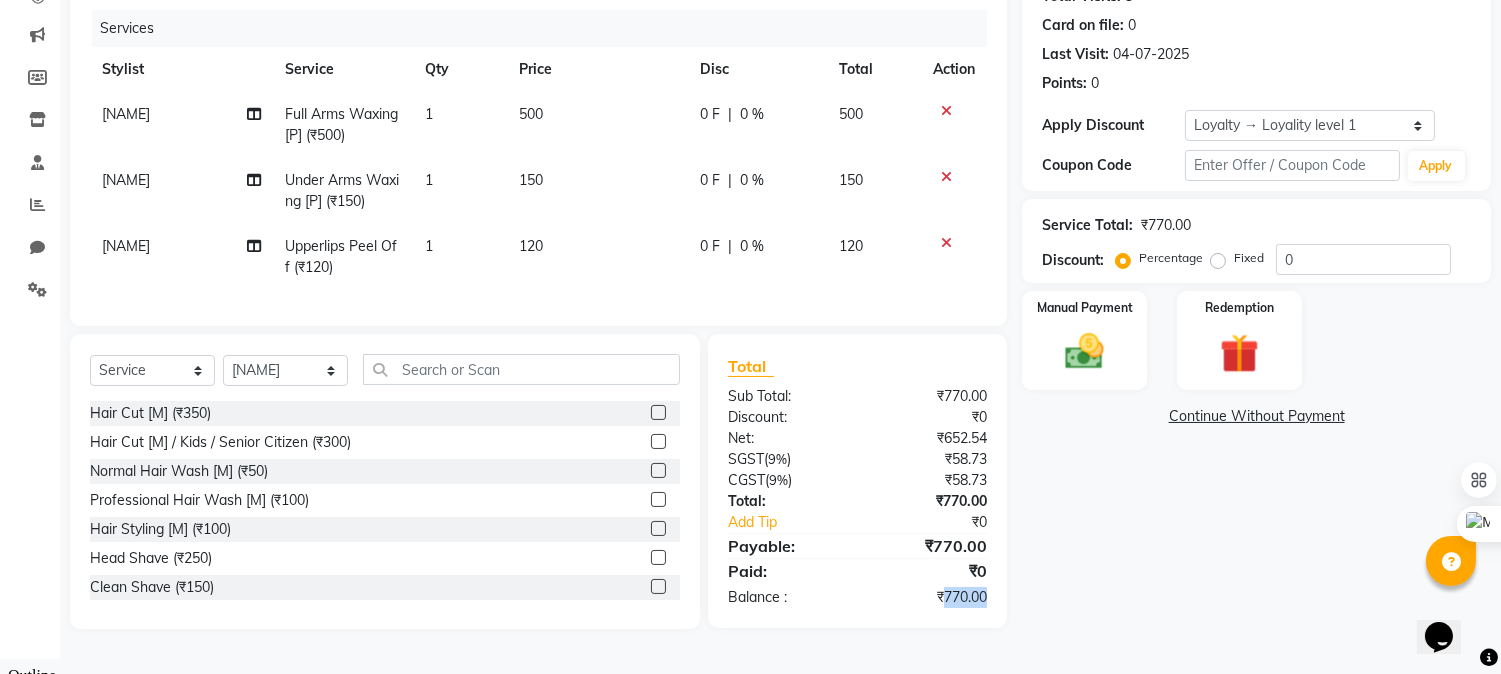 click on "₹770.00" 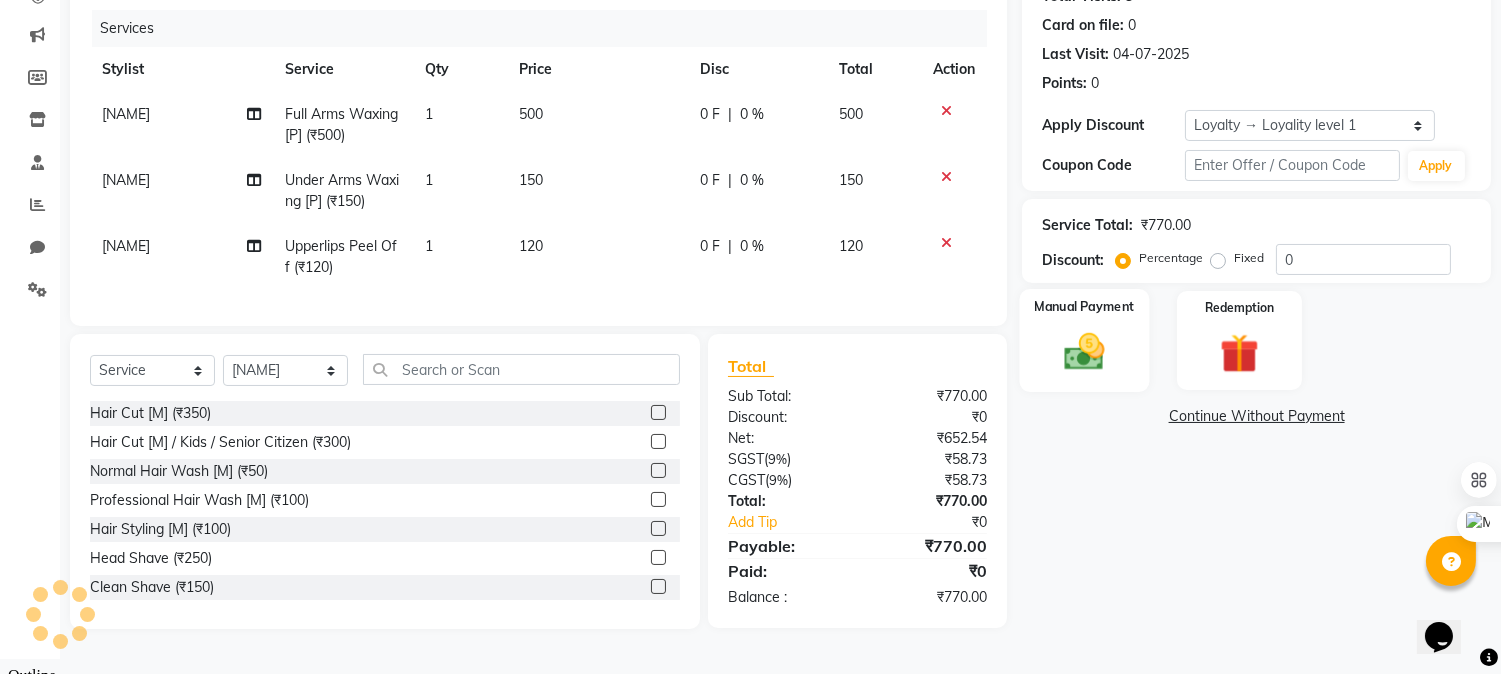 click 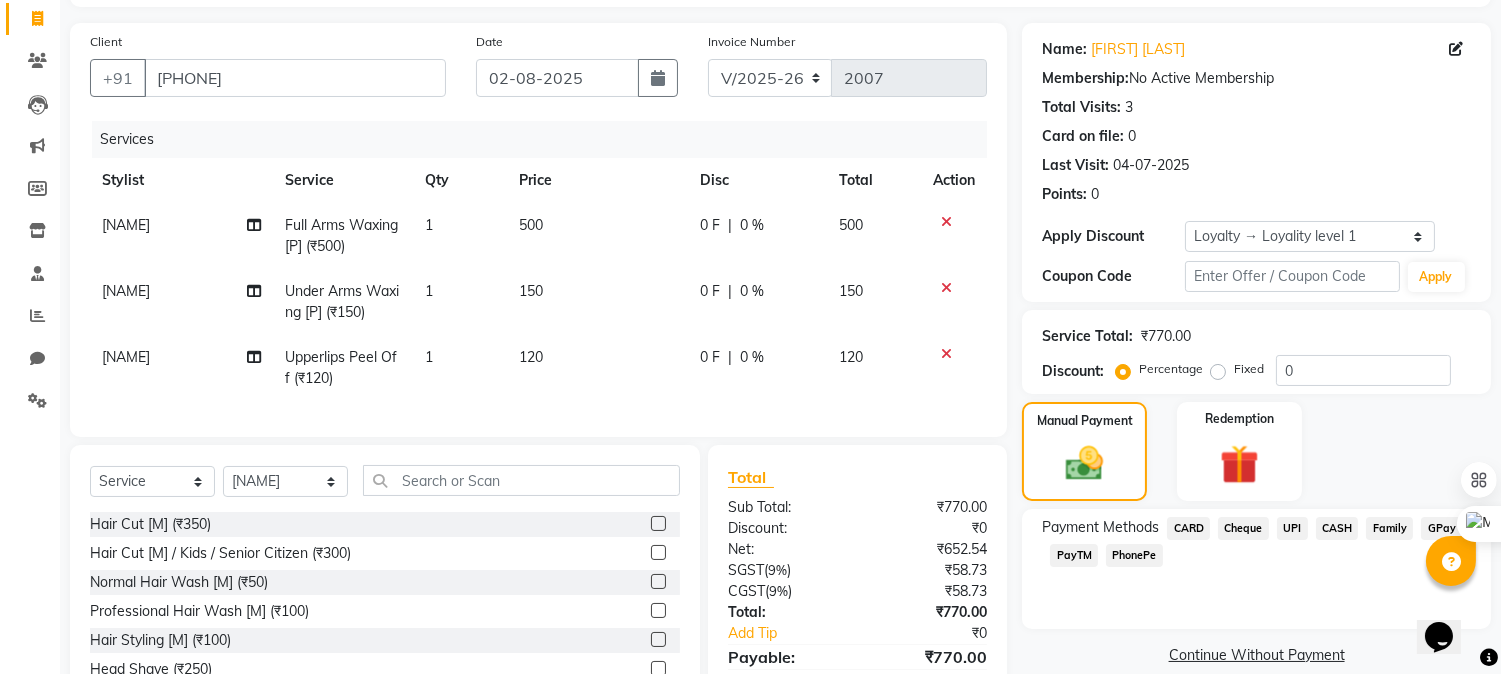 scroll, scrollTop: 238, scrollLeft: 0, axis: vertical 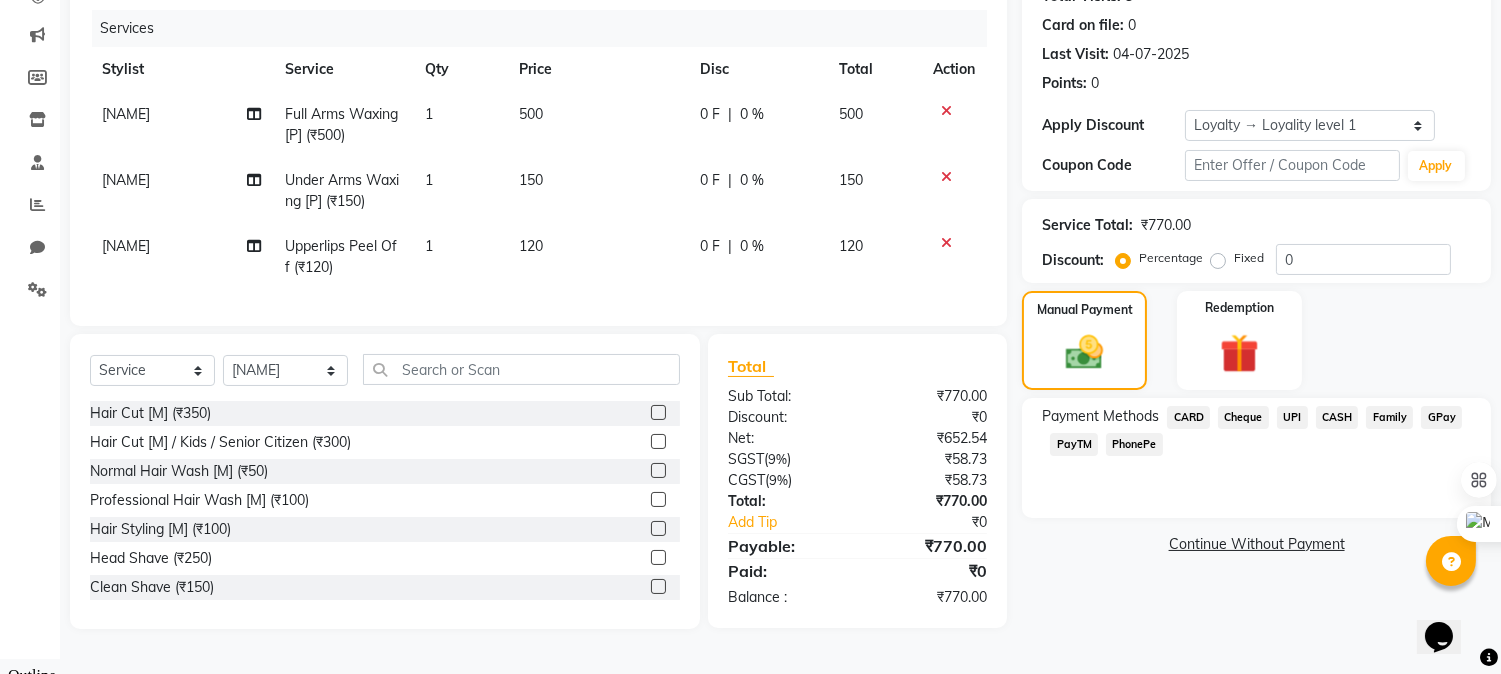 click on "UPI" 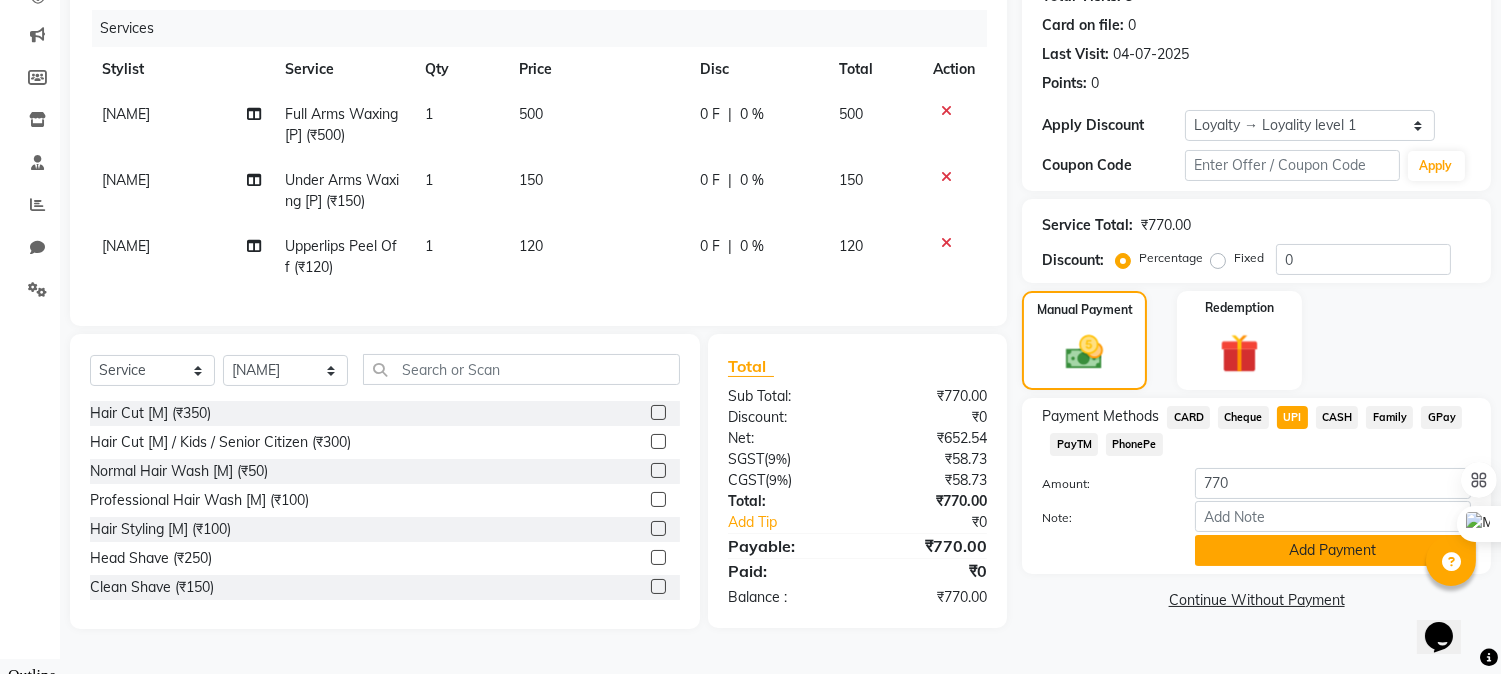 click on "Add Payment" 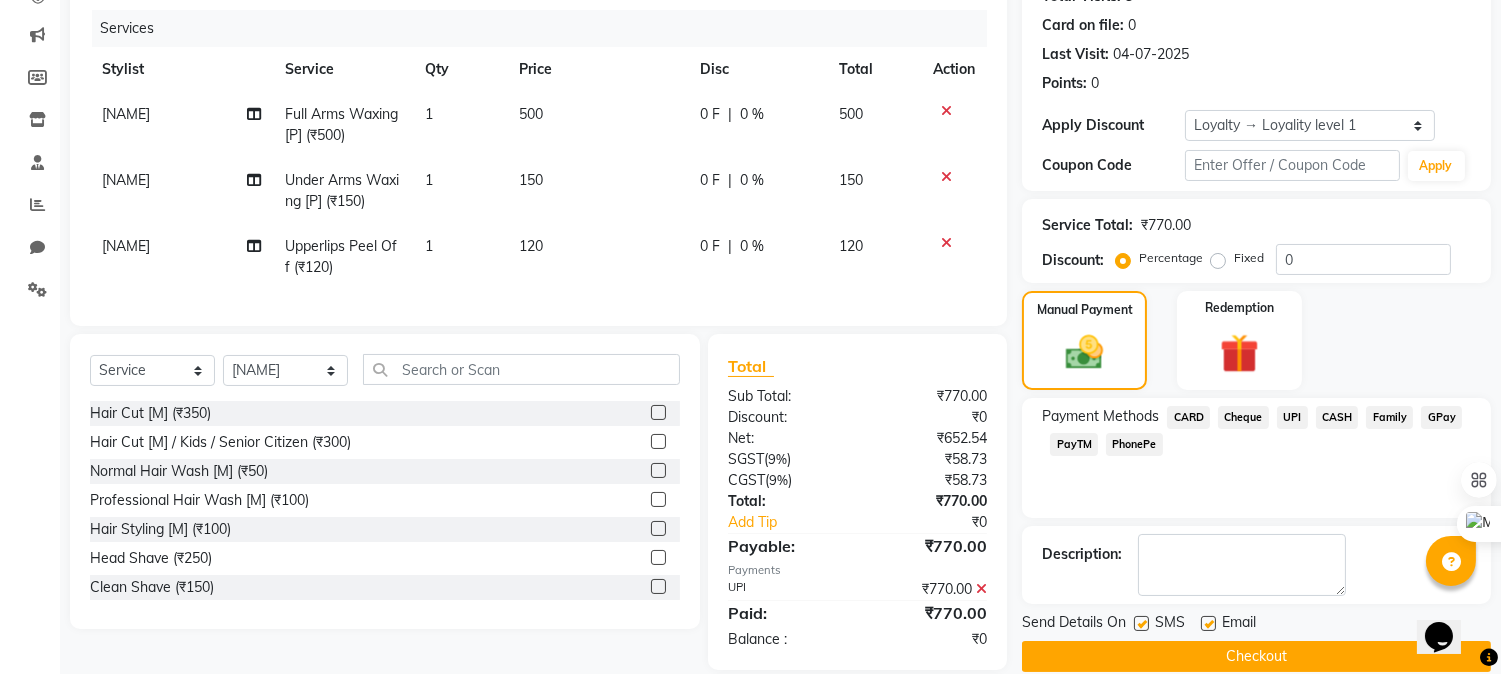 scroll, scrollTop: 378, scrollLeft: 0, axis: vertical 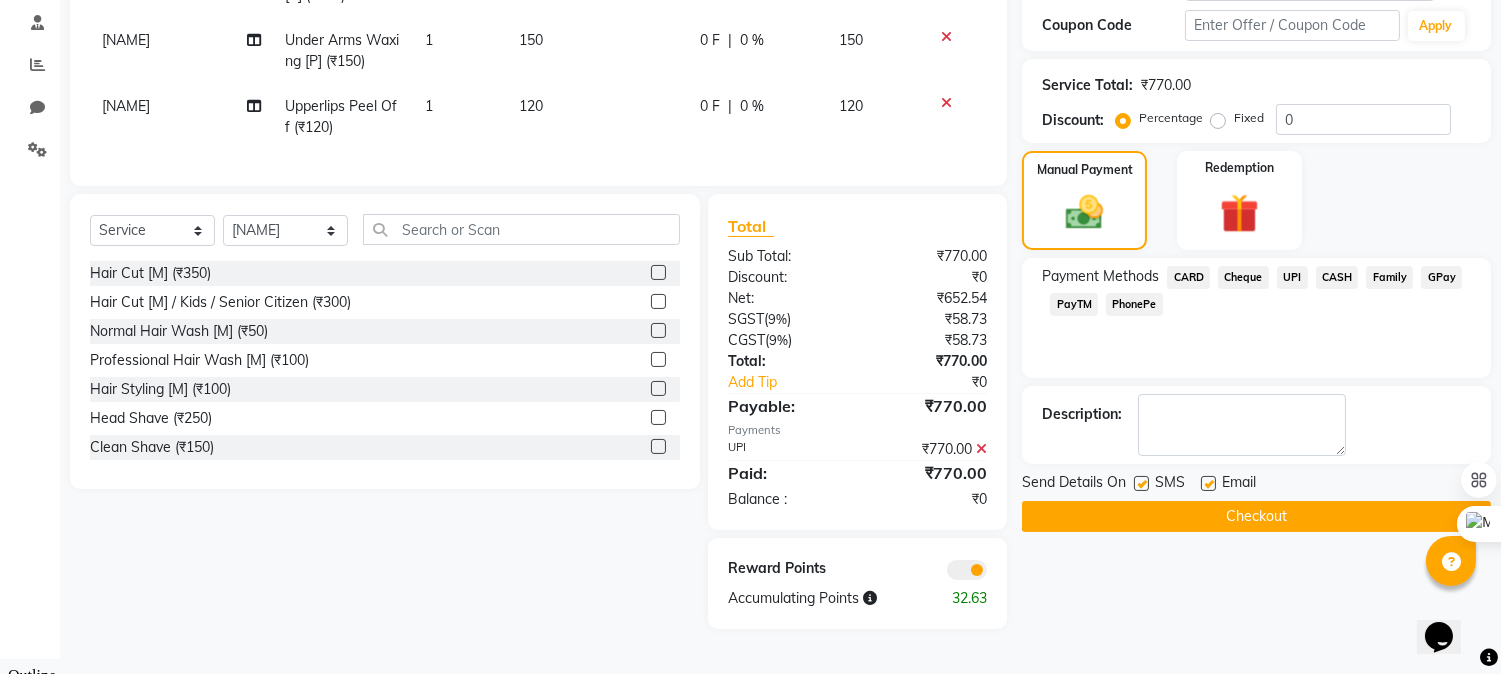 click on "Checkout" 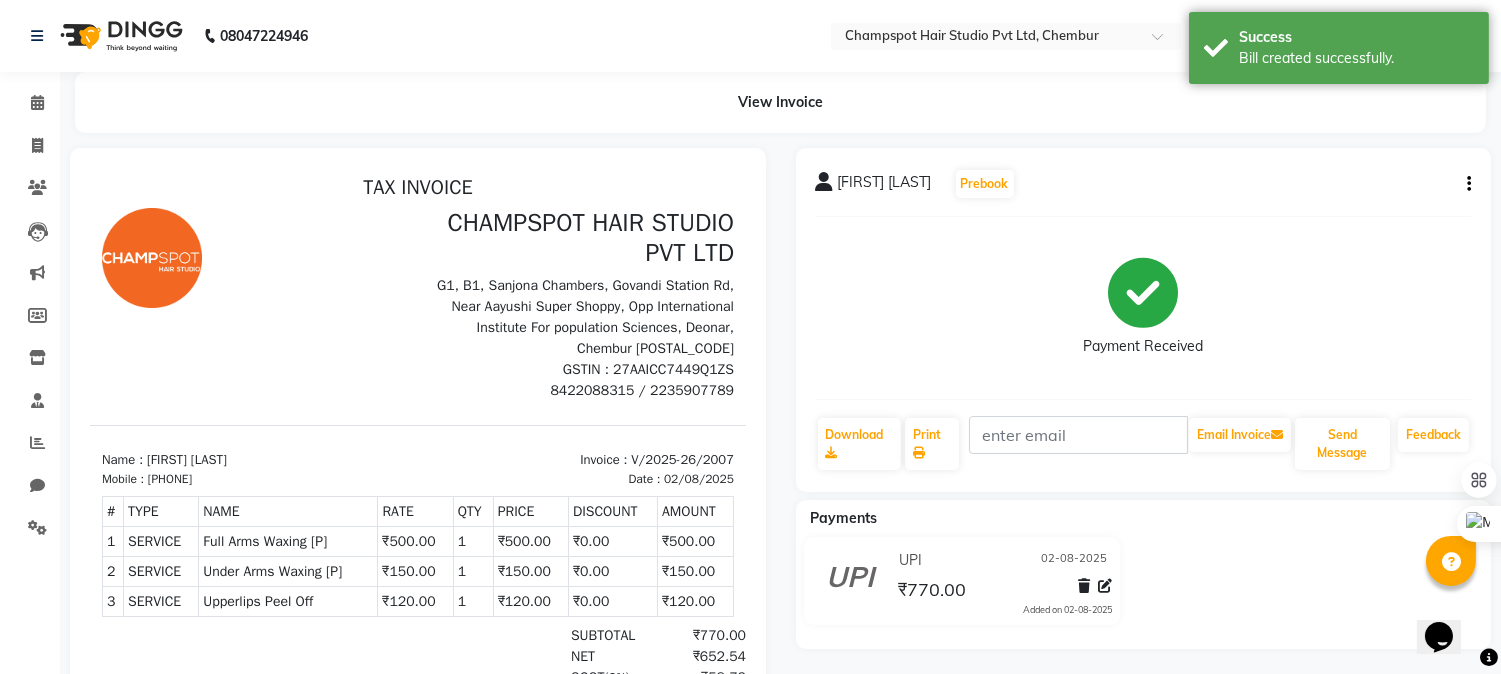 scroll, scrollTop: 0, scrollLeft: 0, axis: both 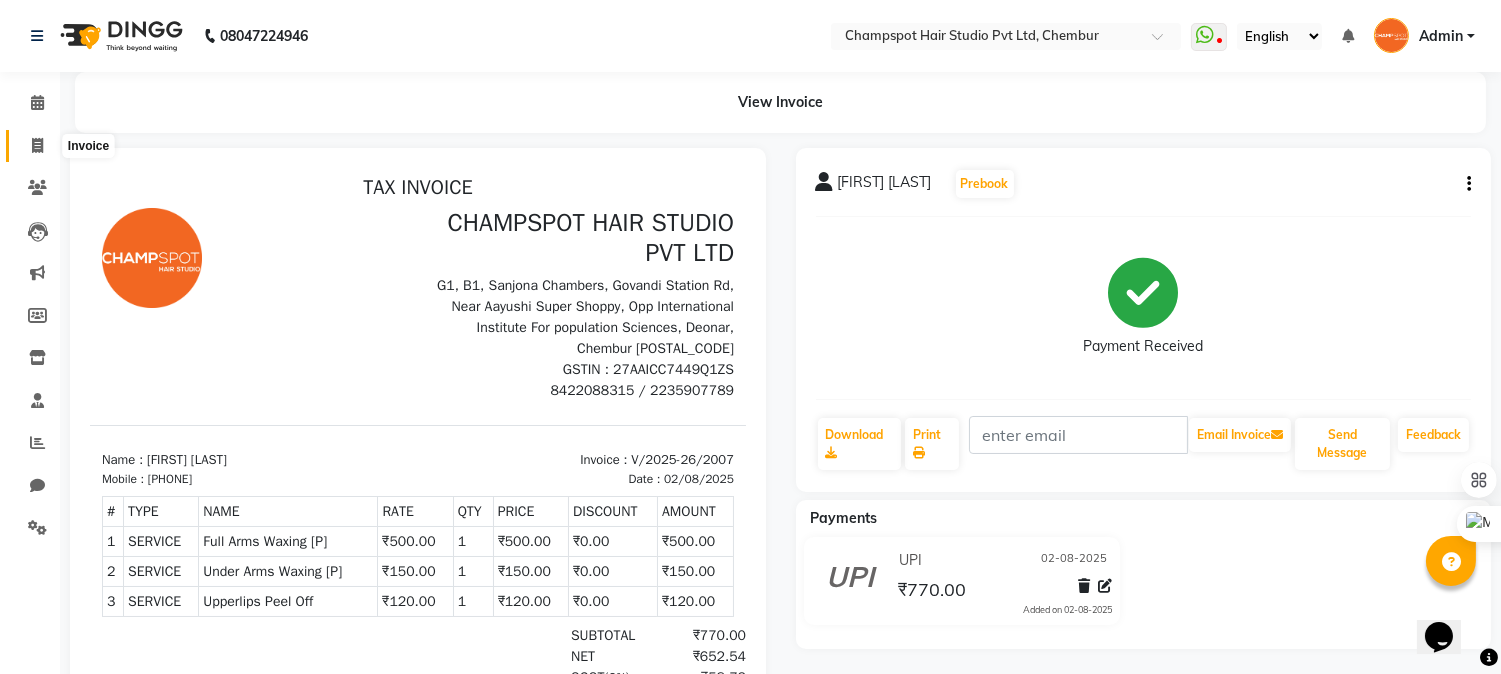 click 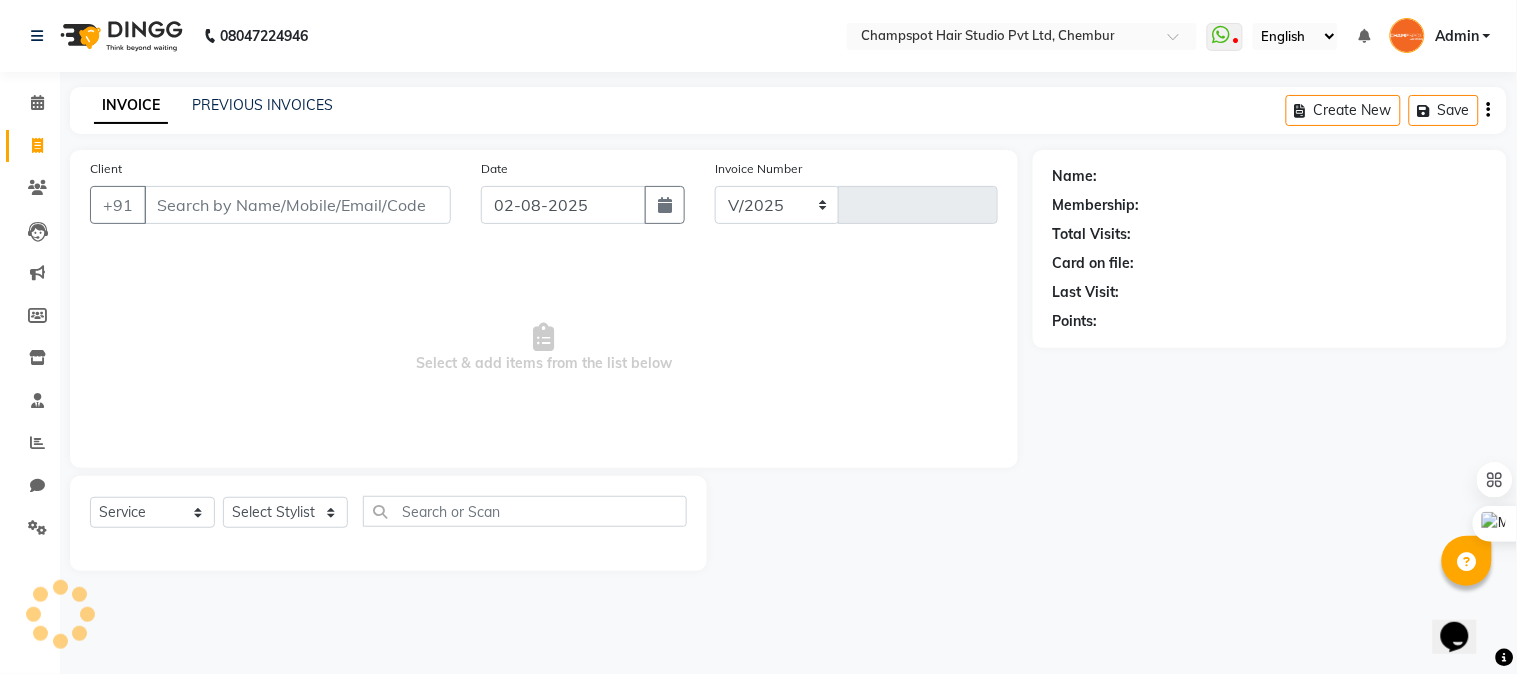 select on "7690" 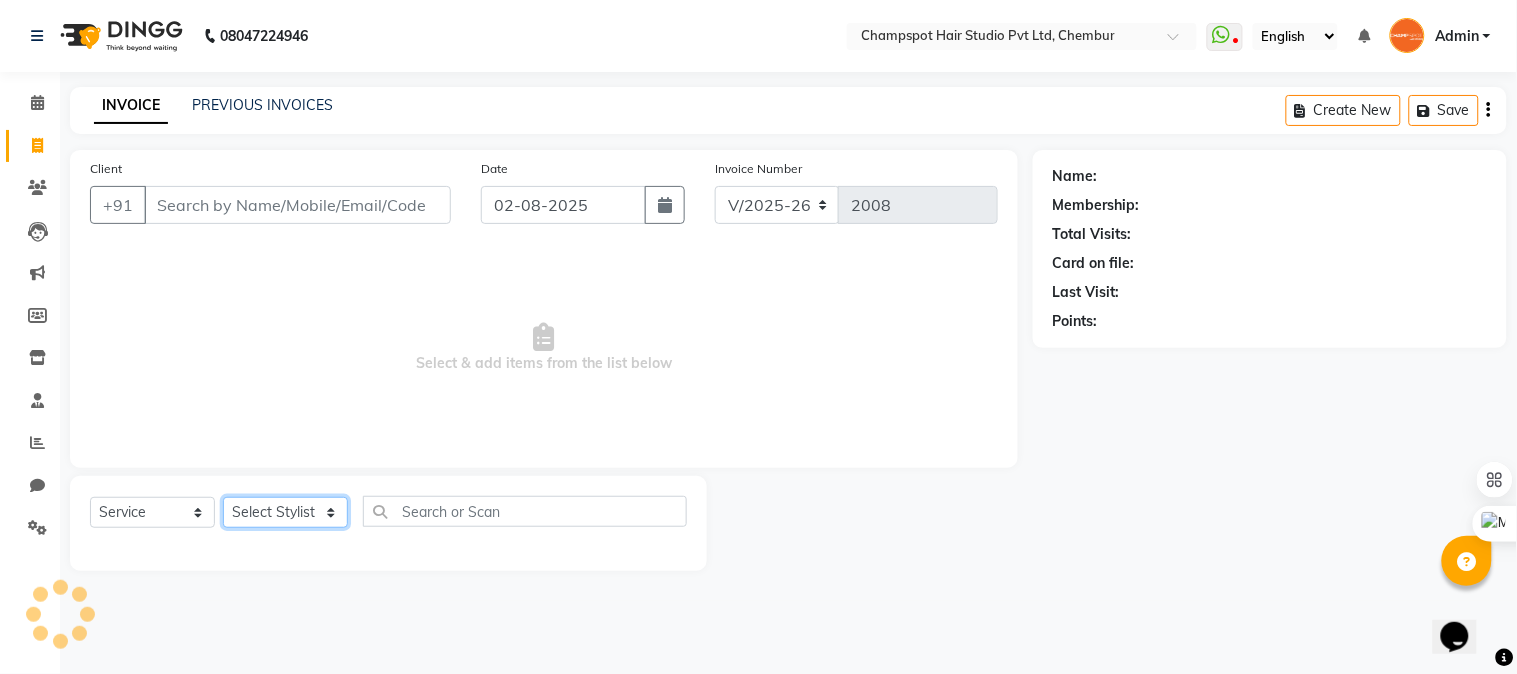 click on "Select Stylist Admin [NAME], [NAME], [NAME], [NAME], [NAME], [NAME], [NAME]" 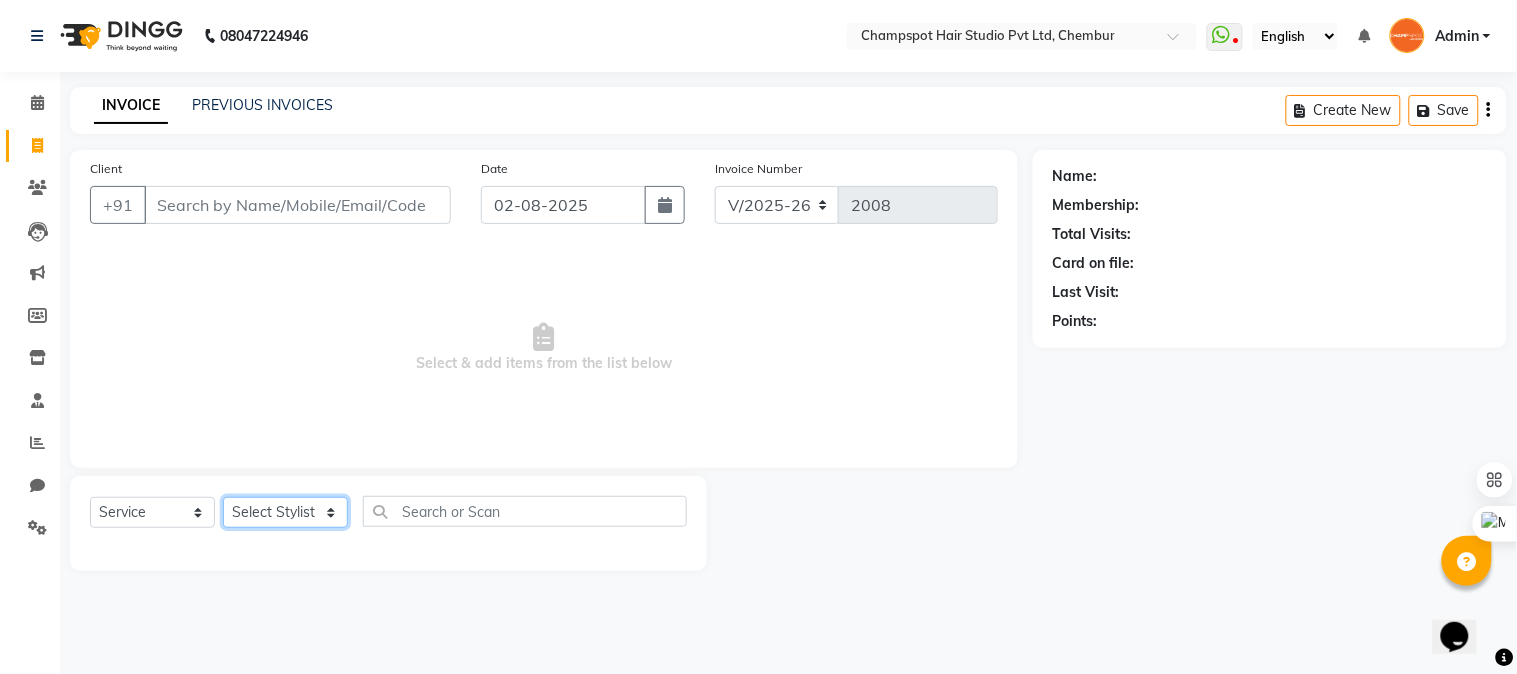 select on "69009" 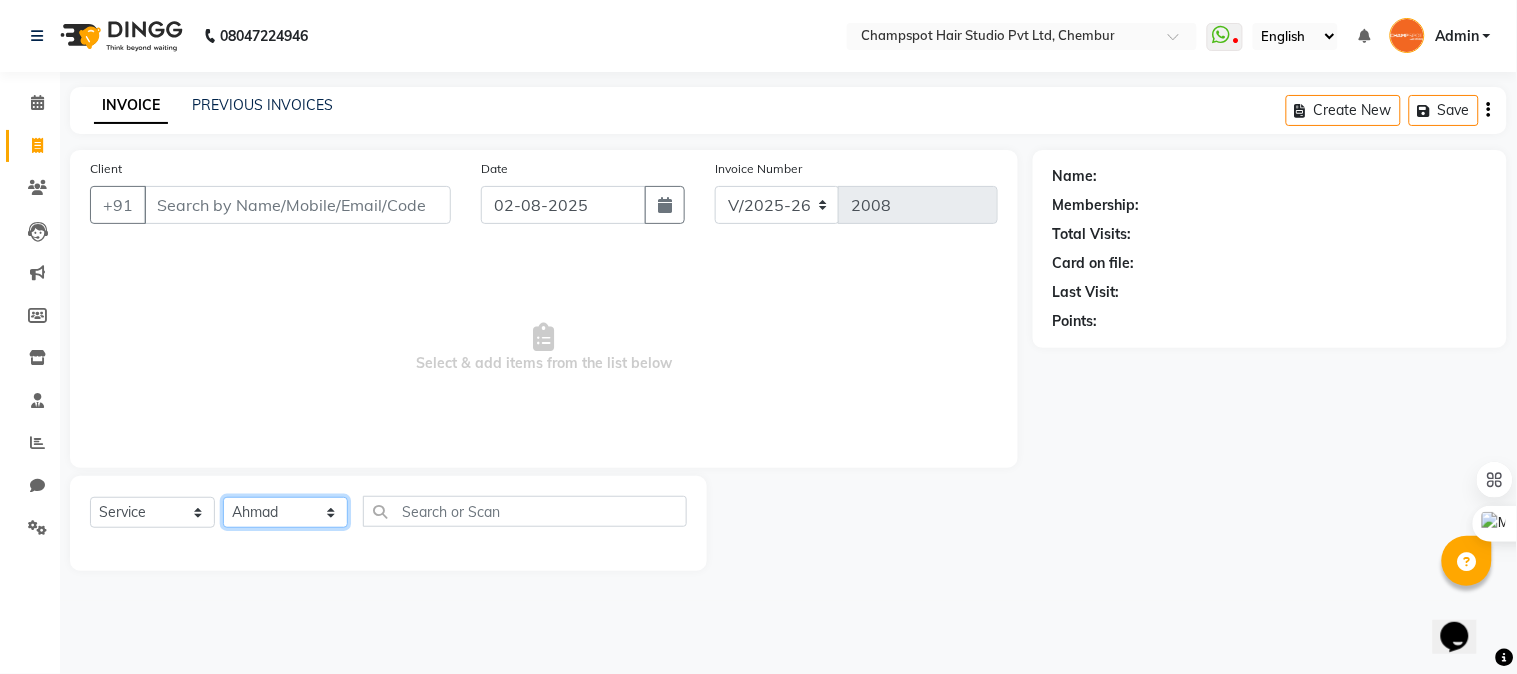 click on "Select Stylist Admin [NAME], [NAME], [NAME], [NAME], [NAME], [NAME], [NAME]" 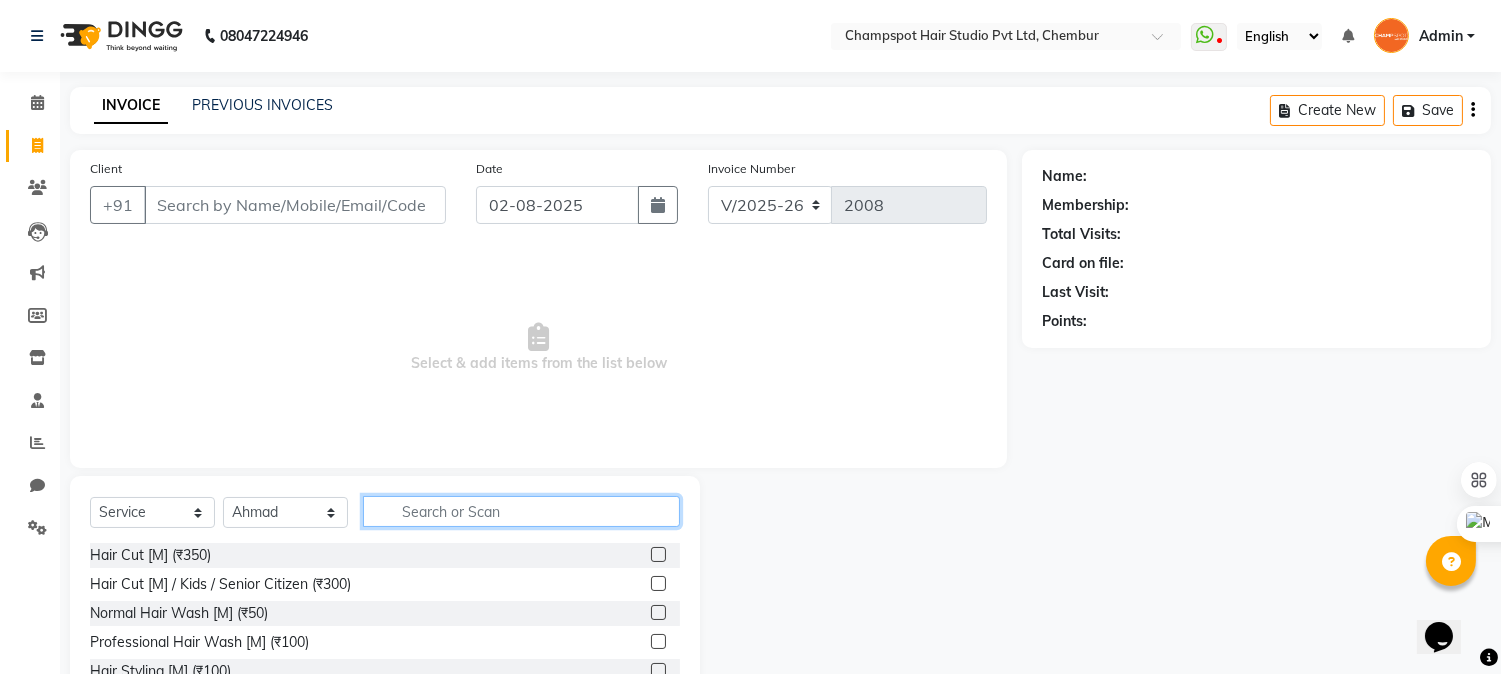 click 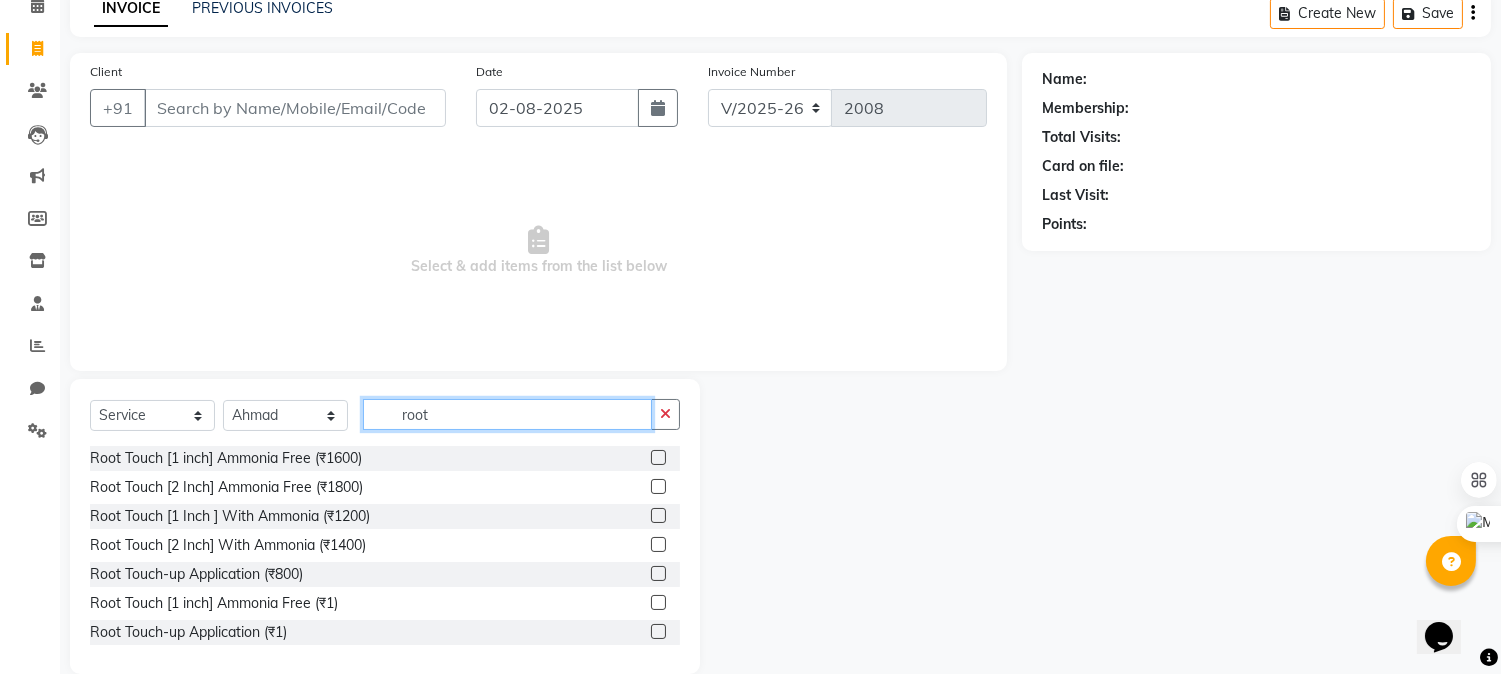 scroll, scrollTop: 126, scrollLeft: 0, axis: vertical 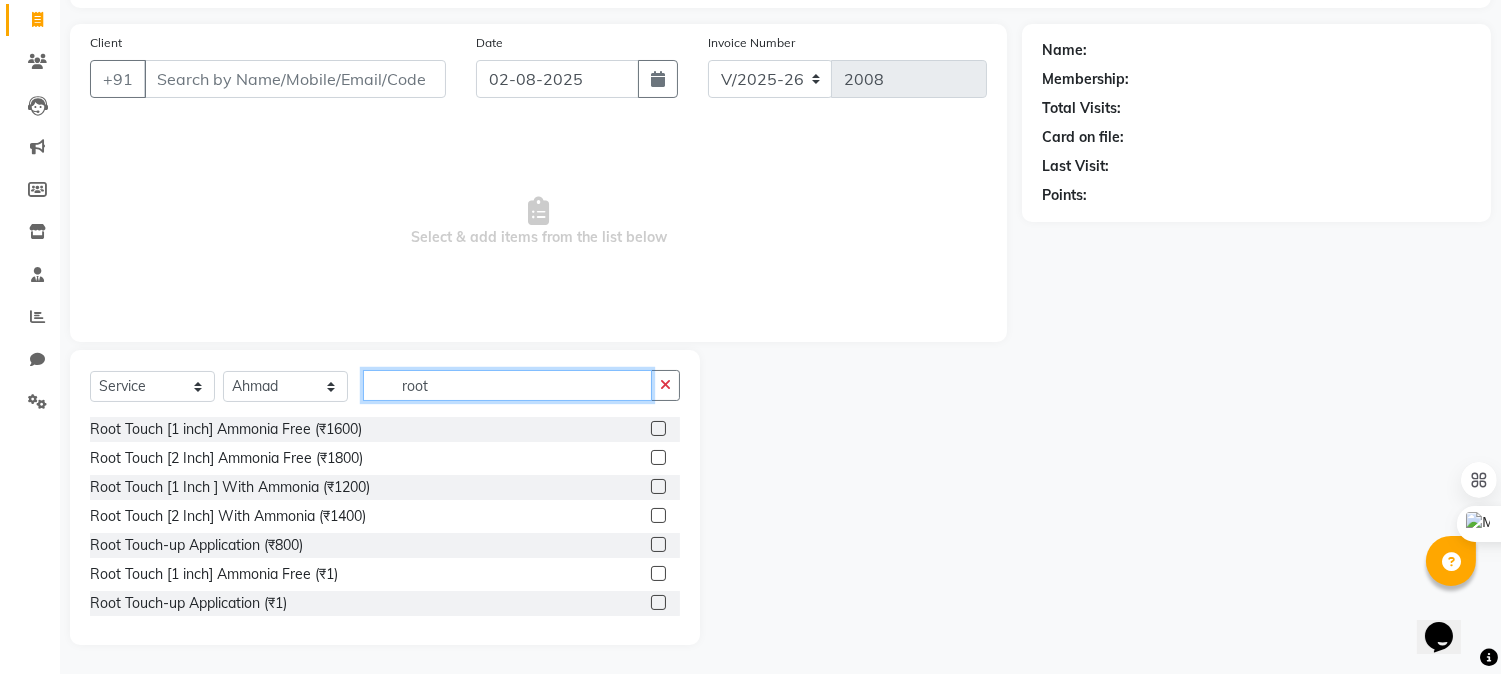 type on "root" 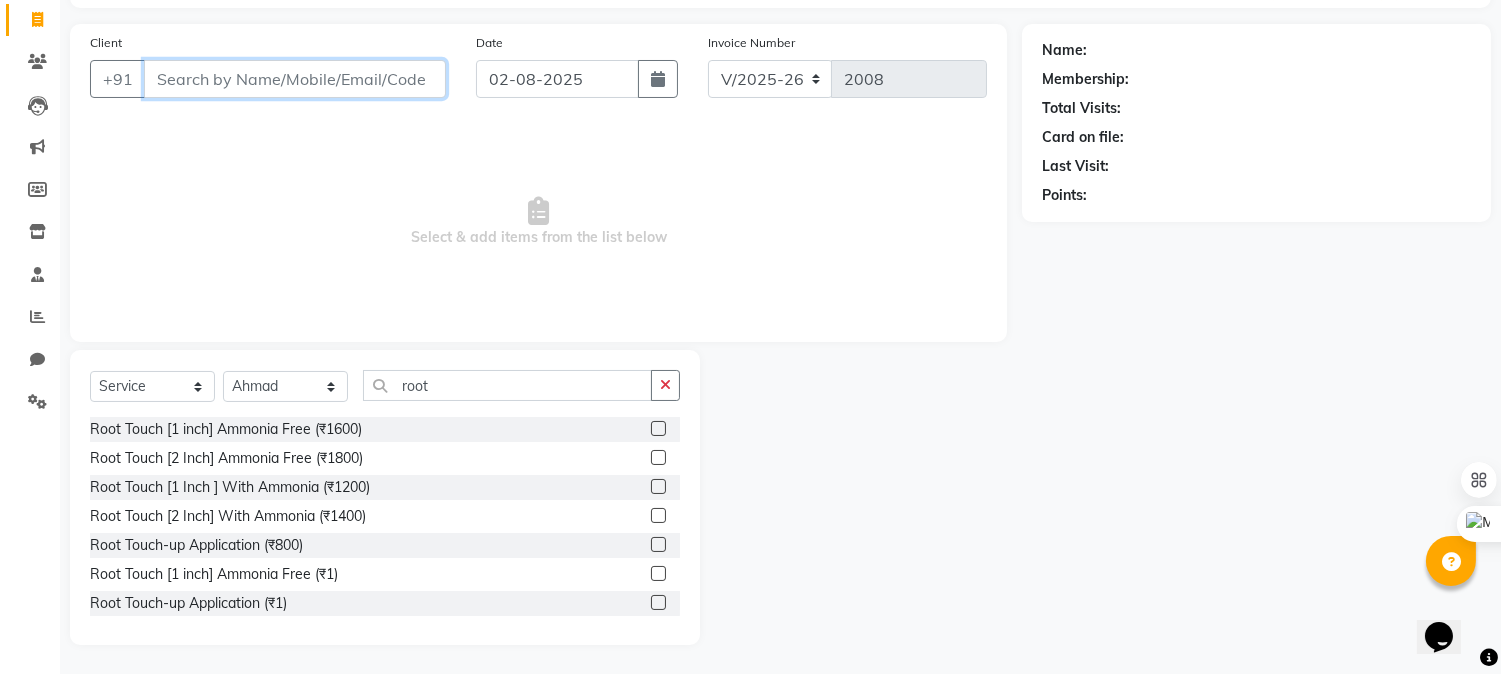 click on "Client" at bounding box center [295, 79] 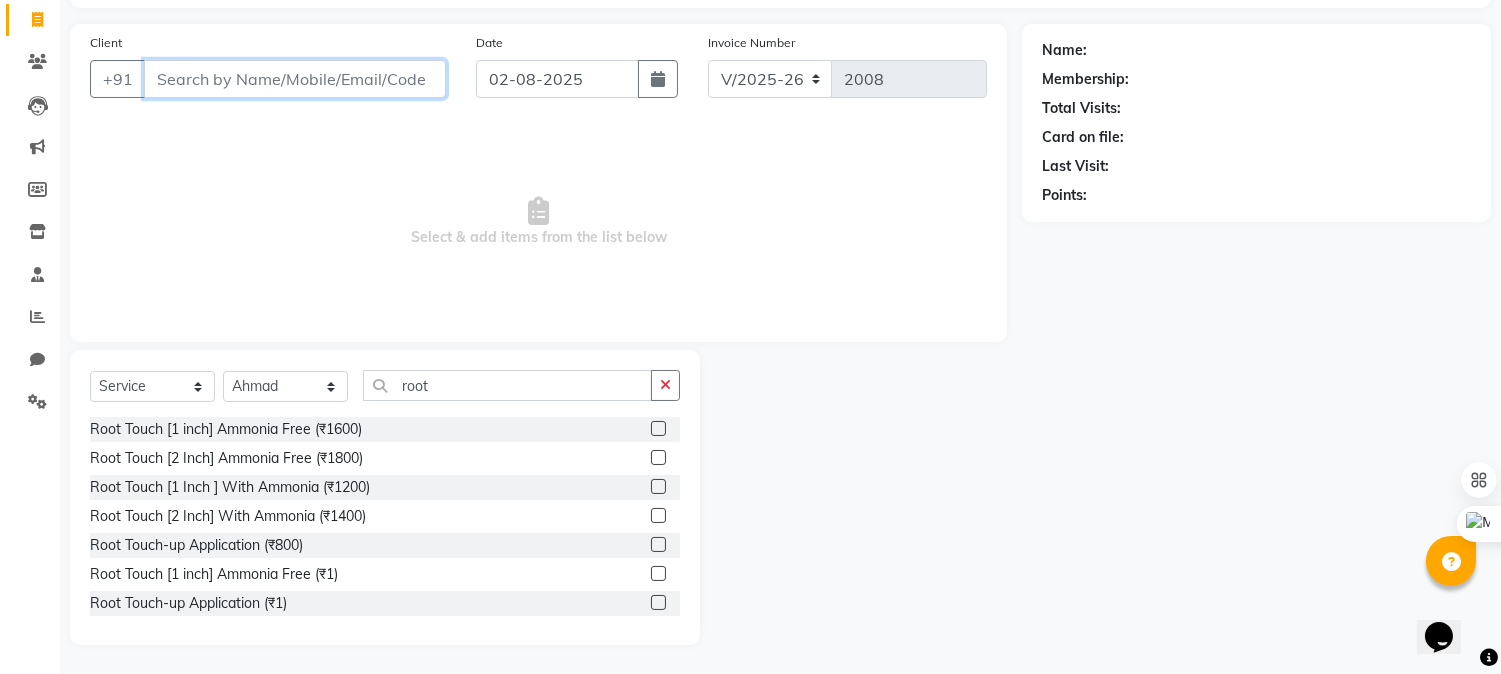 scroll, scrollTop: 0, scrollLeft: 0, axis: both 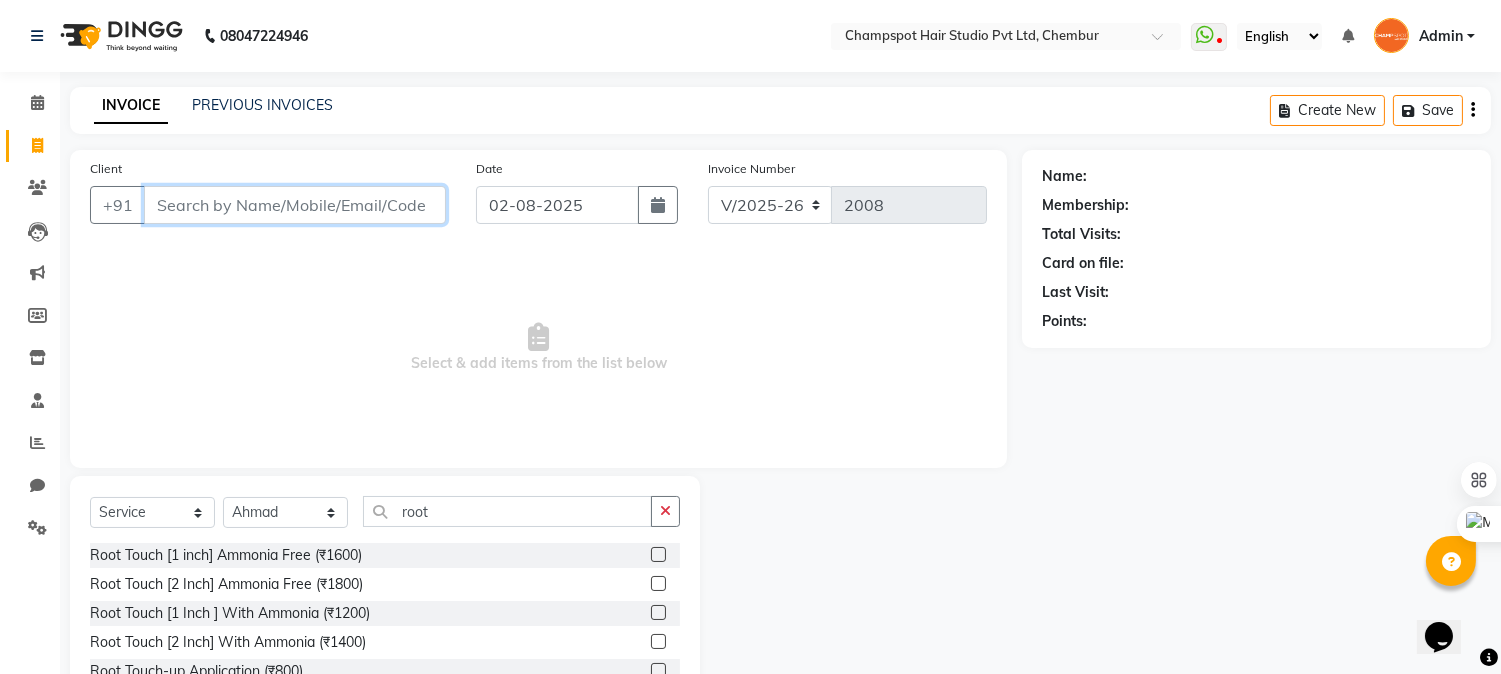 click on "Client" at bounding box center (295, 205) 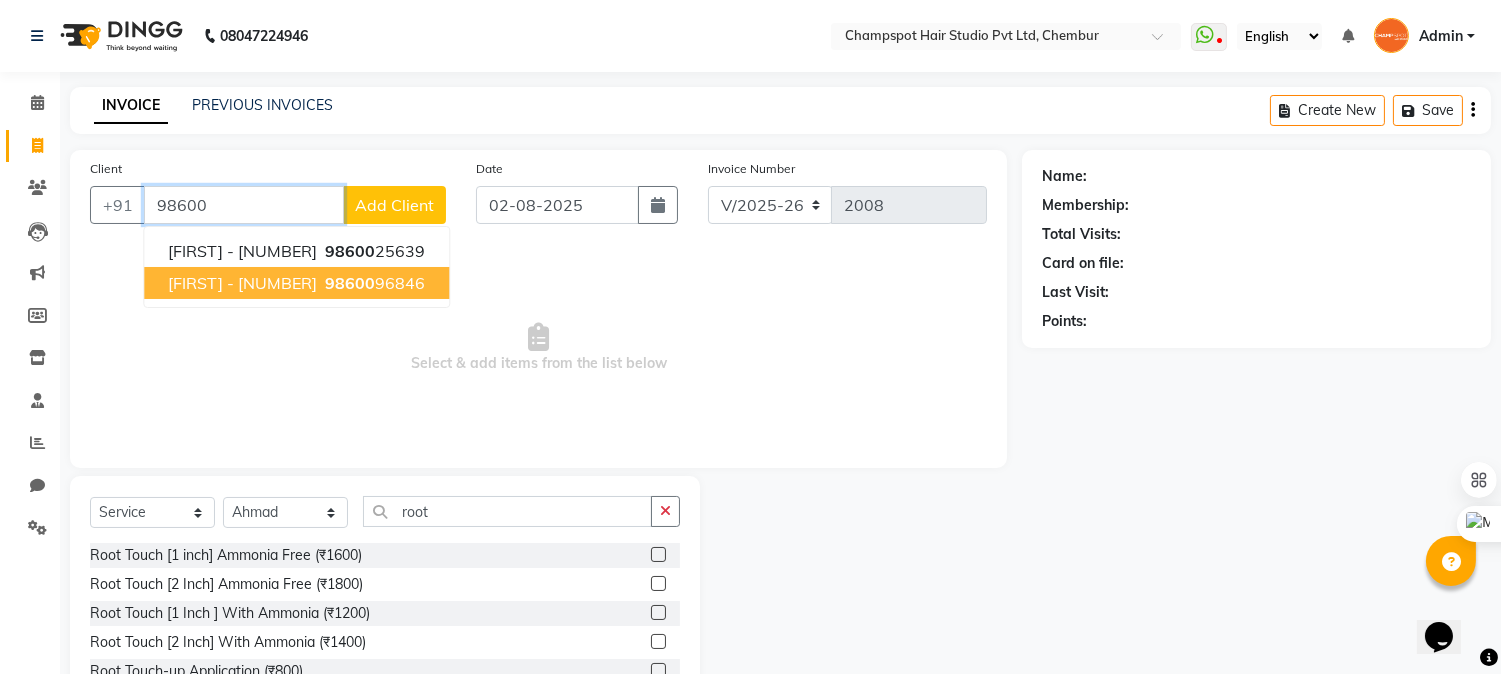 click on "[FIRST] - [NUMBER]" at bounding box center (242, 283) 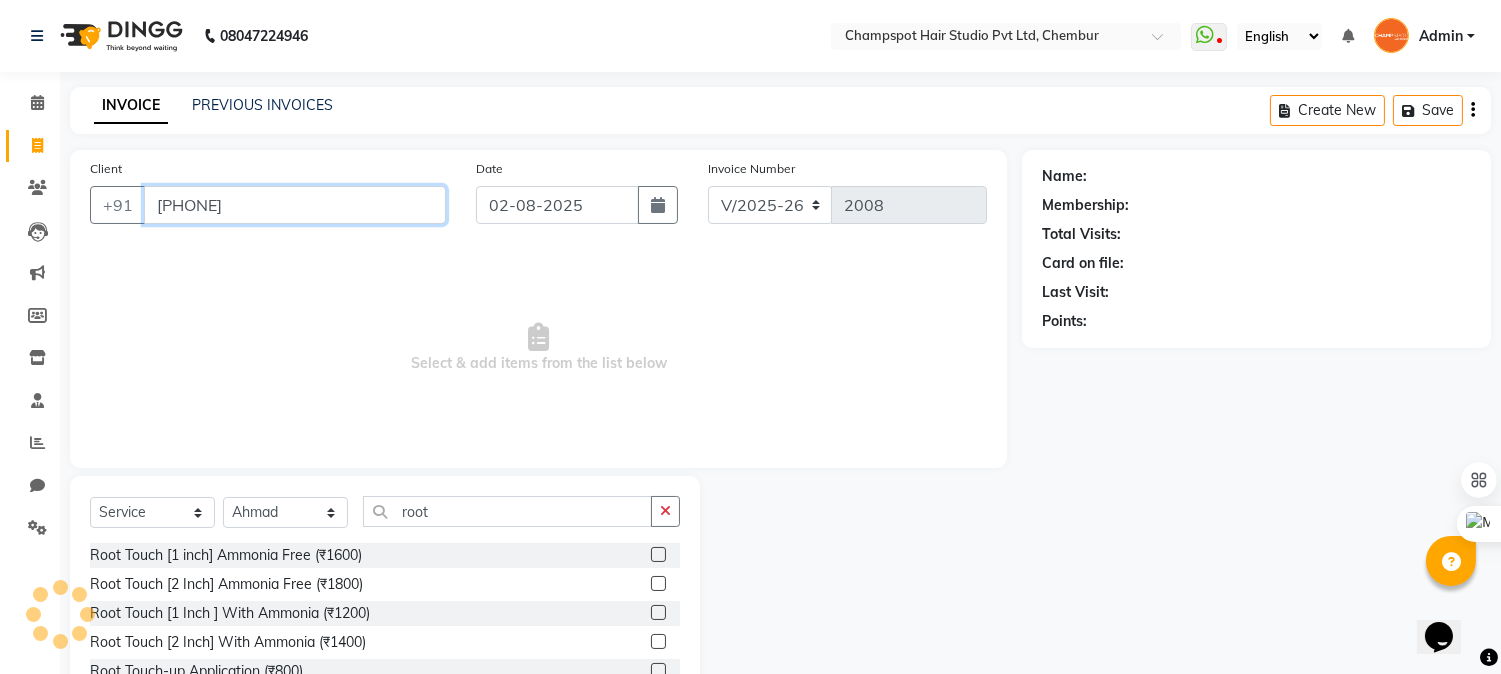 type on "[PHONE]" 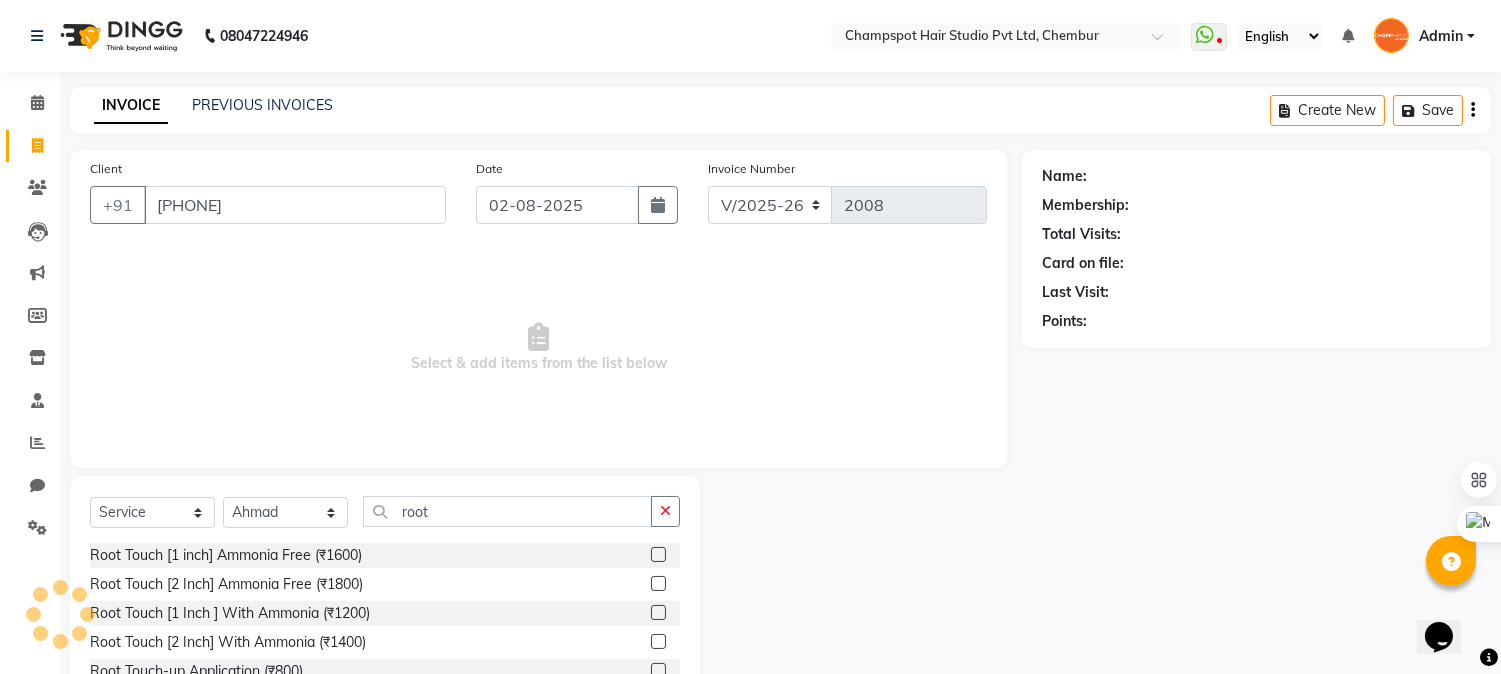 select on "2: Object" 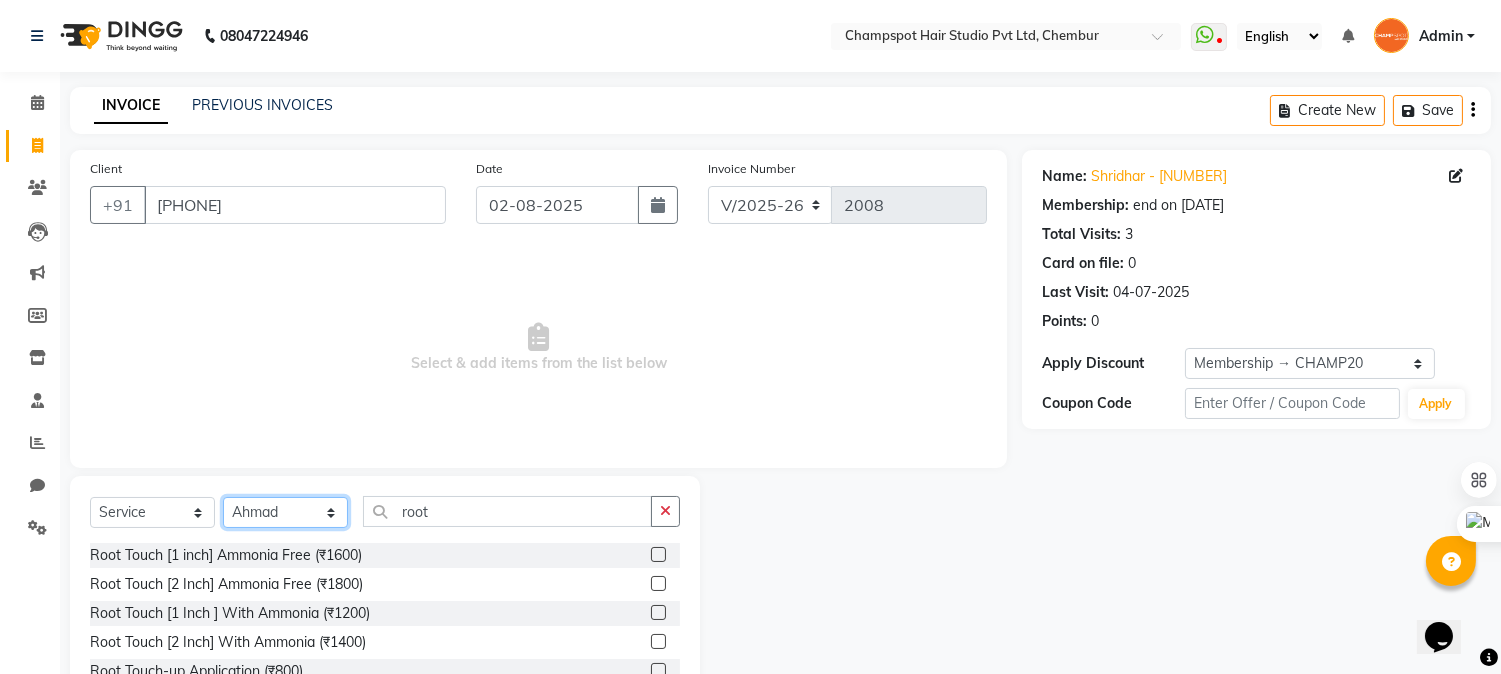 click on "Select Stylist Admin [NAME], [NAME], [NAME], [NAME], [NAME], [NAME], [NAME]" 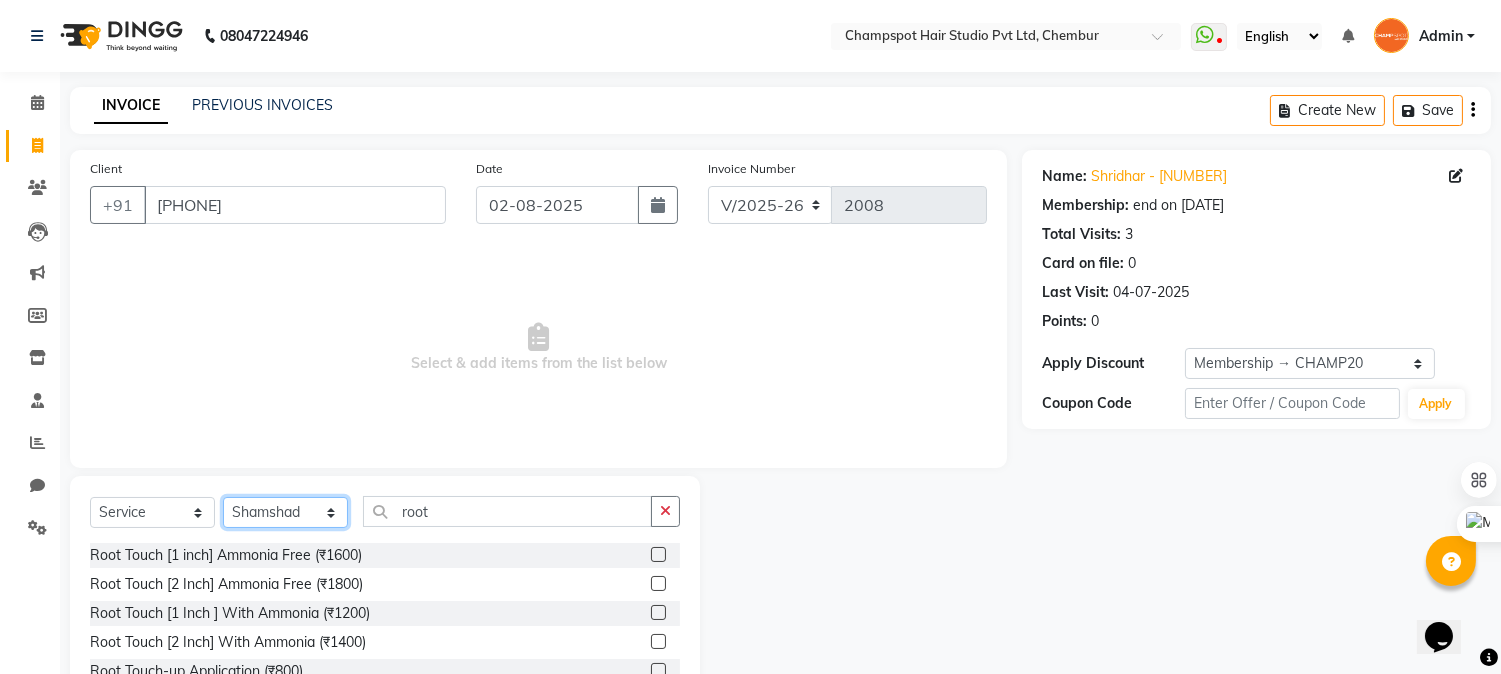 click on "Select Stylist Admin [NAME], [NAME], [NAME], [NAME], [NAME], [NAME], [NAME]" 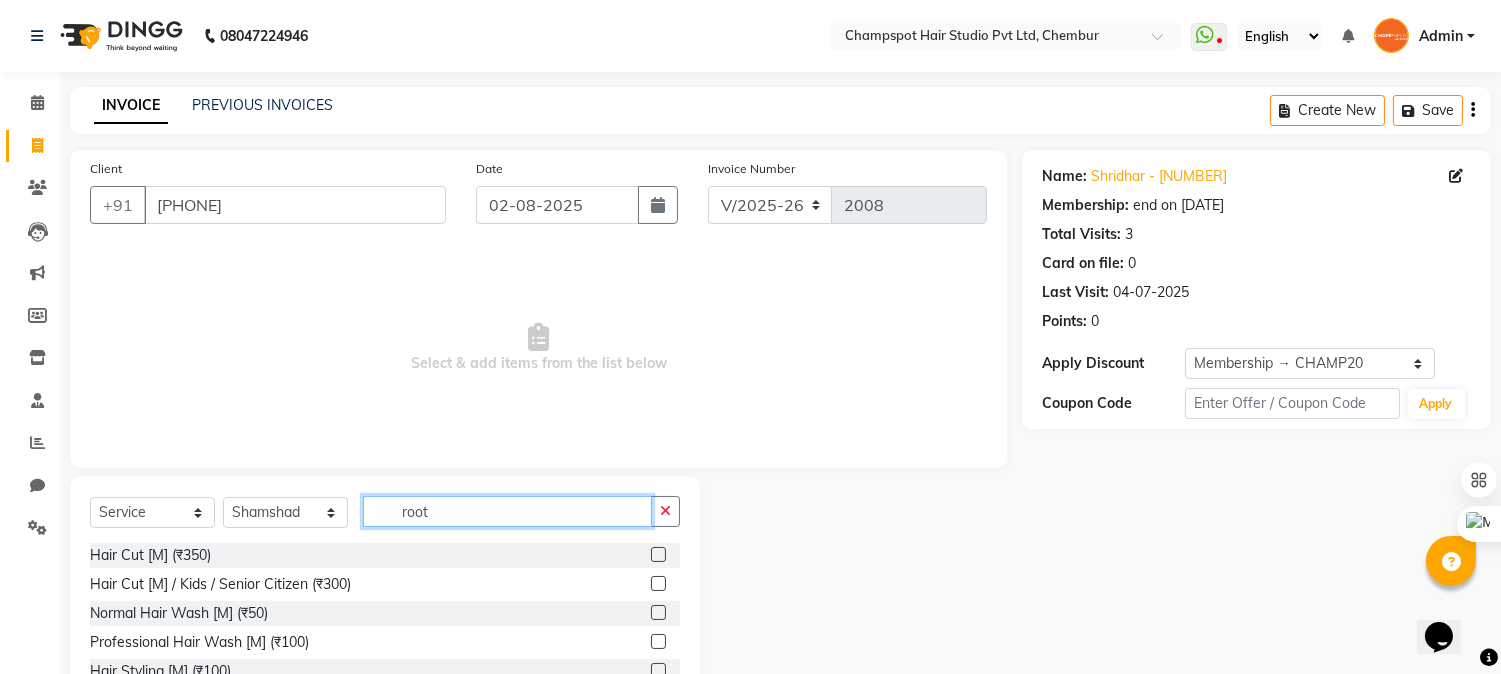 drag, startPoint x: 443, startPoint y: 508, endPoint x: 355, endPoint y: 533, distance: 91.48224 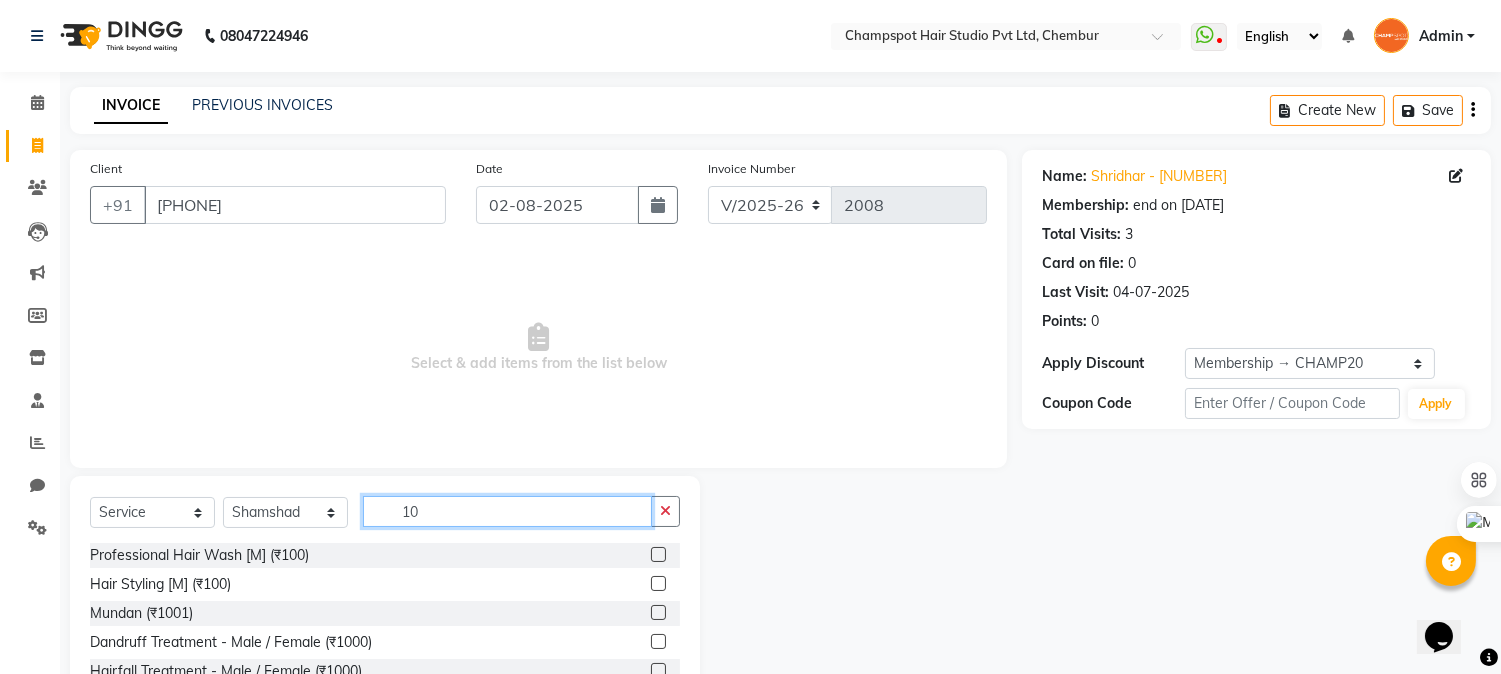 type on "1" 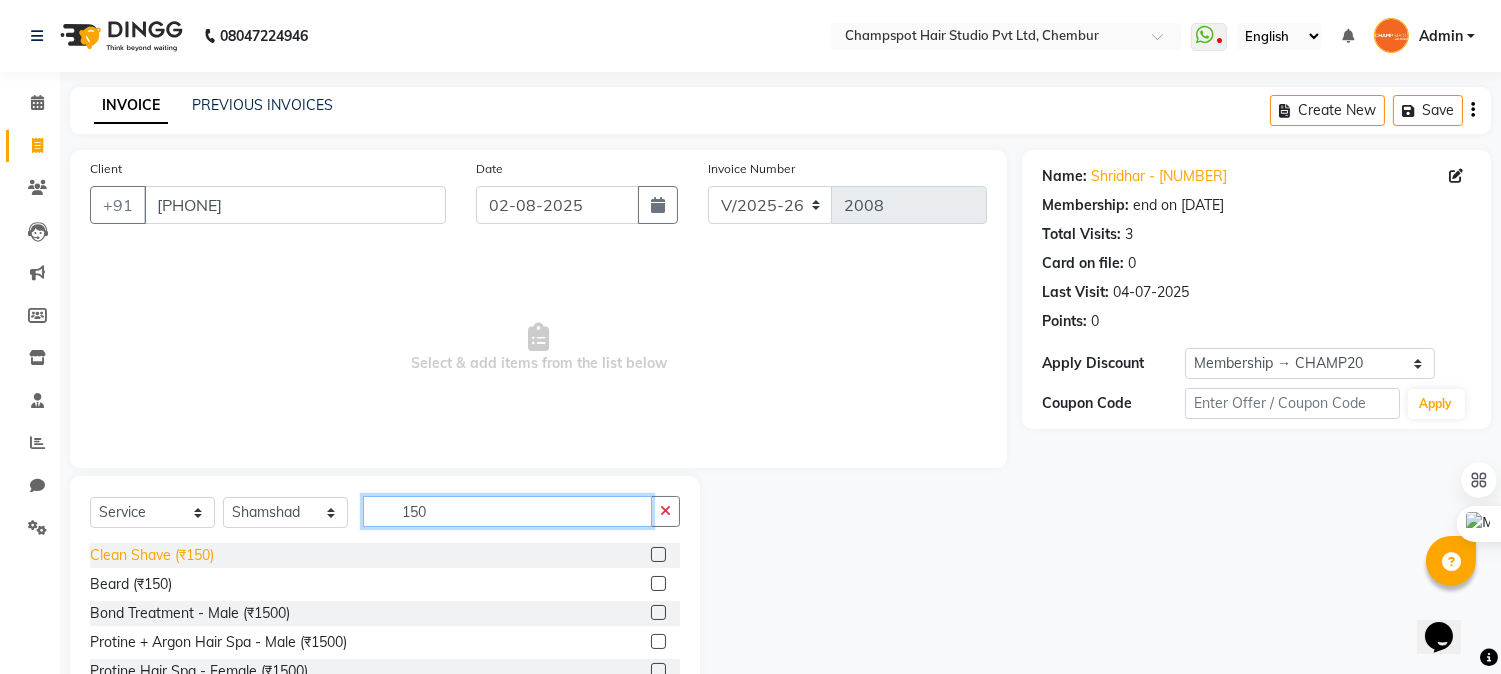 type on "150" 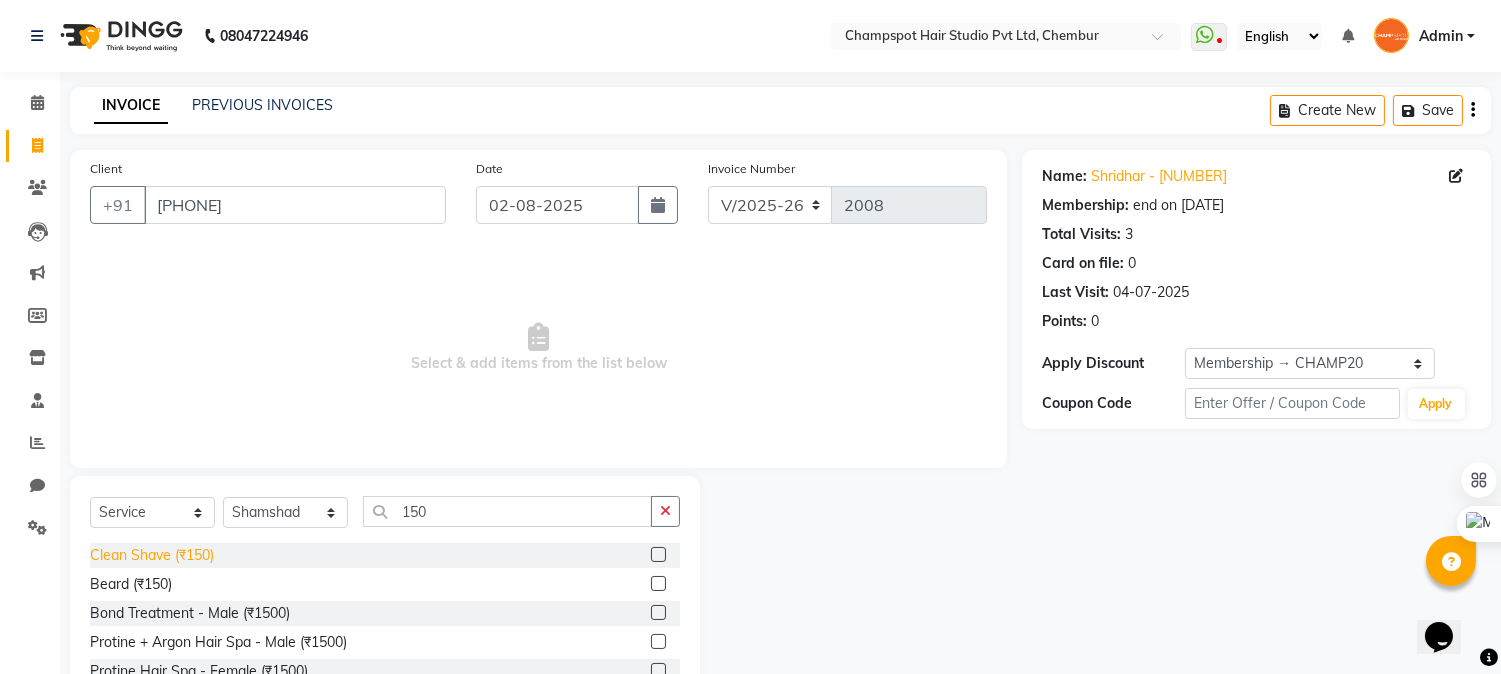 click on "Clean Shave (₹150)" 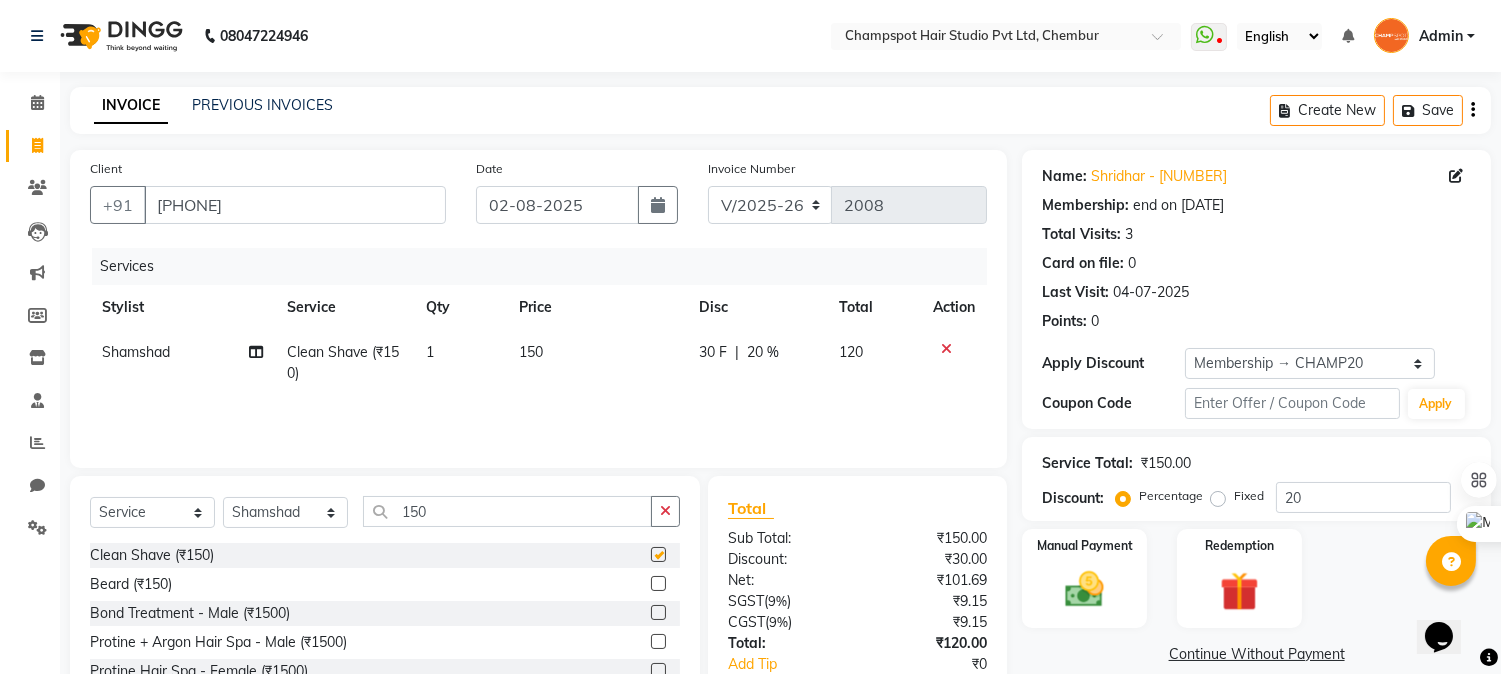 checkbox on "false" 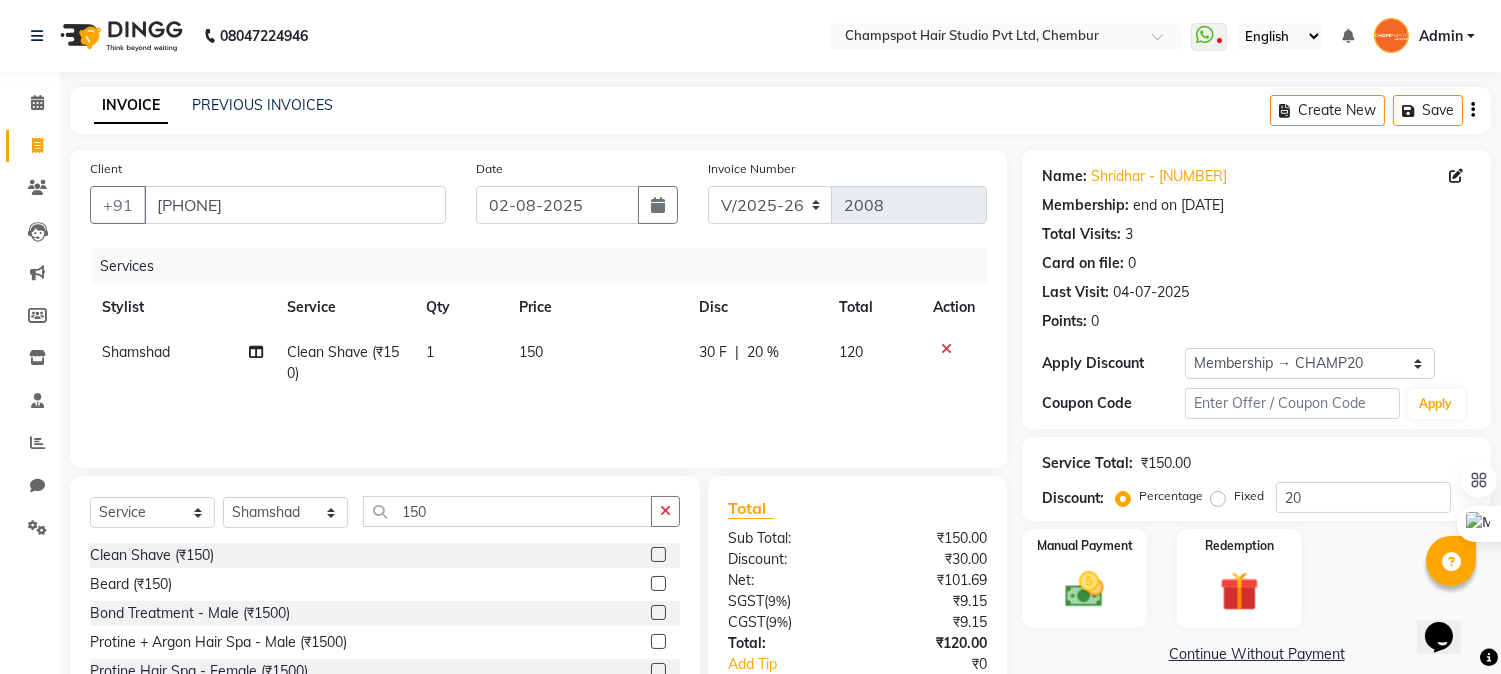 scroll, scrollTop: 126, scrollLeft: 0, axis: vertical 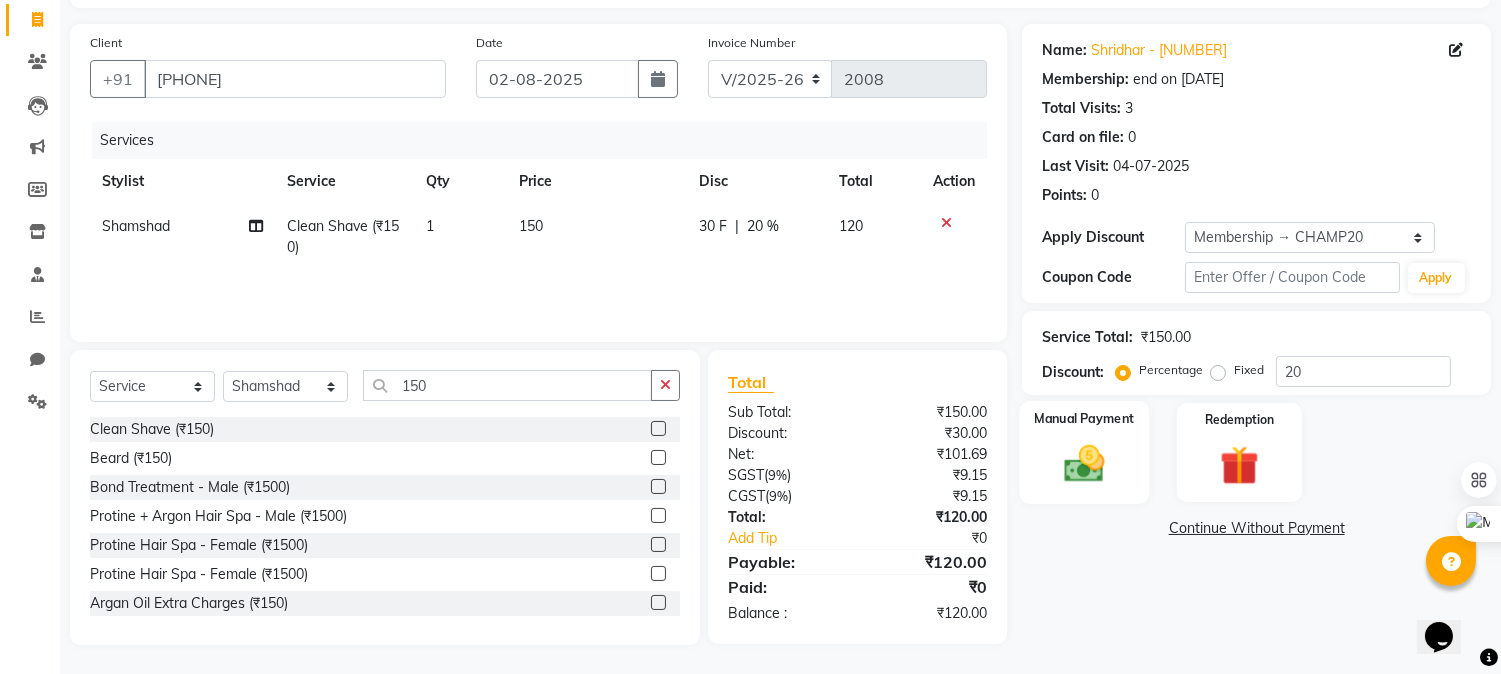 click 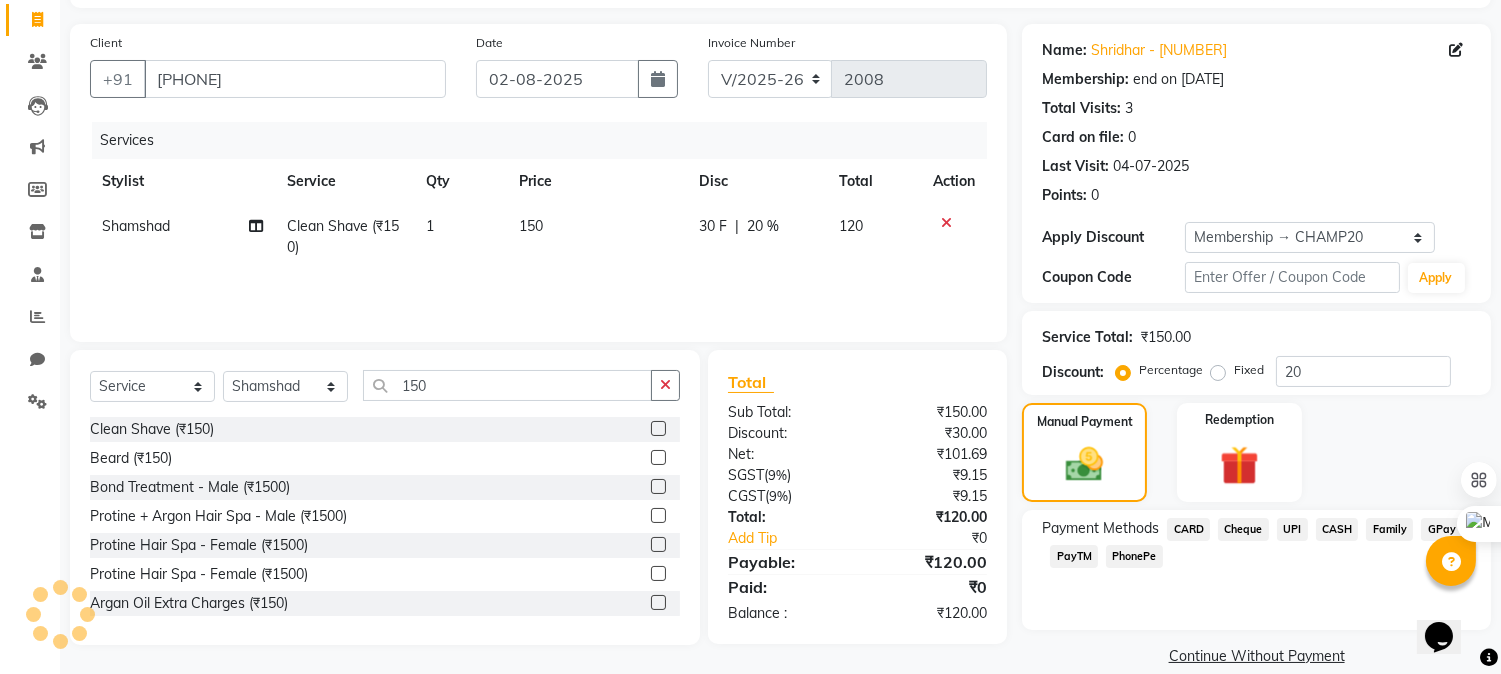 click on "Cheque" 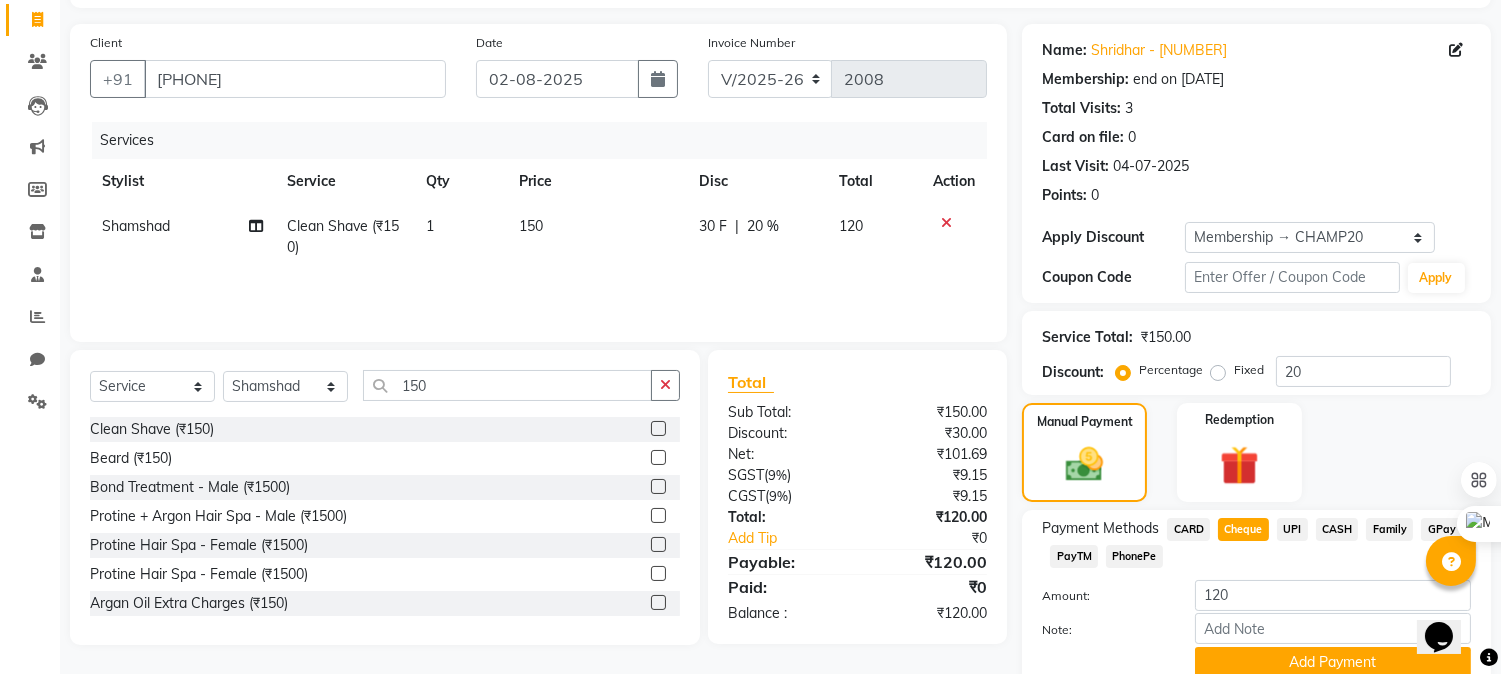 click on "UPI" 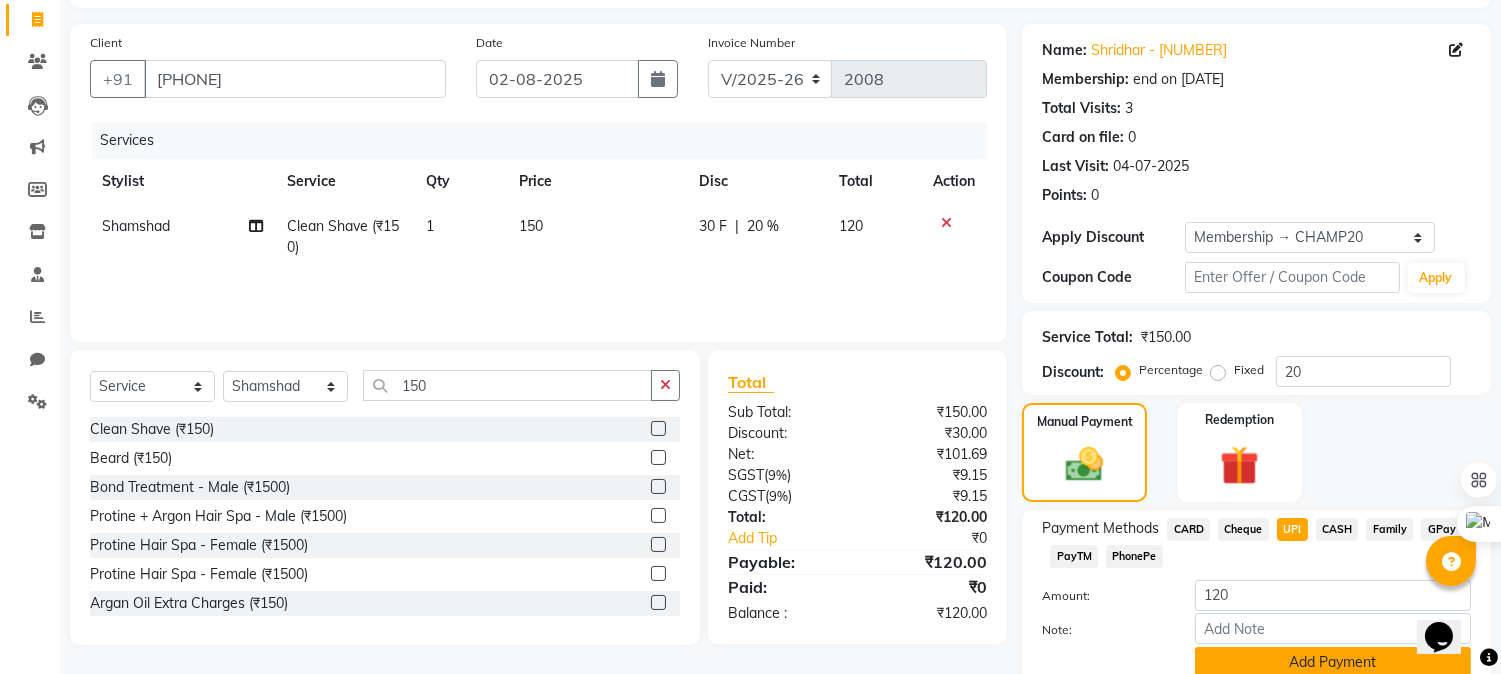 click on "Add Payment" 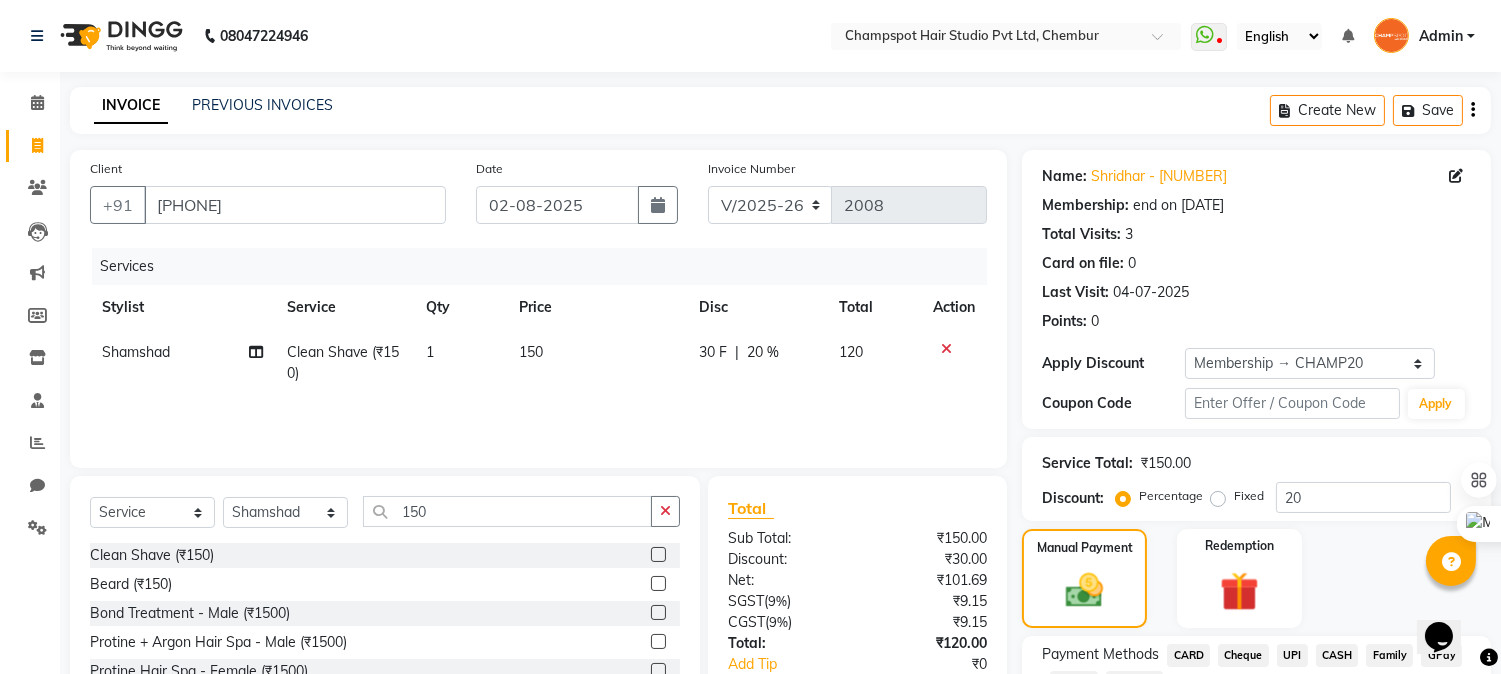 scroll, scrollTop: 265, scrollLeft: 0, axis: vertical 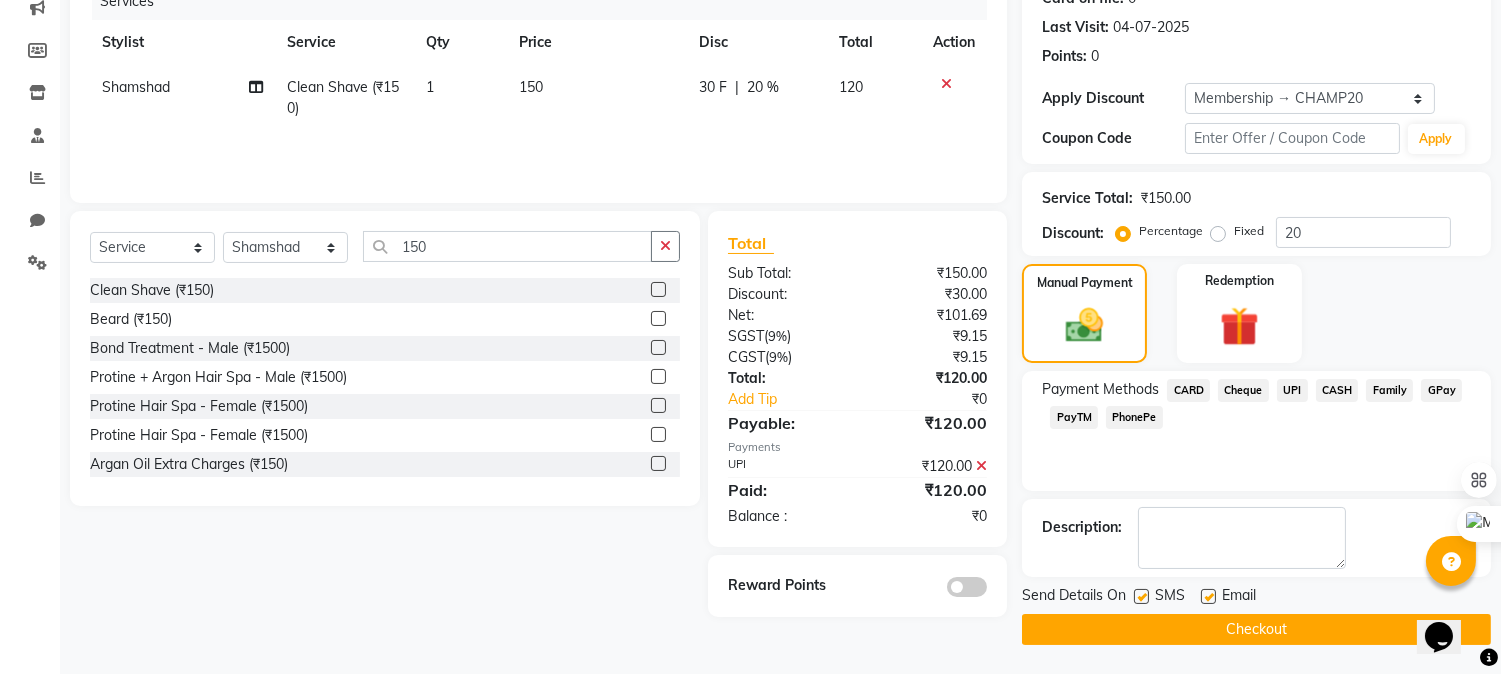 click on "Checkout" 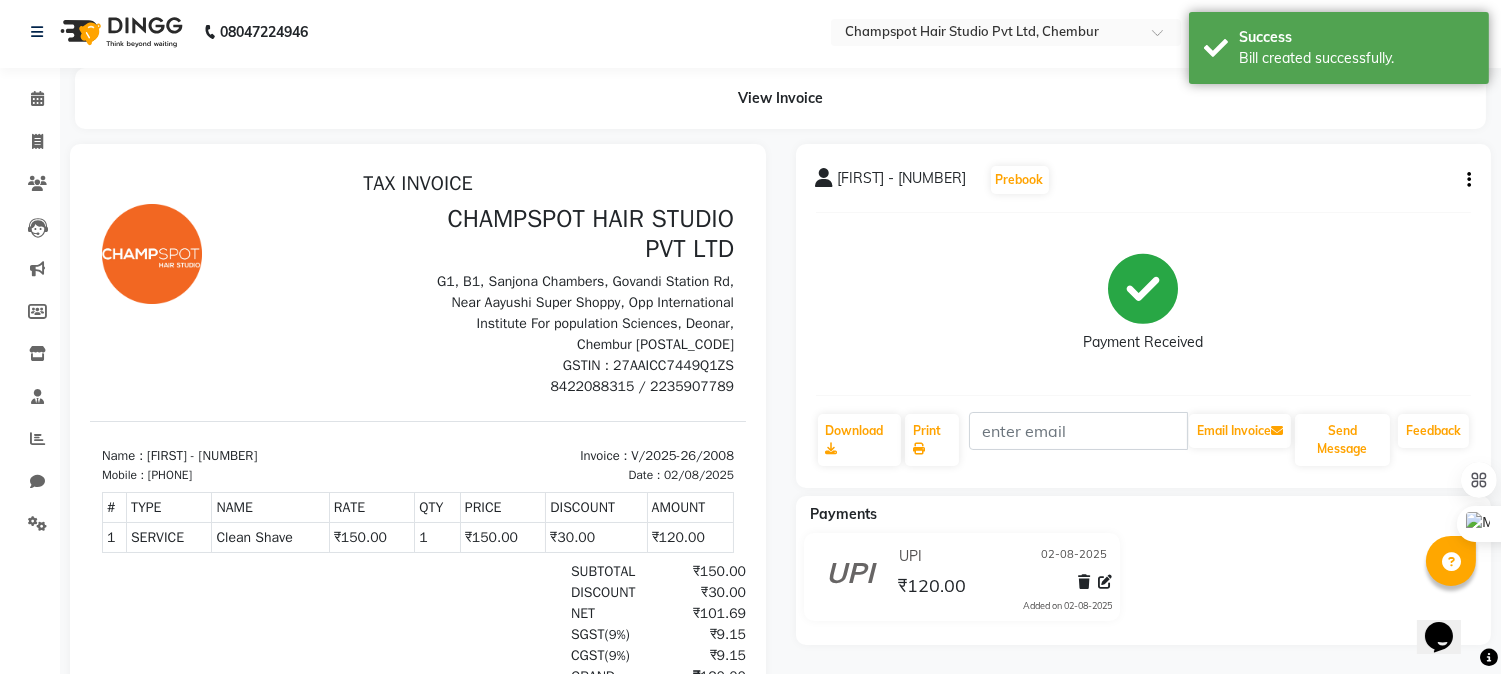 scroll, scrollTop: 0, scrollLeft: 0, axis: both 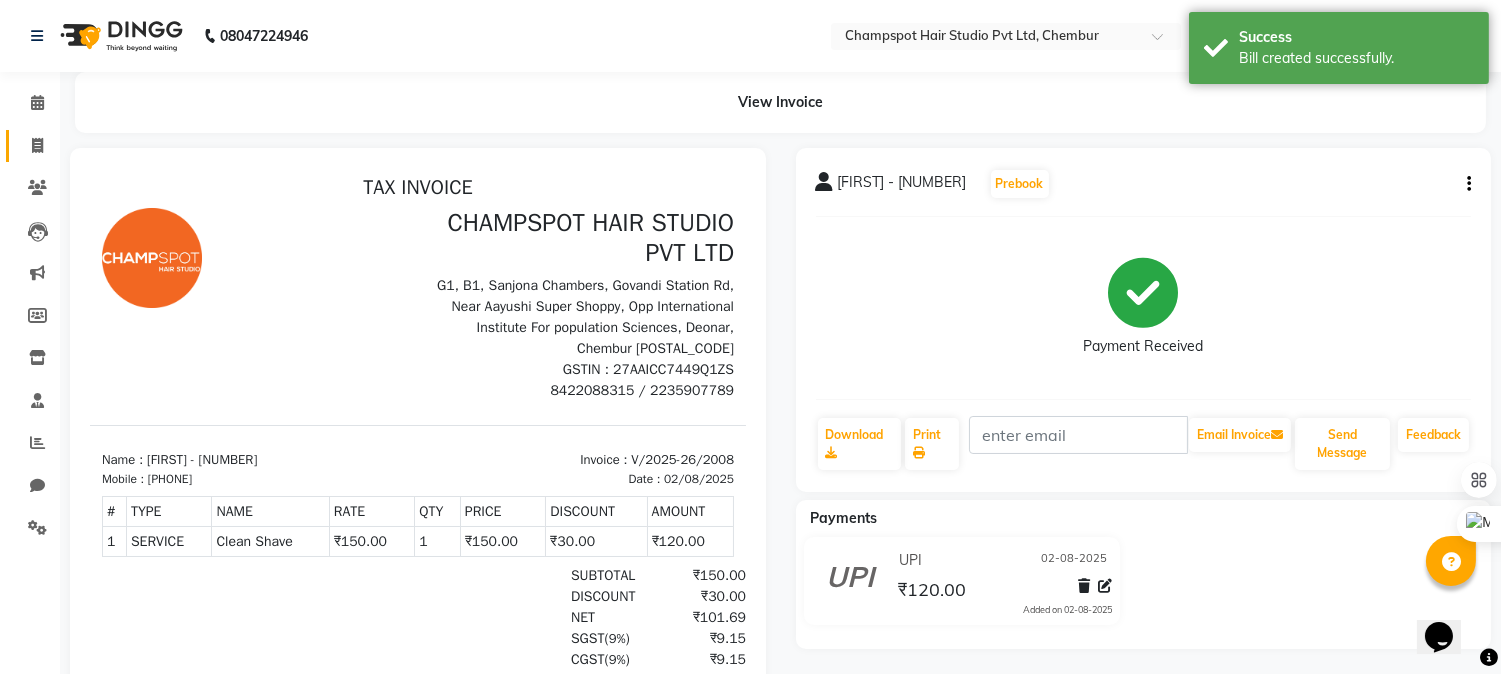drag, startPoint x: 38, startPoint y: 133, endPoint x: 27, endPoint y: 130, distance: 11.401754 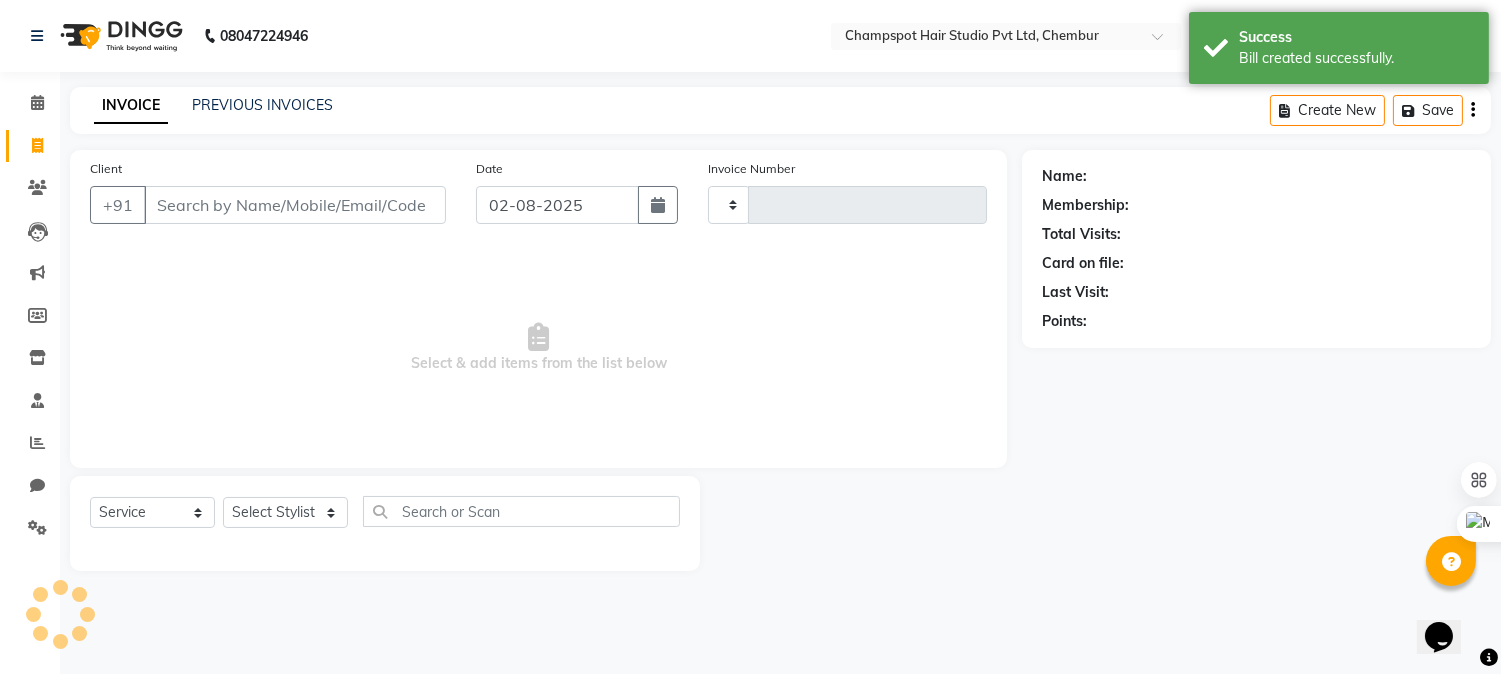 type on "2009" 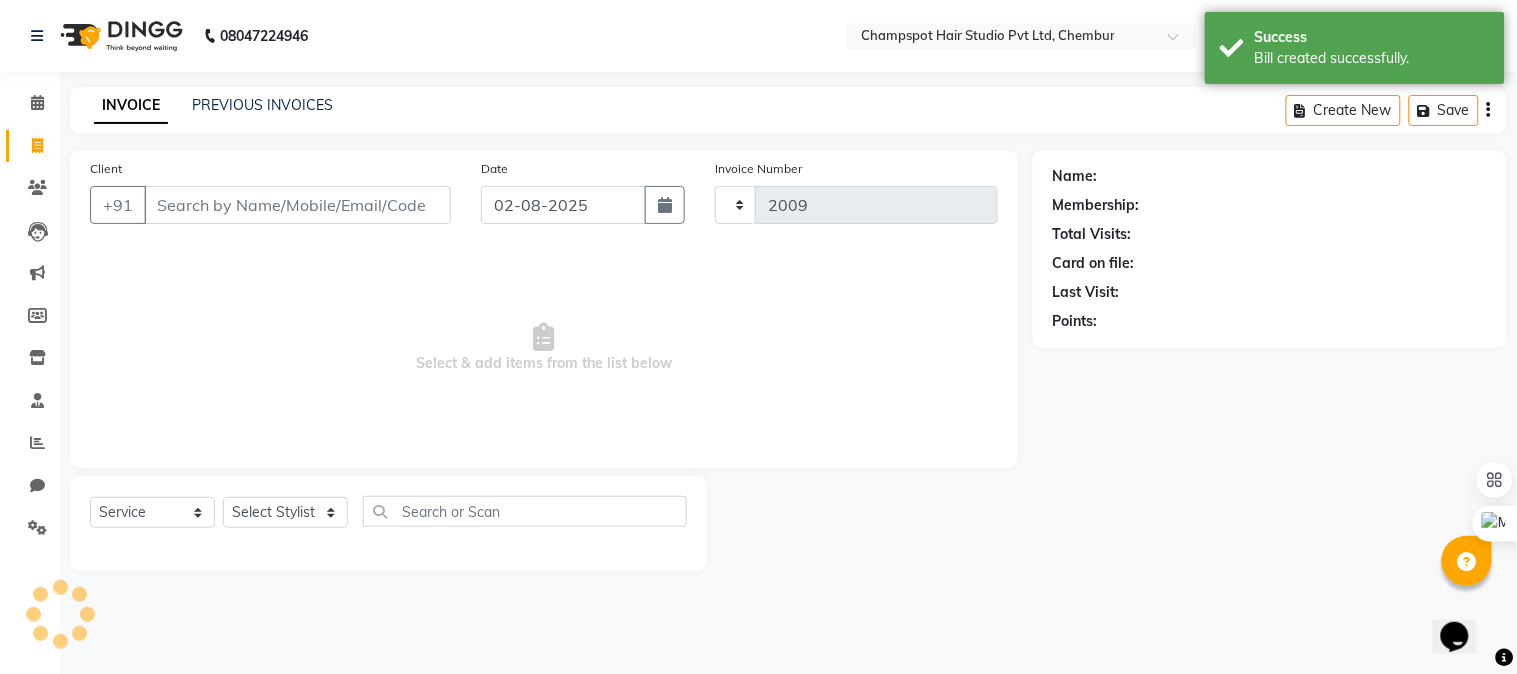 select on "7690" 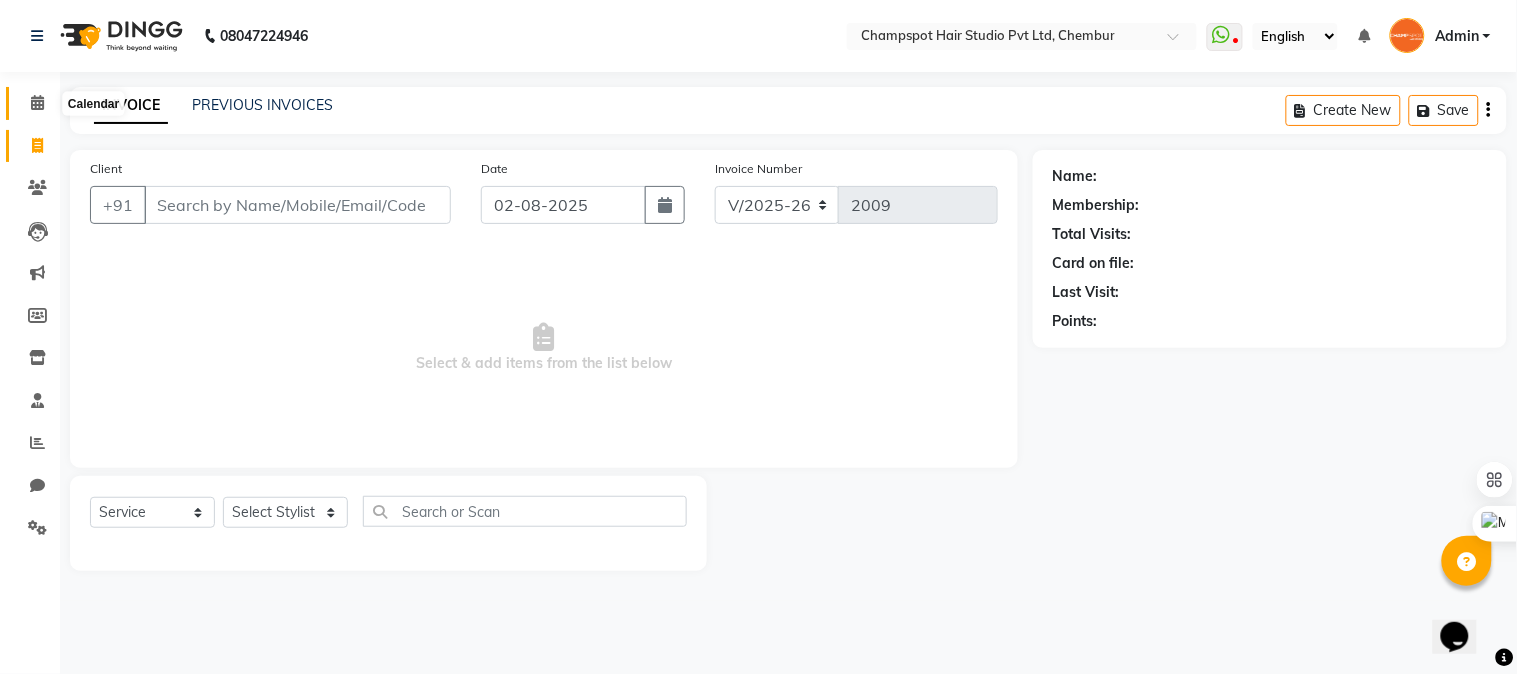 click 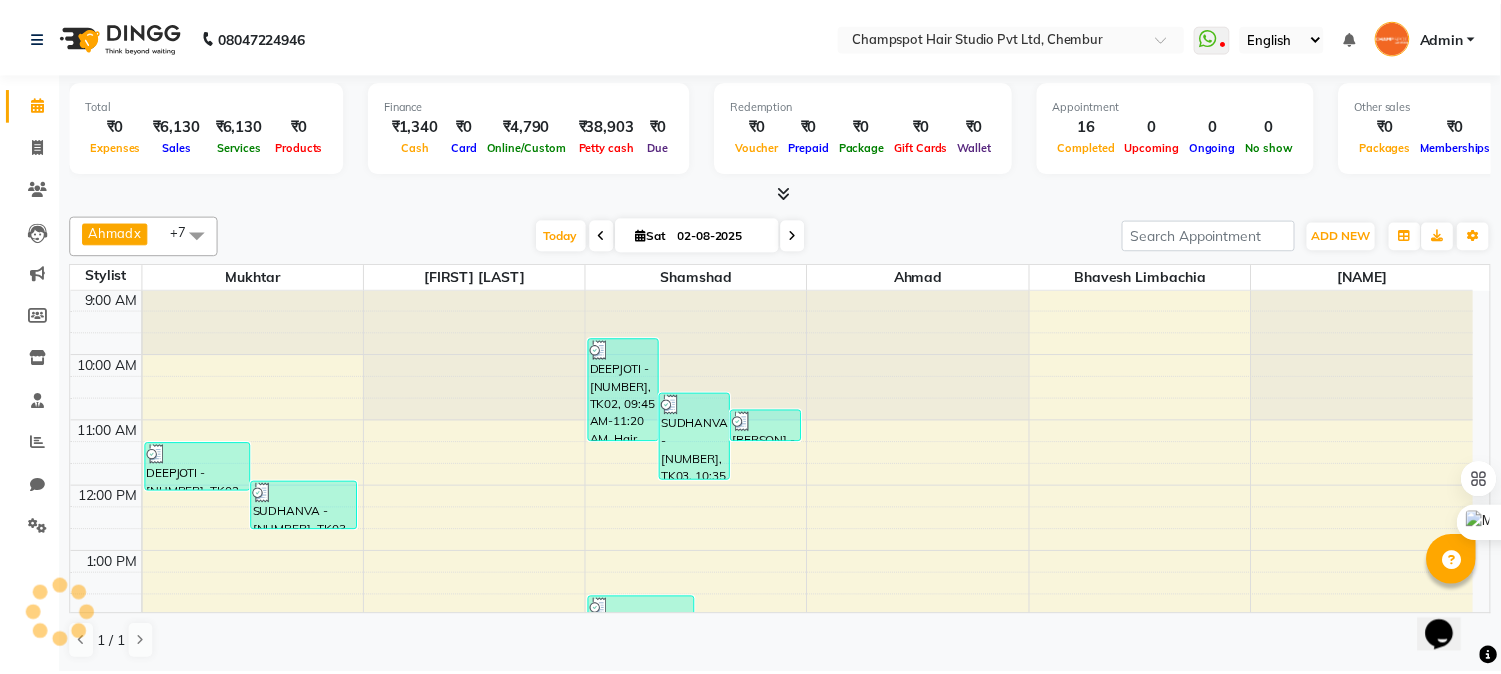 scroll, scrollTop: 0, scrollLeft: 0, axis: both 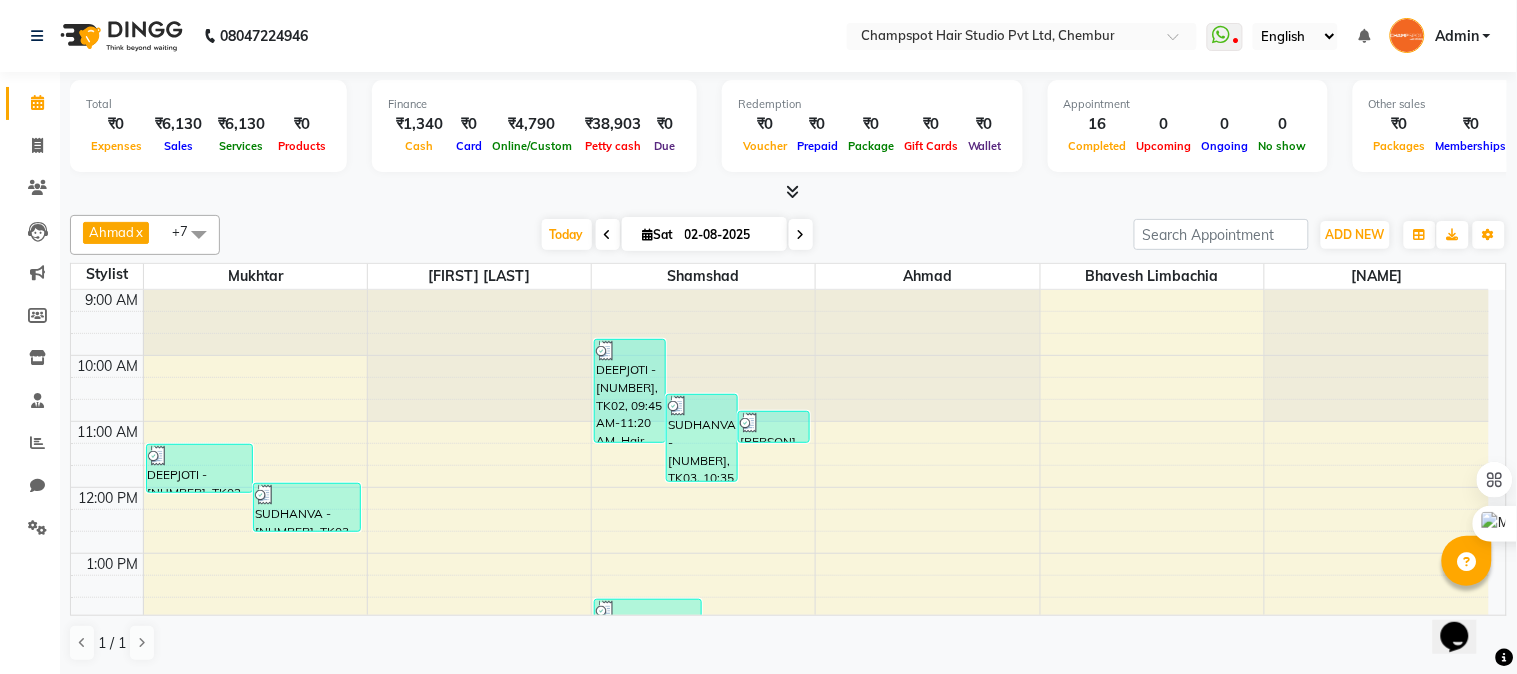 click at bounding box center [792, 191] 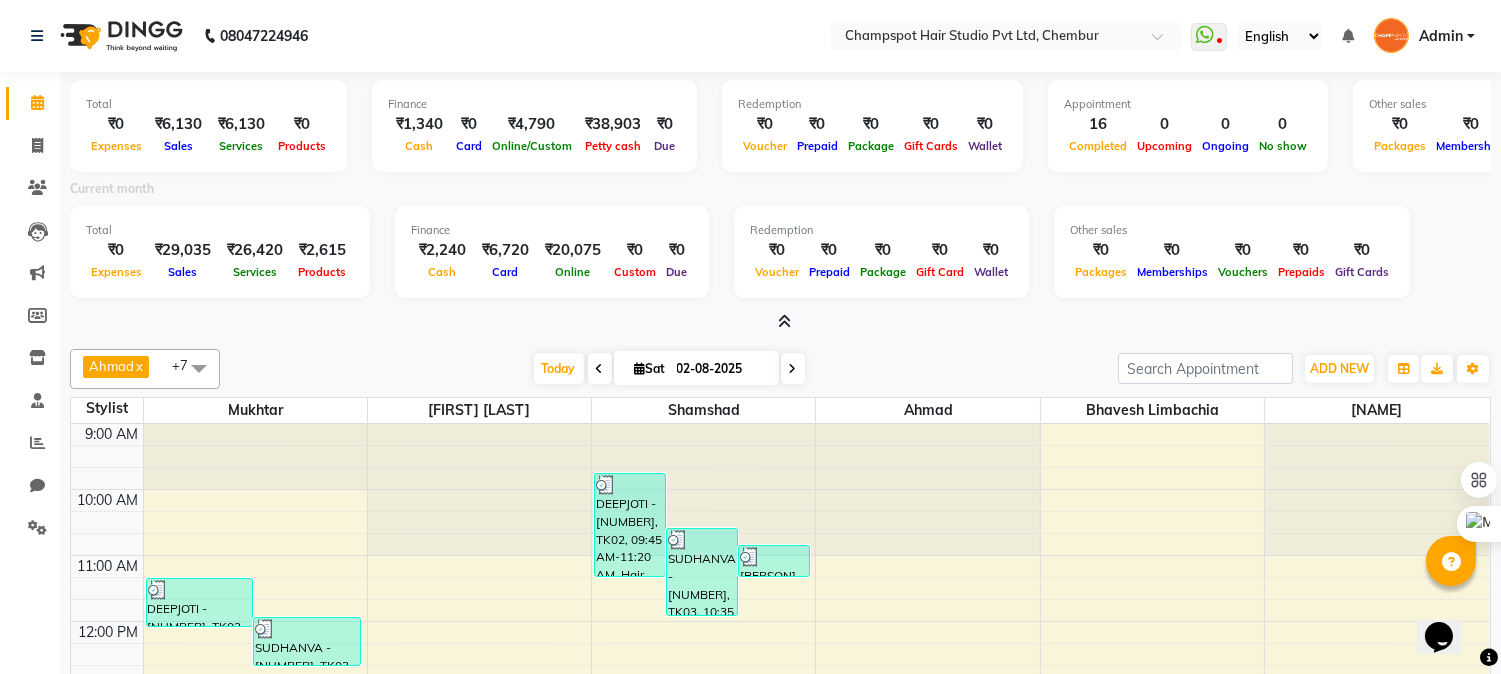 click at bounding box center (793, 368) 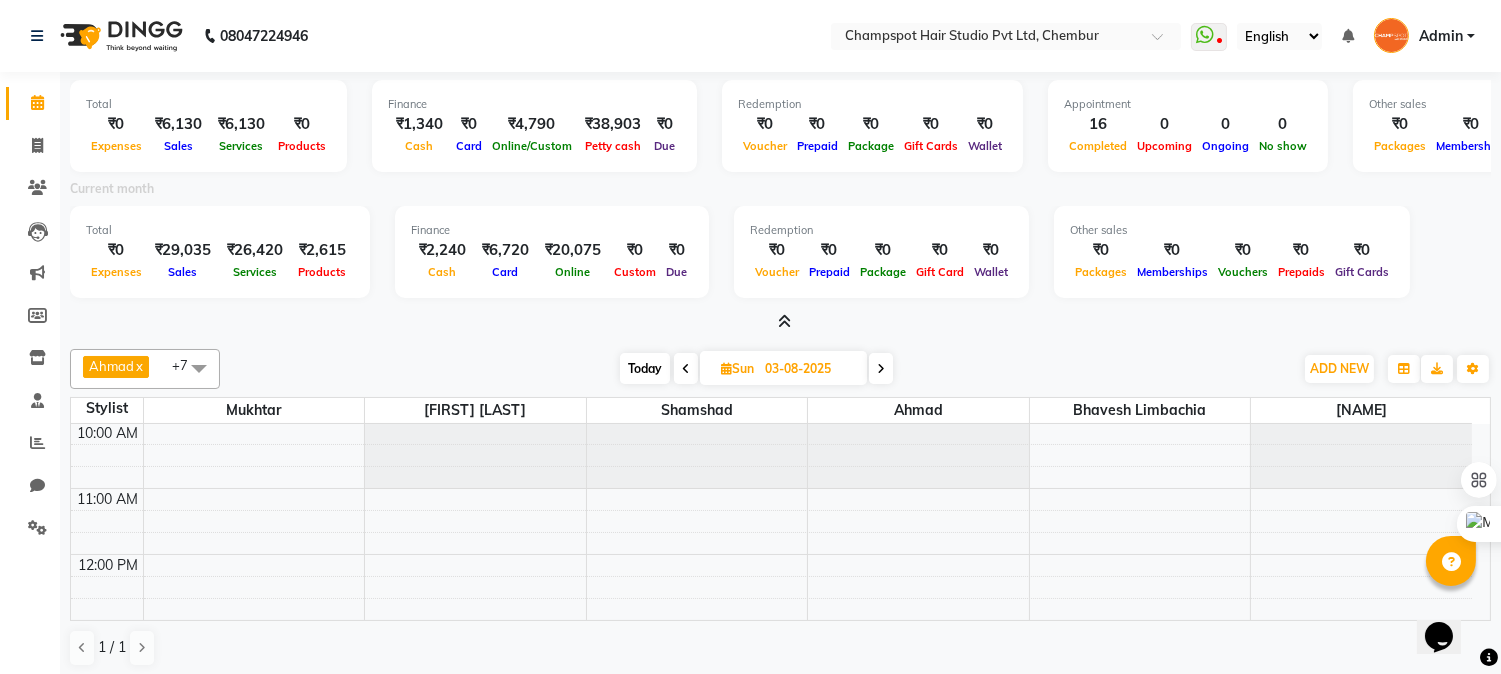 scroll, scrollTop: 0, scrollLeft: 0, axis: both 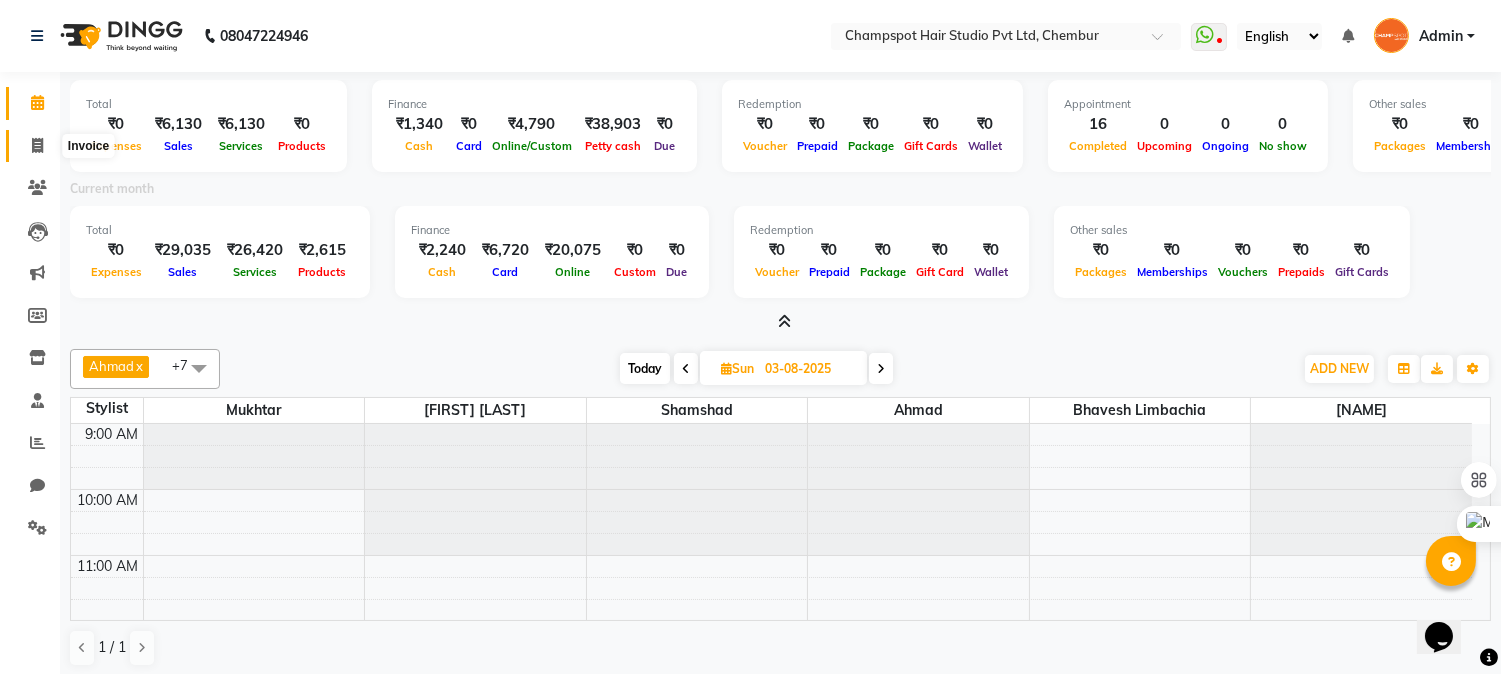 click 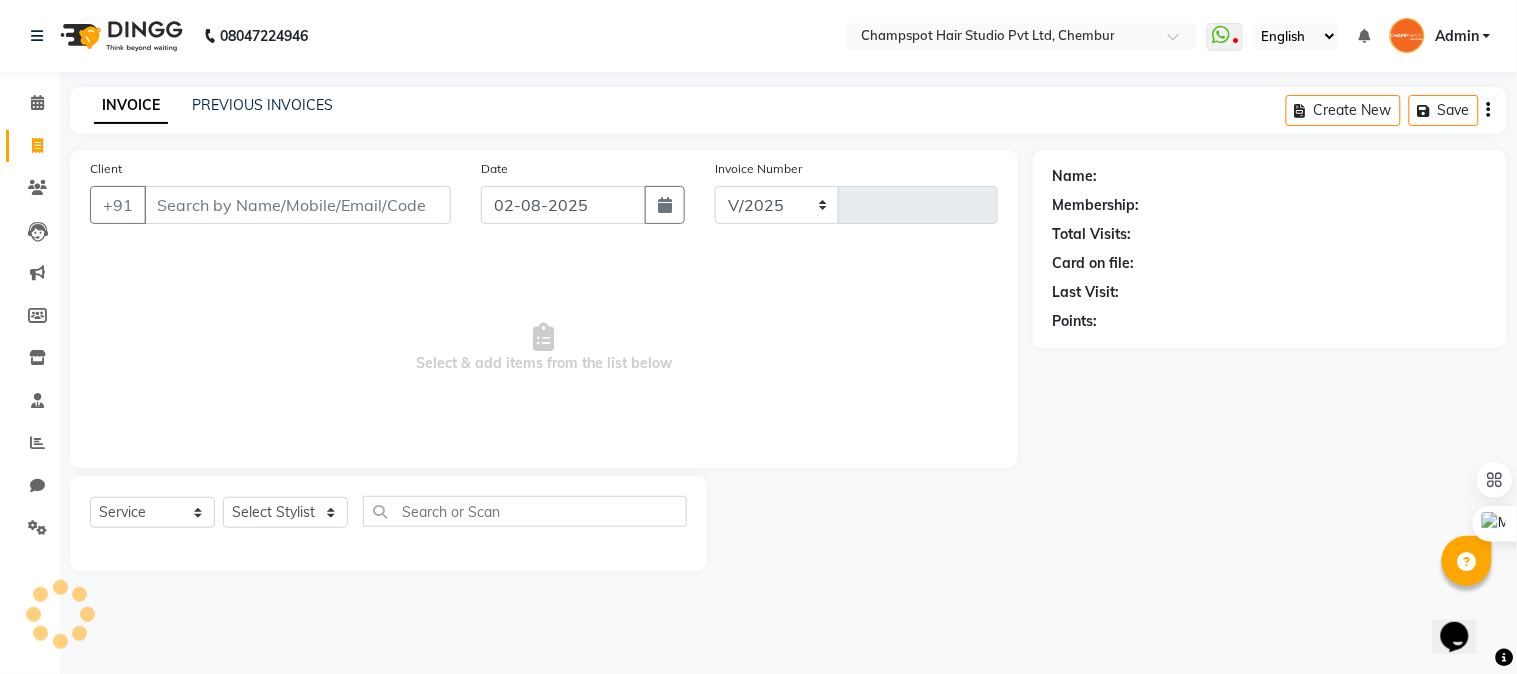 select on "7690" 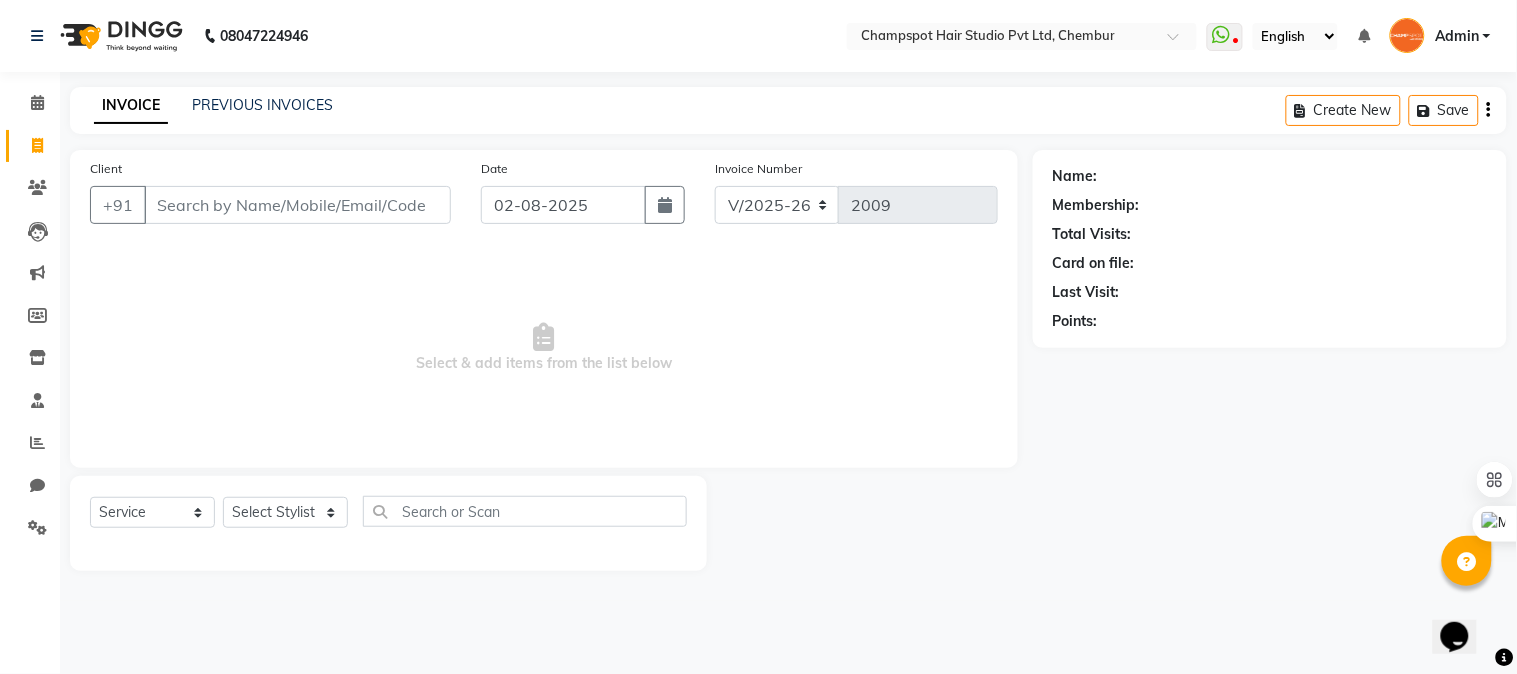 click on "Select  Service  Product  Membership  Package Voucher Prepaid Gift Card  Select Stylist Admin Ahmad Bhavesh Limbachia Falak Shaikh 	Hemant Limbachia Mamta Divekar Mukhtar Shamshad" 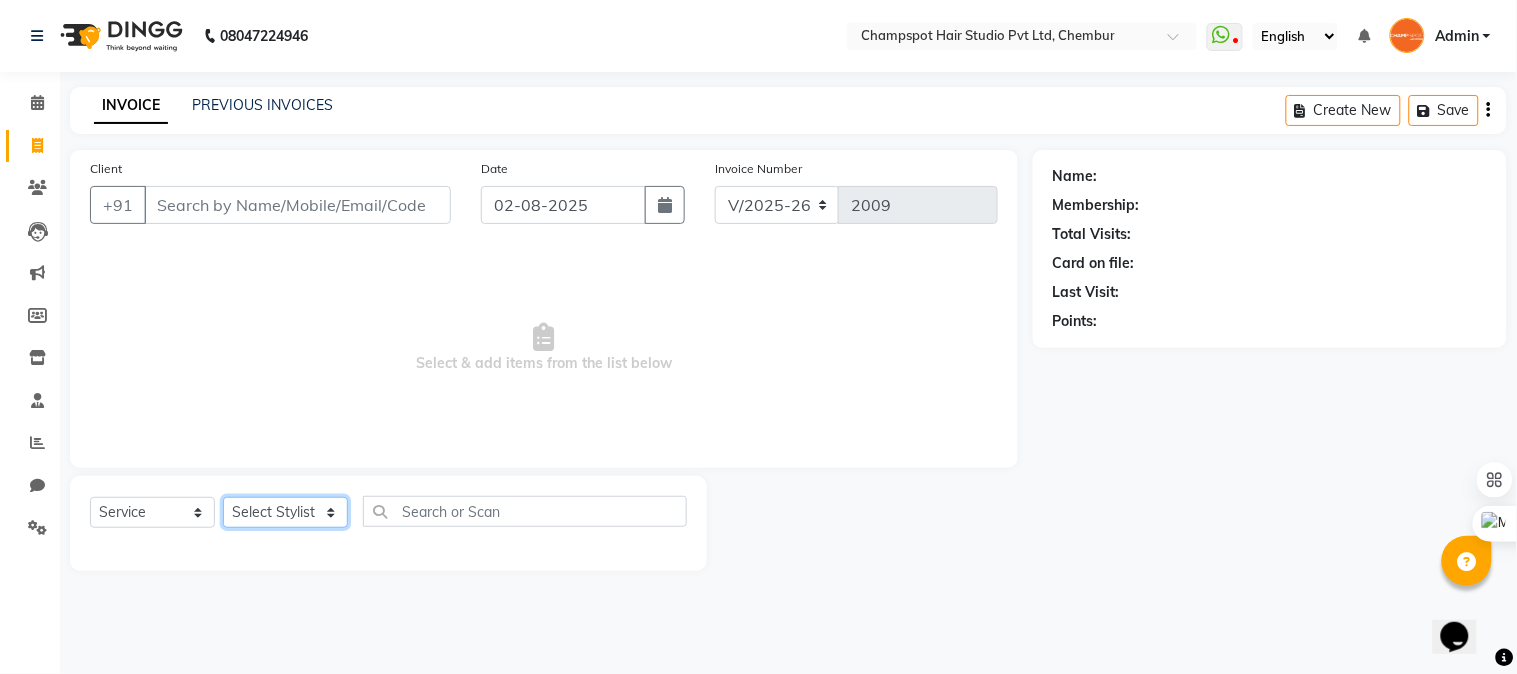 click on "Select Stylist Admin [NAME], [NAME], [NAME], [NAME], [NAME], [NAME], [NAME]" 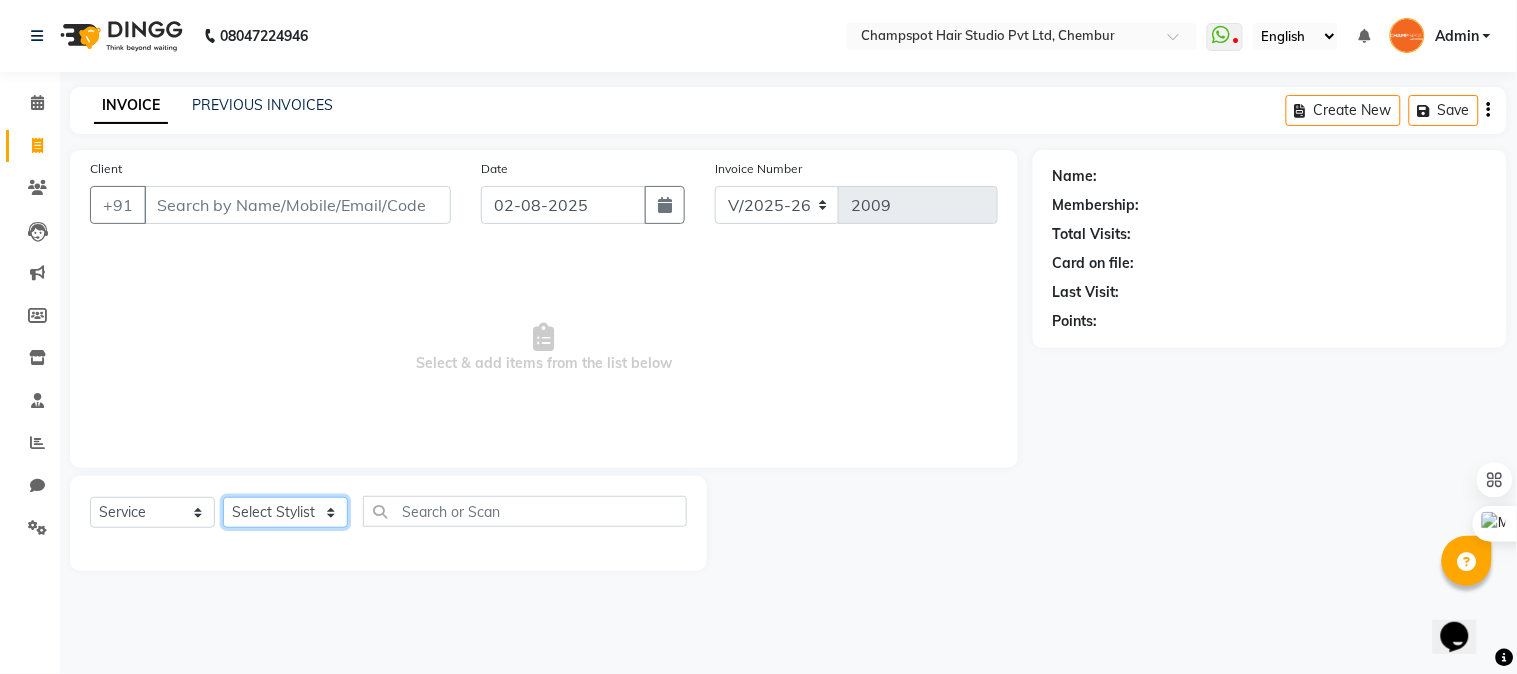 select on "69005" 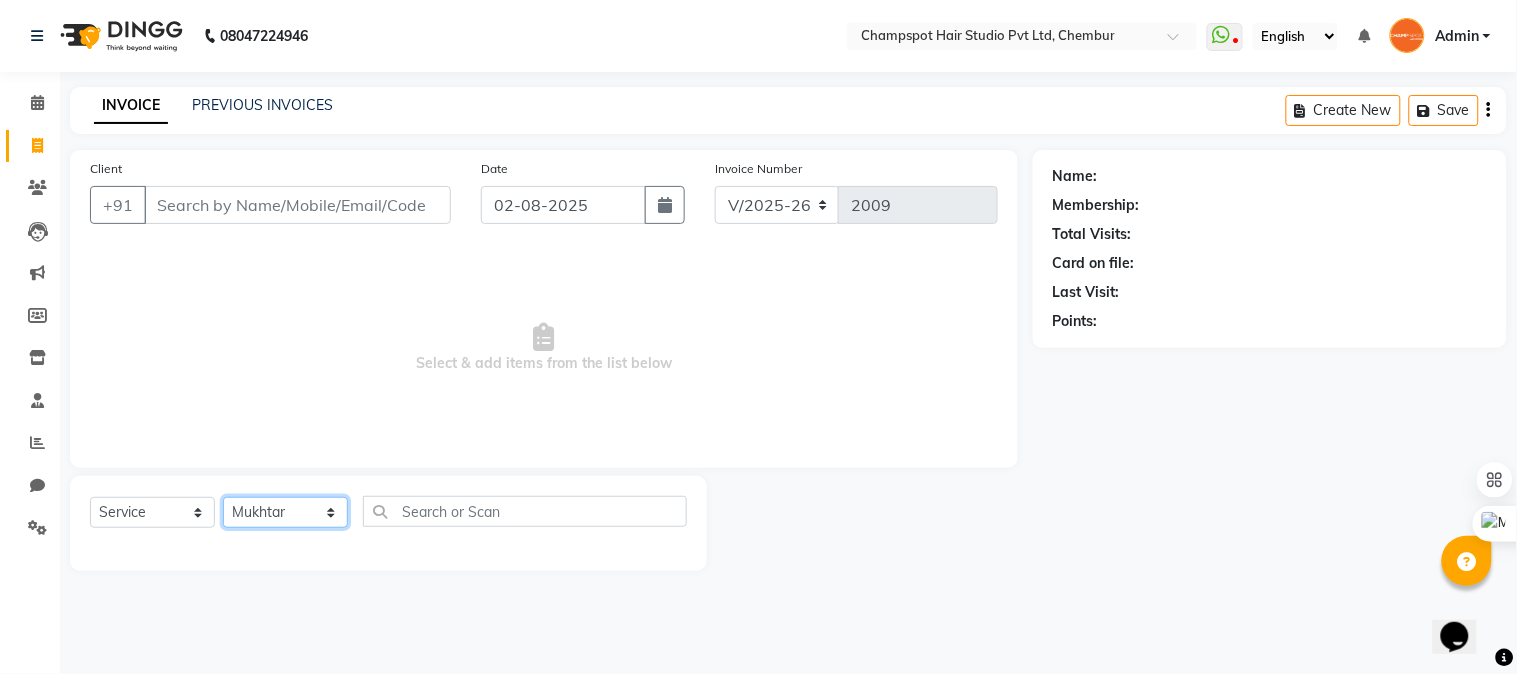 click on "Select Stylist Admin [NAME], [NAME], [NAME], [NAME], [NAME], [NAME], [NAME]" 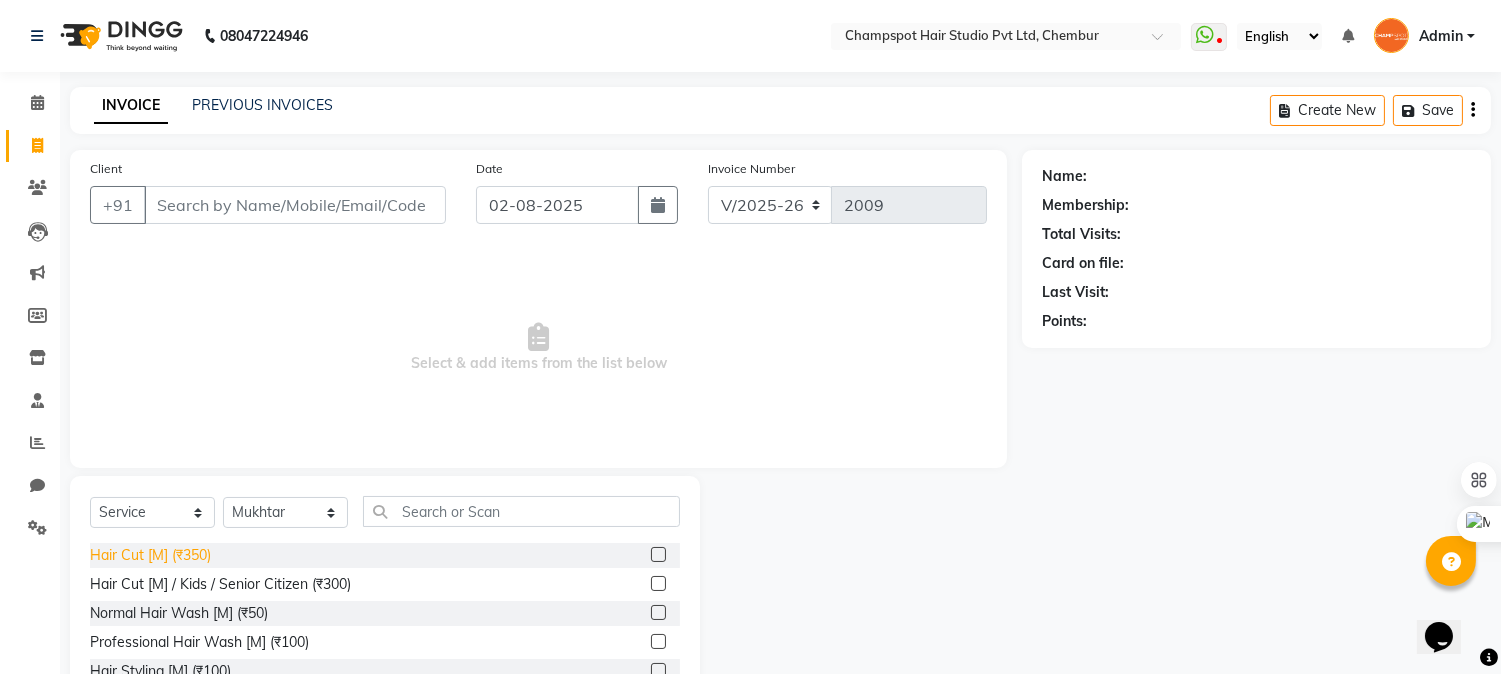 click on "Hair Cut [M] (₹350)" 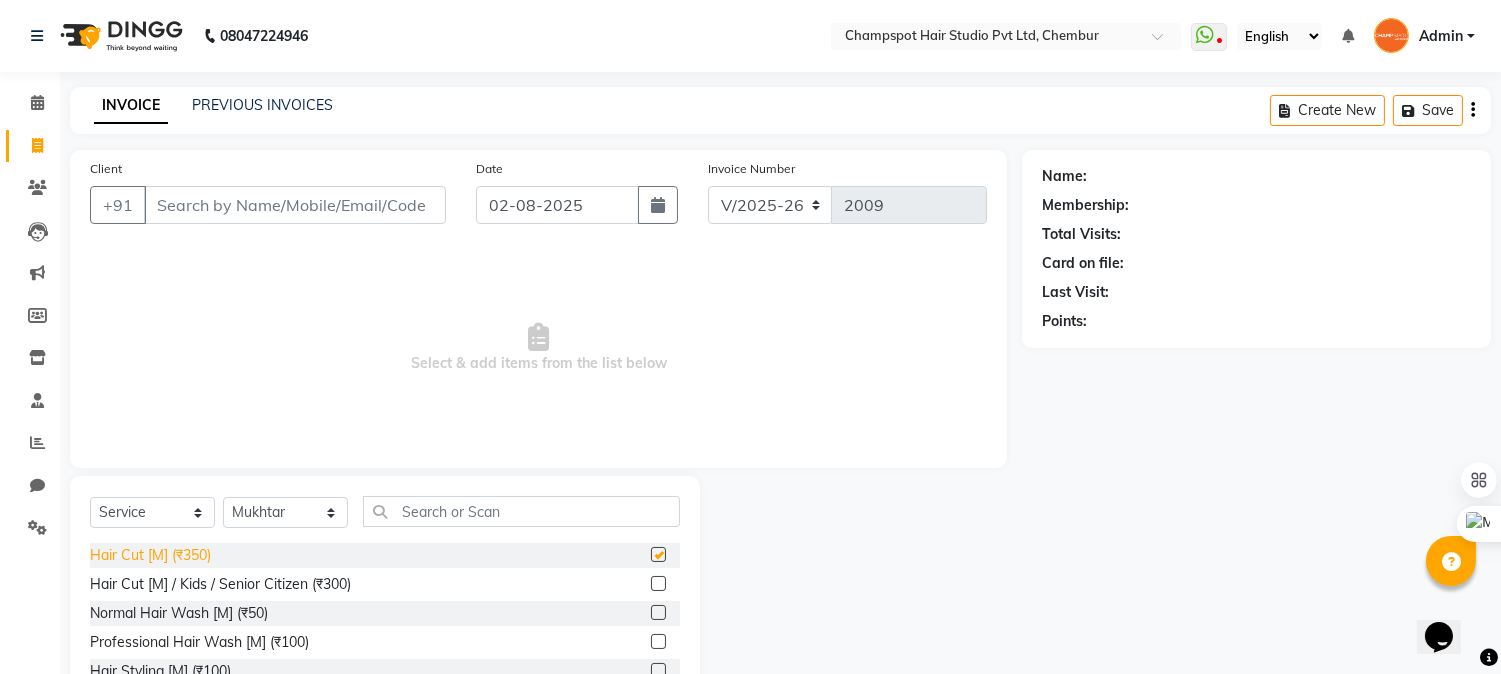 checkbox on "false" 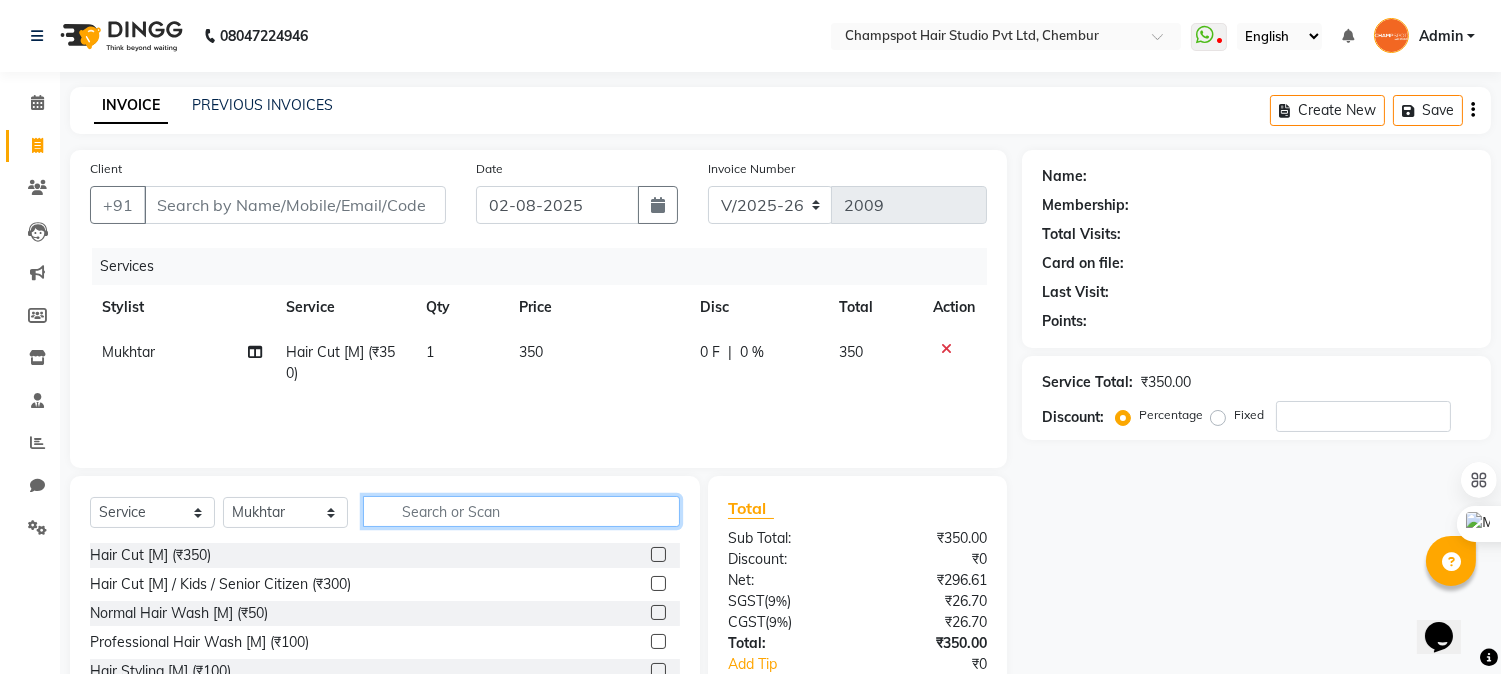 click 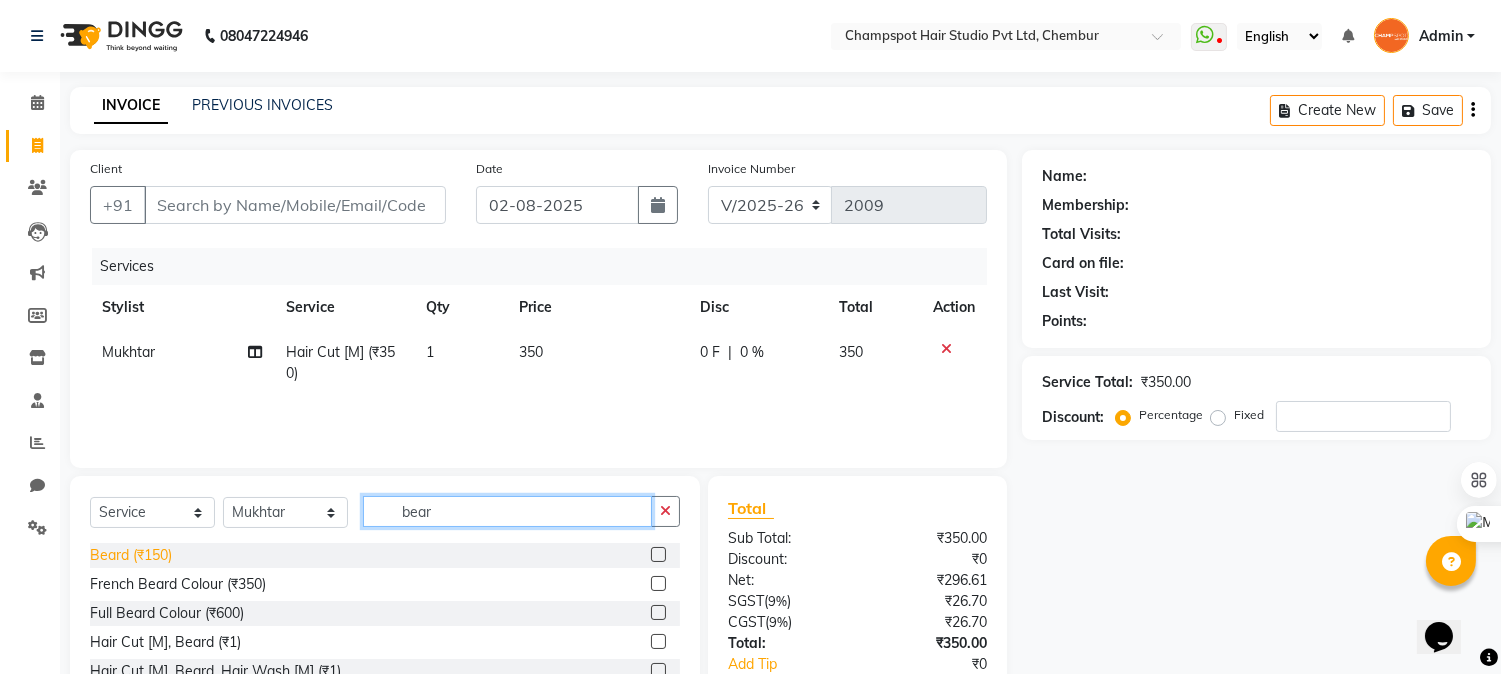 type on "bear" 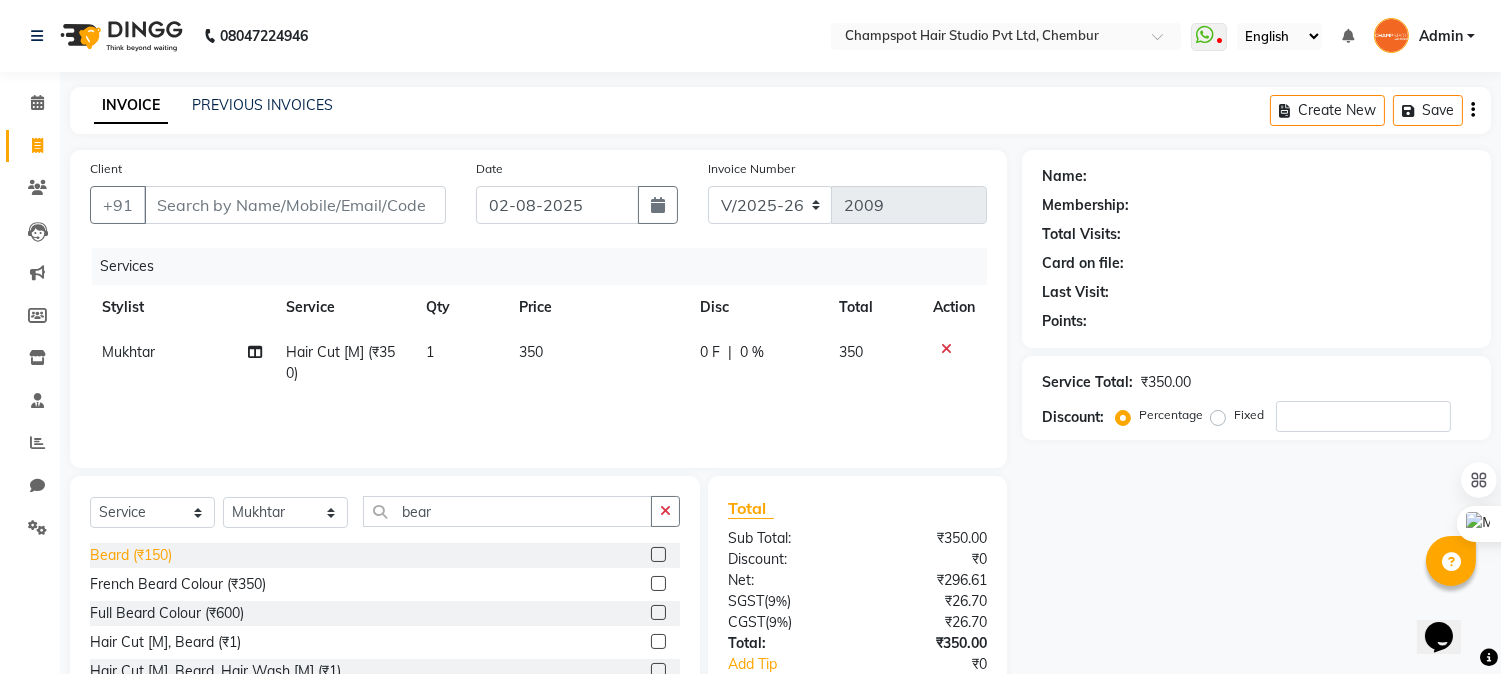 click on "Beard (₹150)" 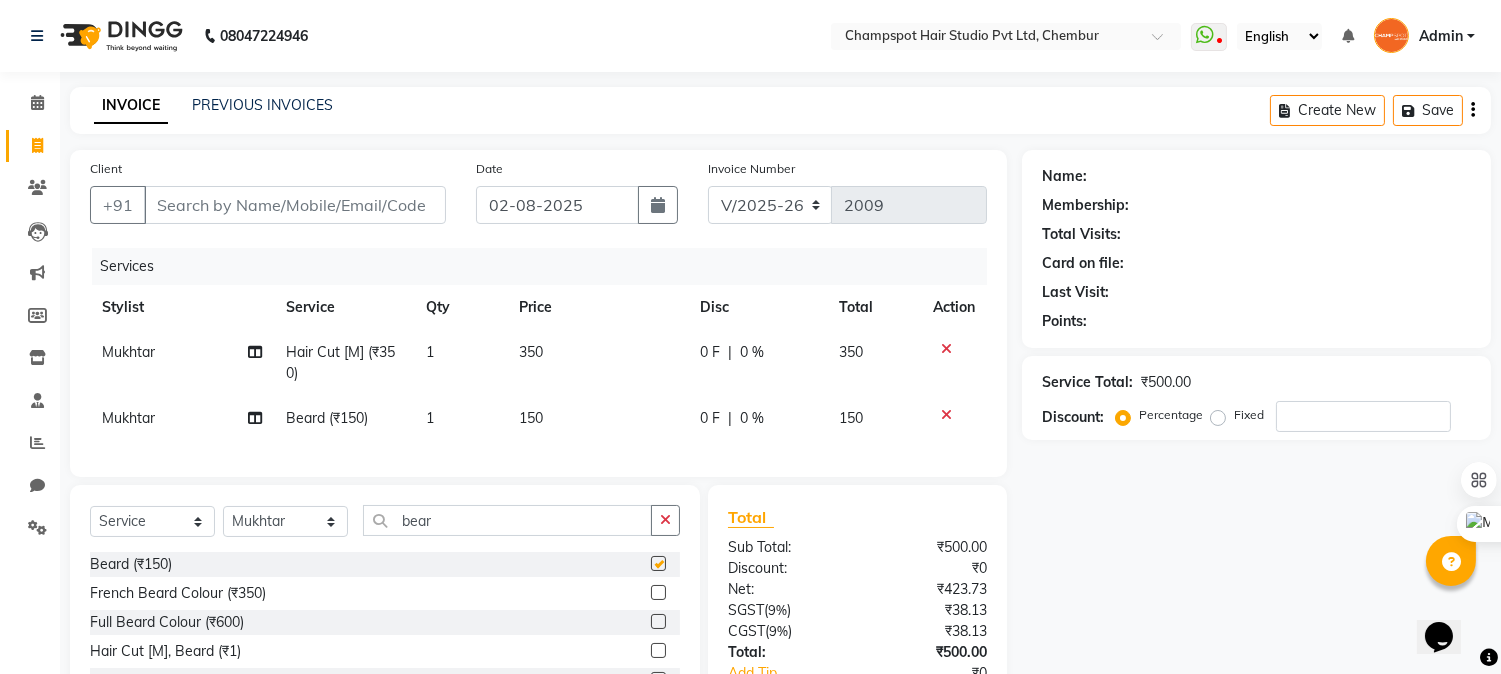 checkbox on "false" 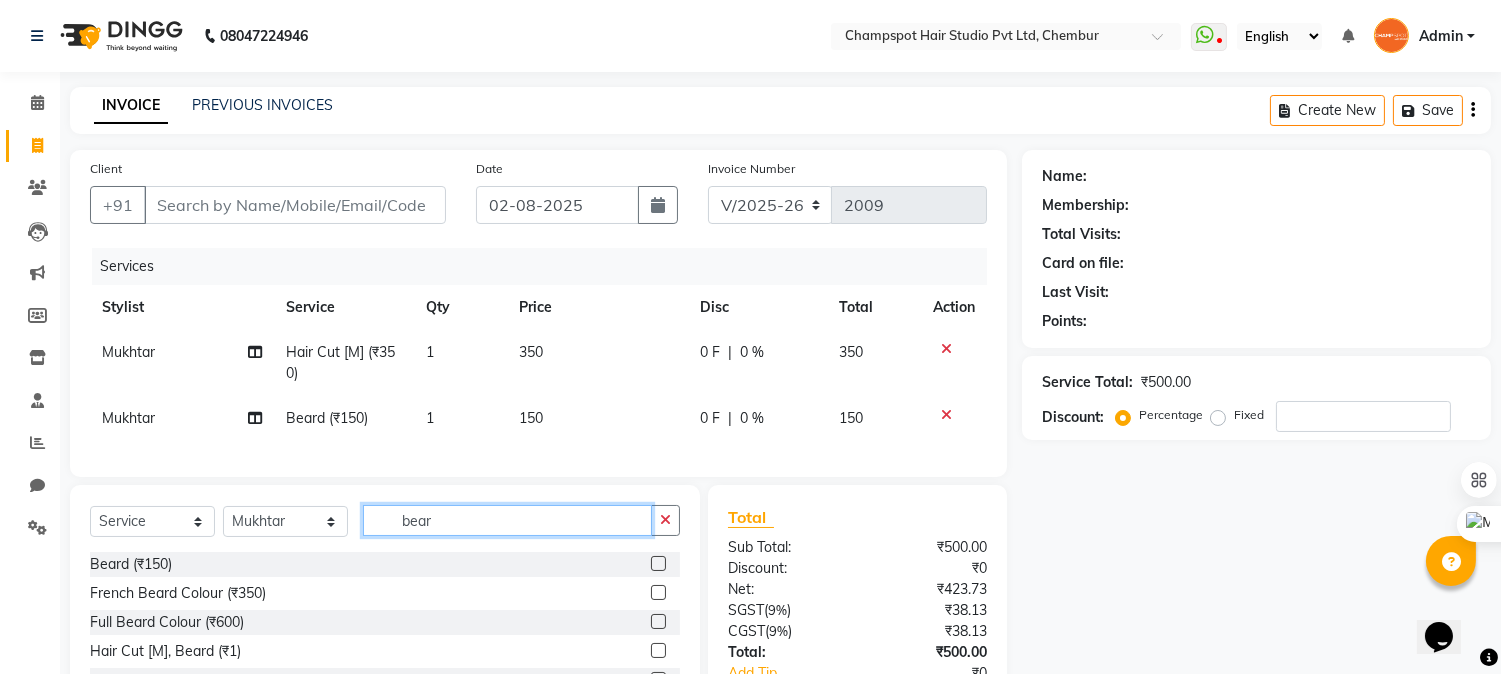 drag, startPoint x: 458, startPoint y: 537, endPoint x: 295, endPoint y: 530, distance: 163.15024 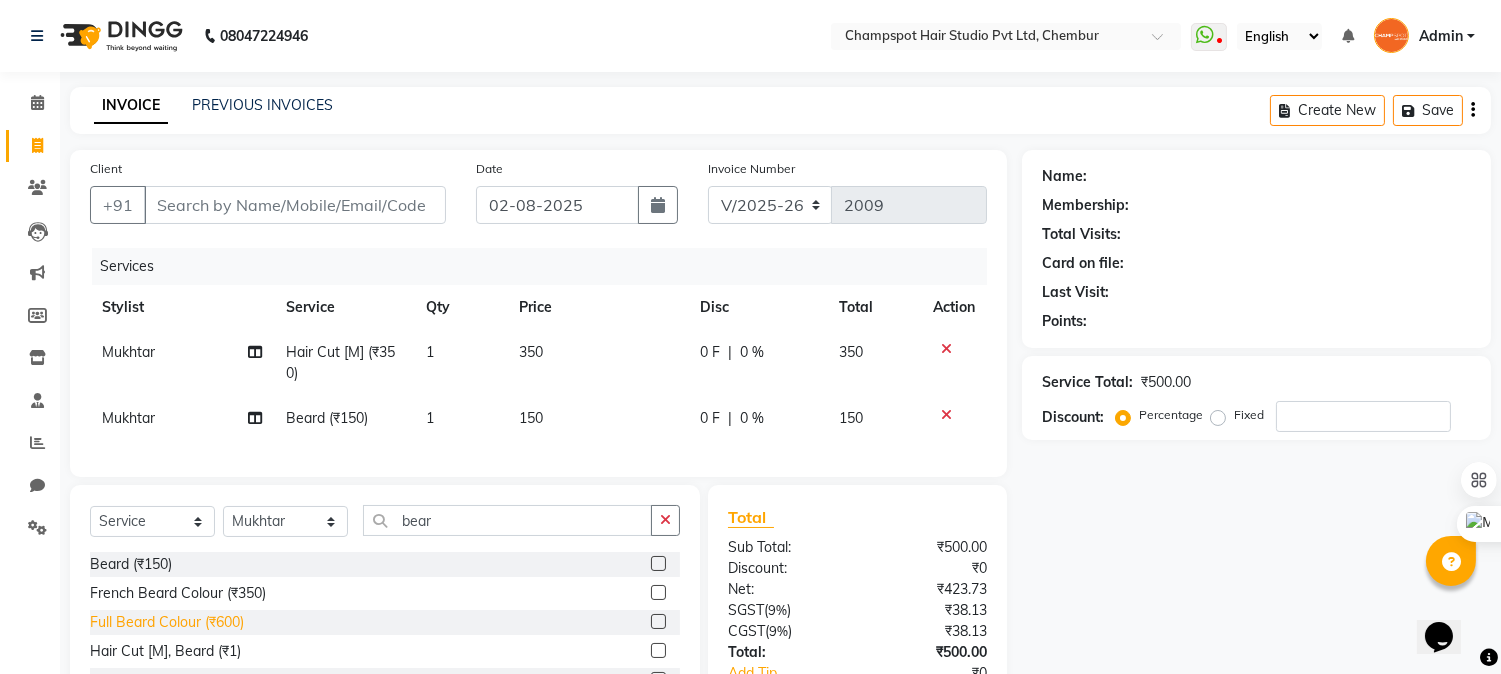 click on "Full Beard Colour (₹600)" 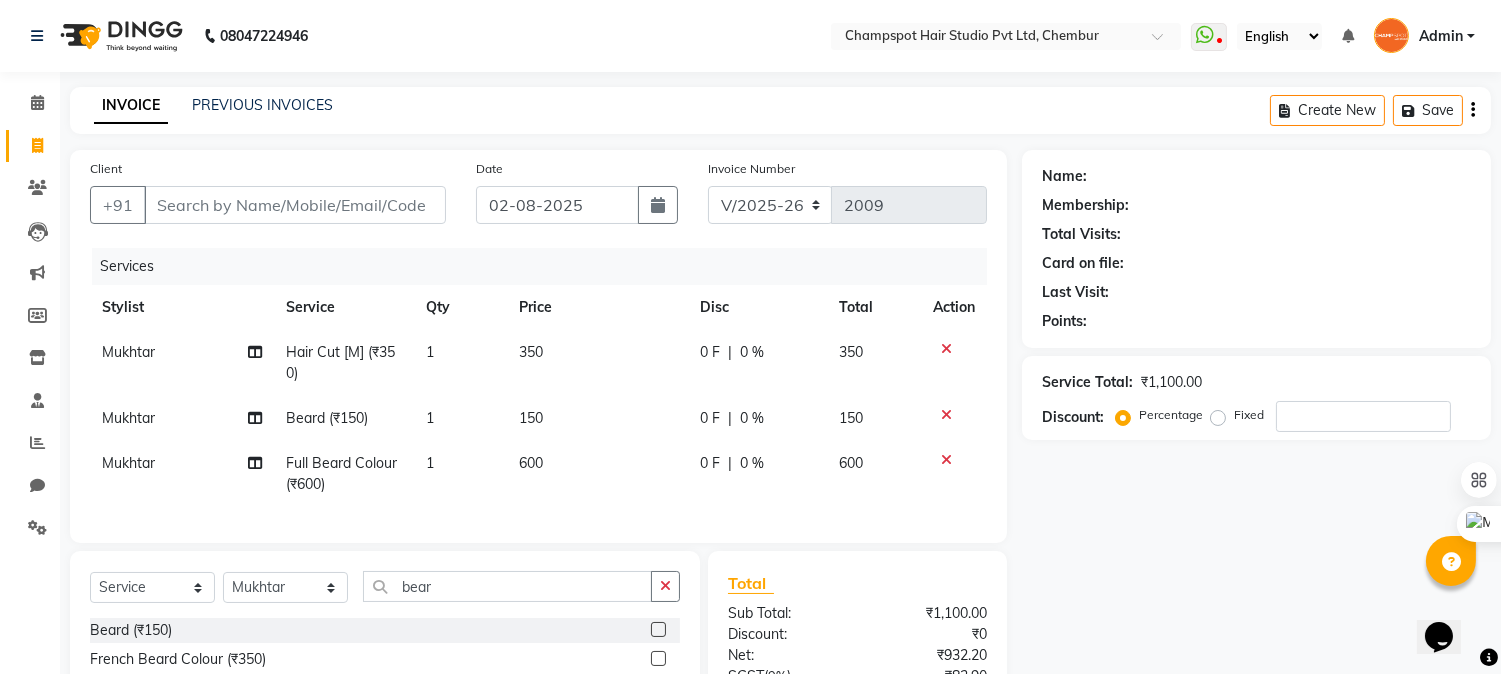 checkbox on "false" 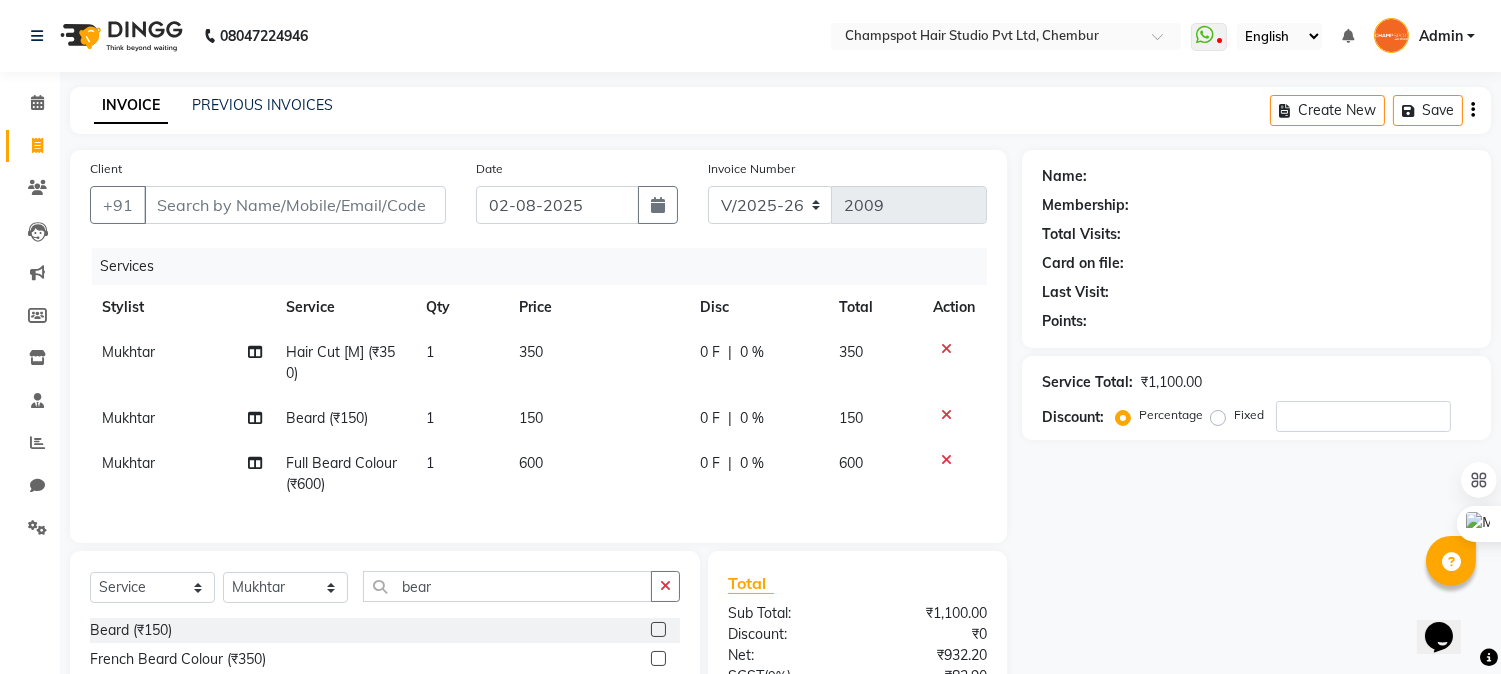scroll, scrollTop: 111, scrollLeft: 0, axis: vertical 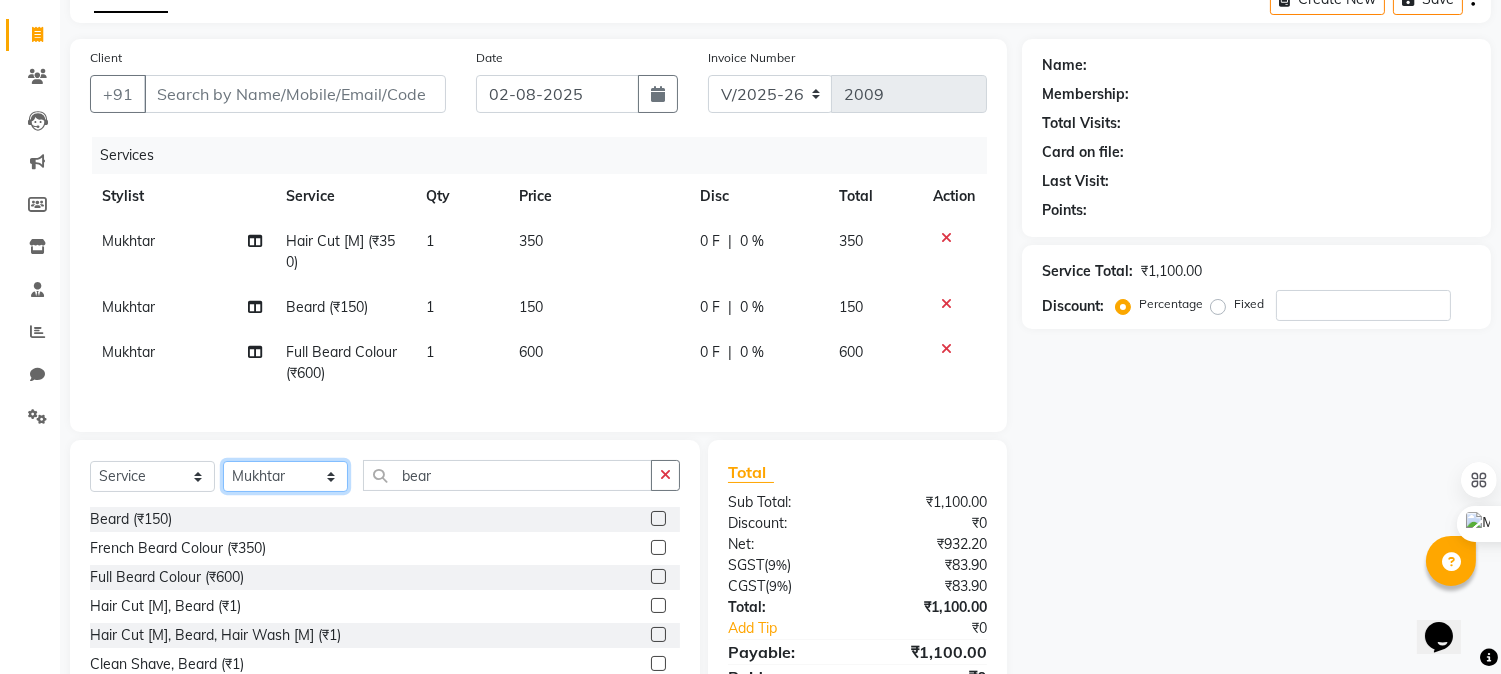 click on "Select Stylist Admin [NAME], [NAME], [NAME], [NAME], [NAME], [NAME], [NAME]" 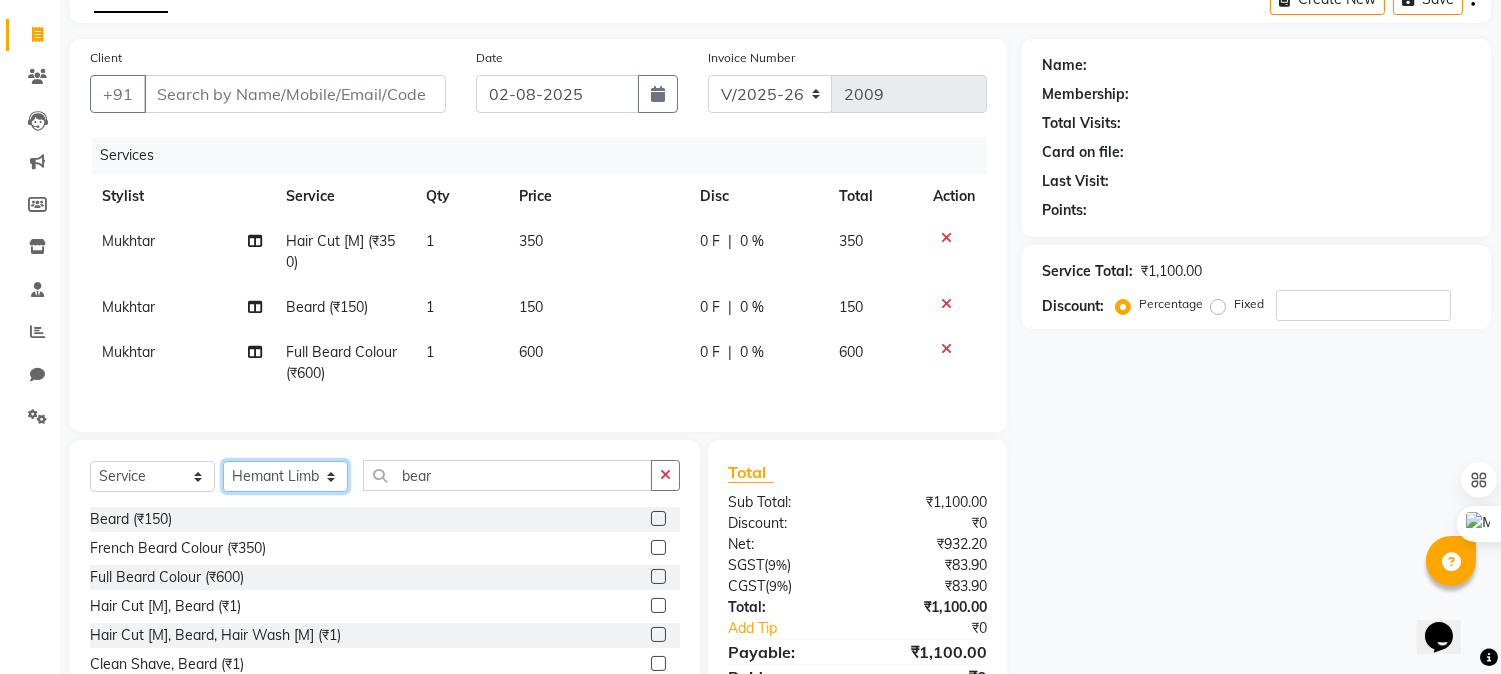 click on "Select Stylist Admin [NAME], [NAME], [NAME], [NAME], [NAME], [NAME], [NAME]" 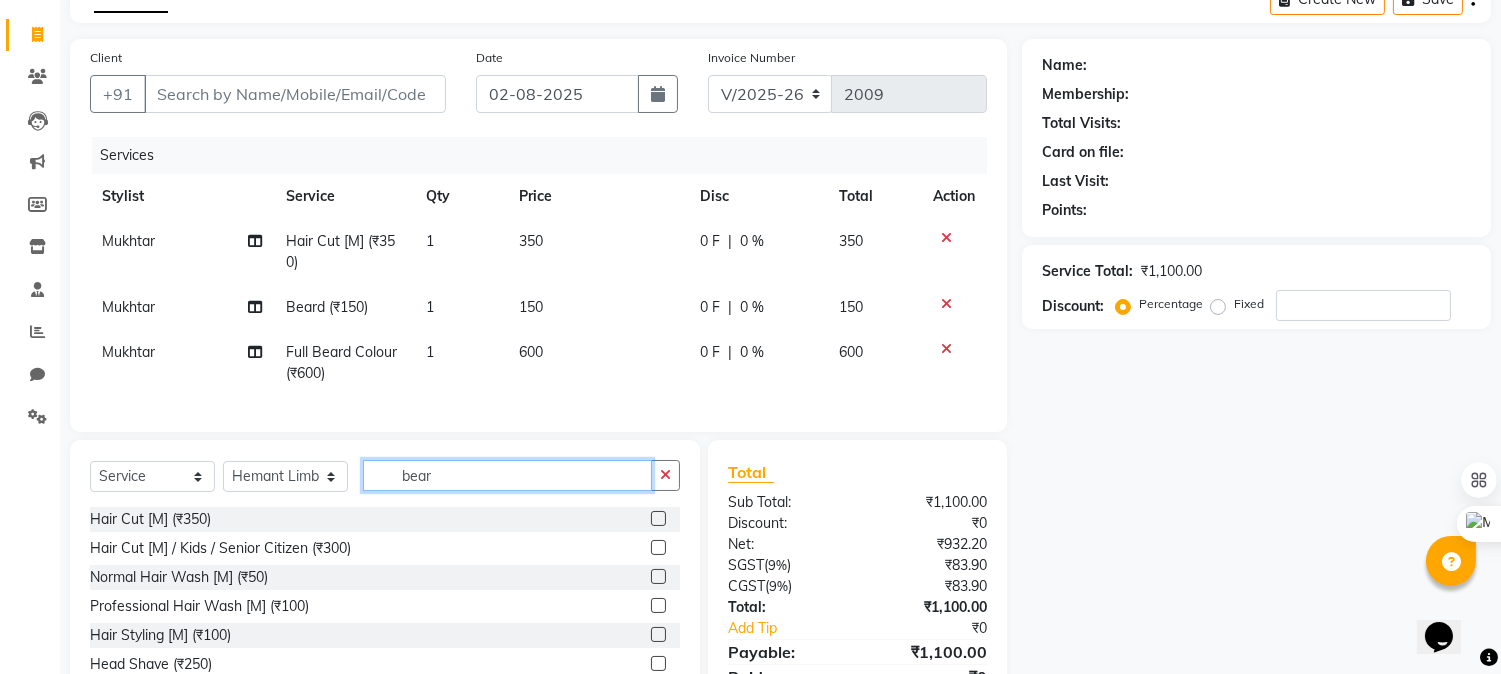 drag, startPoint x: 485, startPoint y: 488, endPoint x: 265, endPoint y: 477, distance: 220.27483 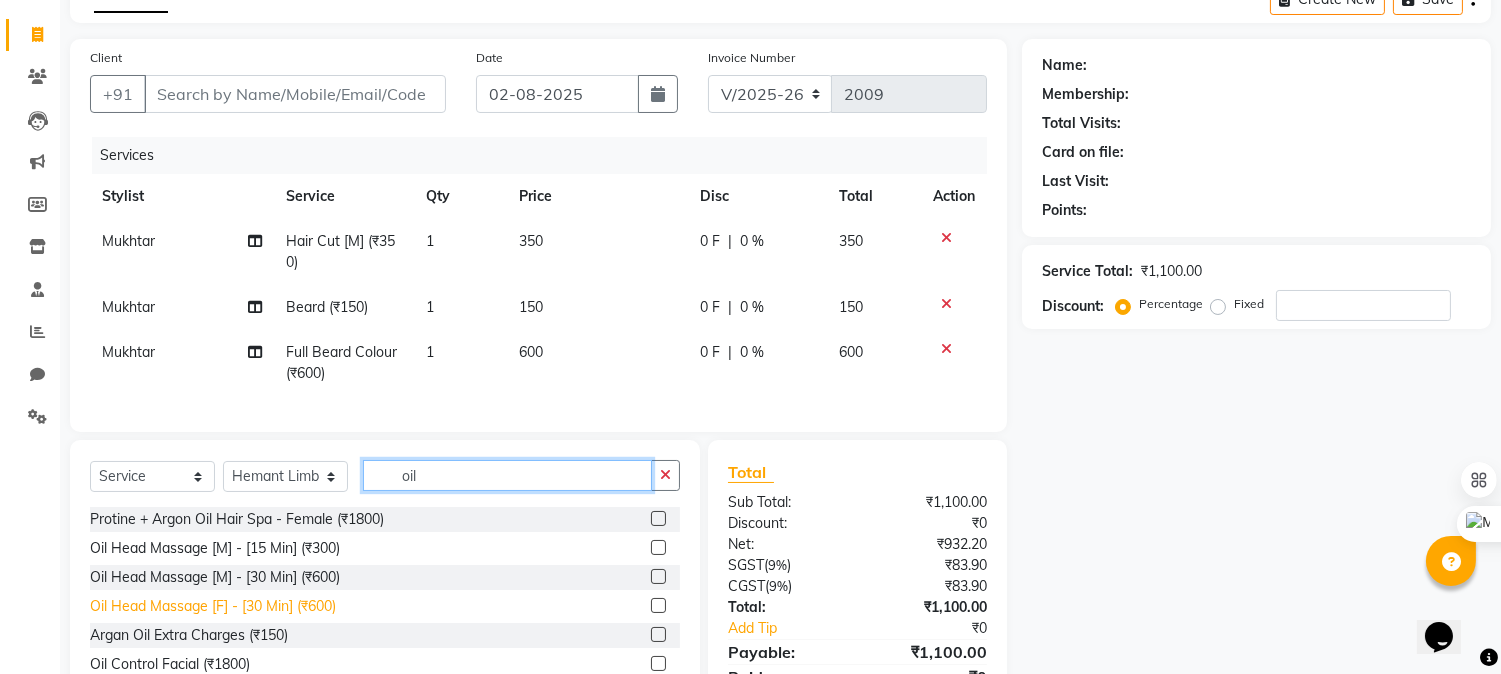 type on "oil" 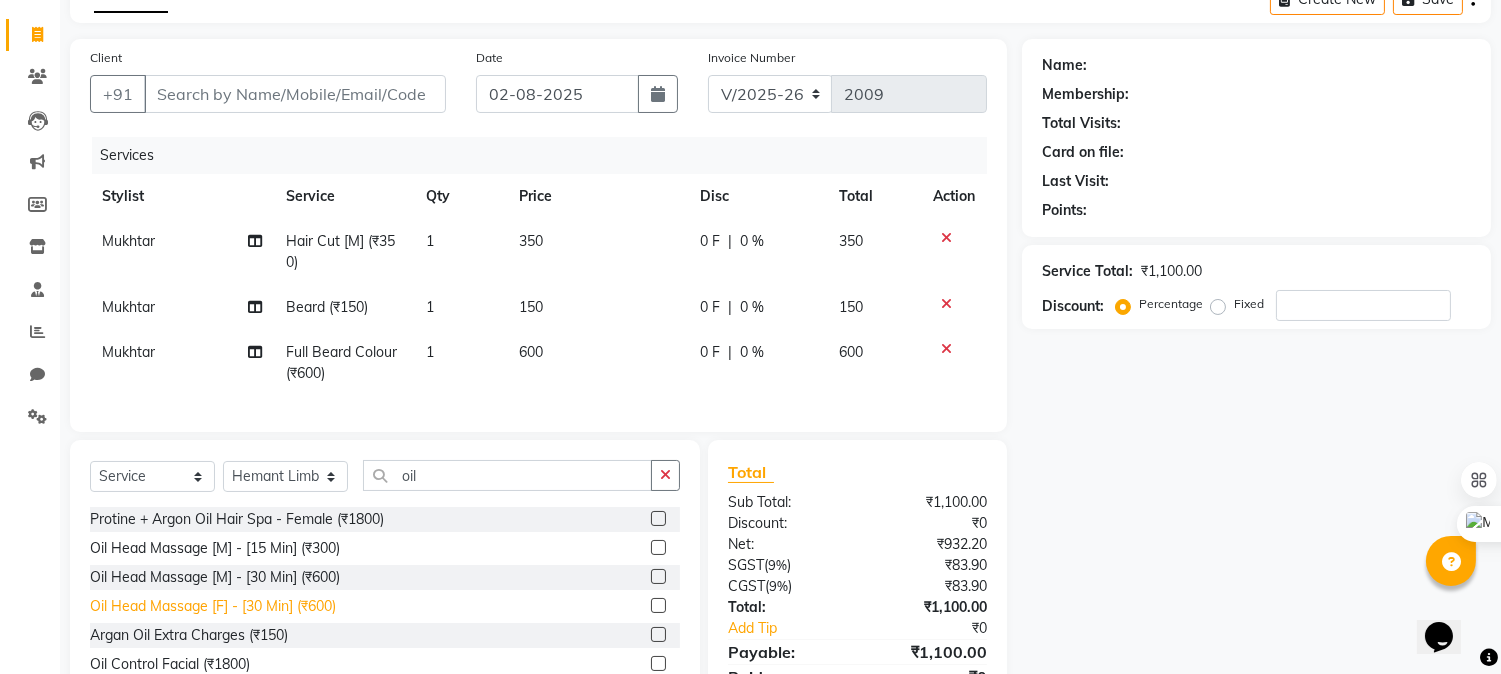 click on "Oil Head Massage [F] - [30 Min] (₹600)" 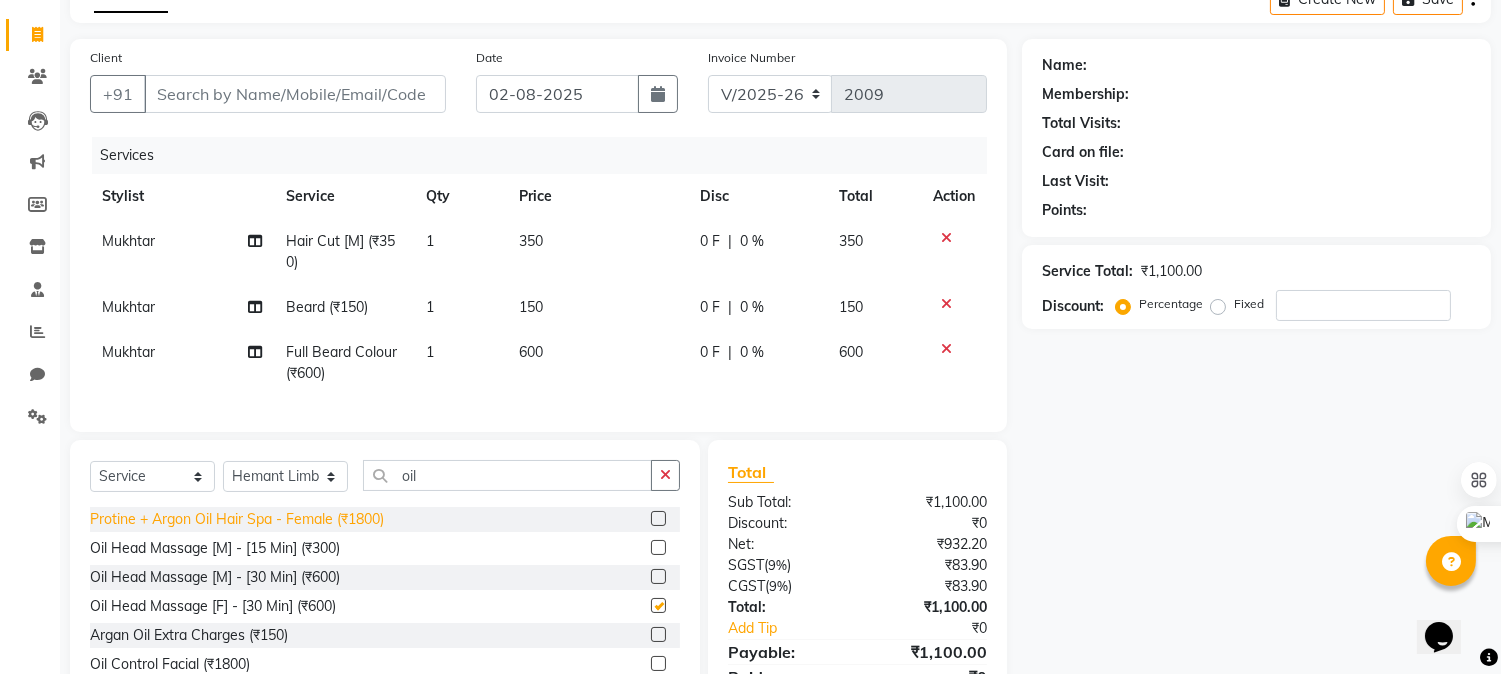 checkbox on "false" 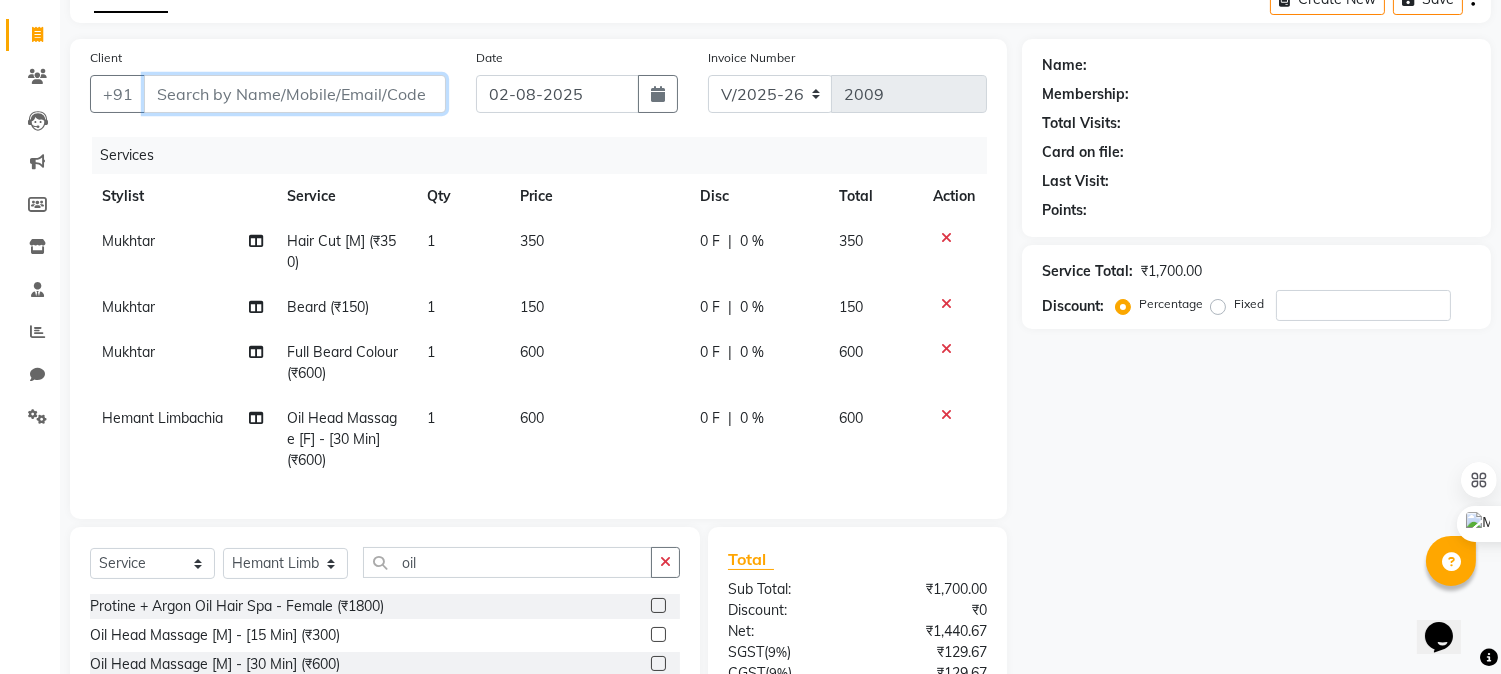 click on "Client" at bounding box center [295, 94] 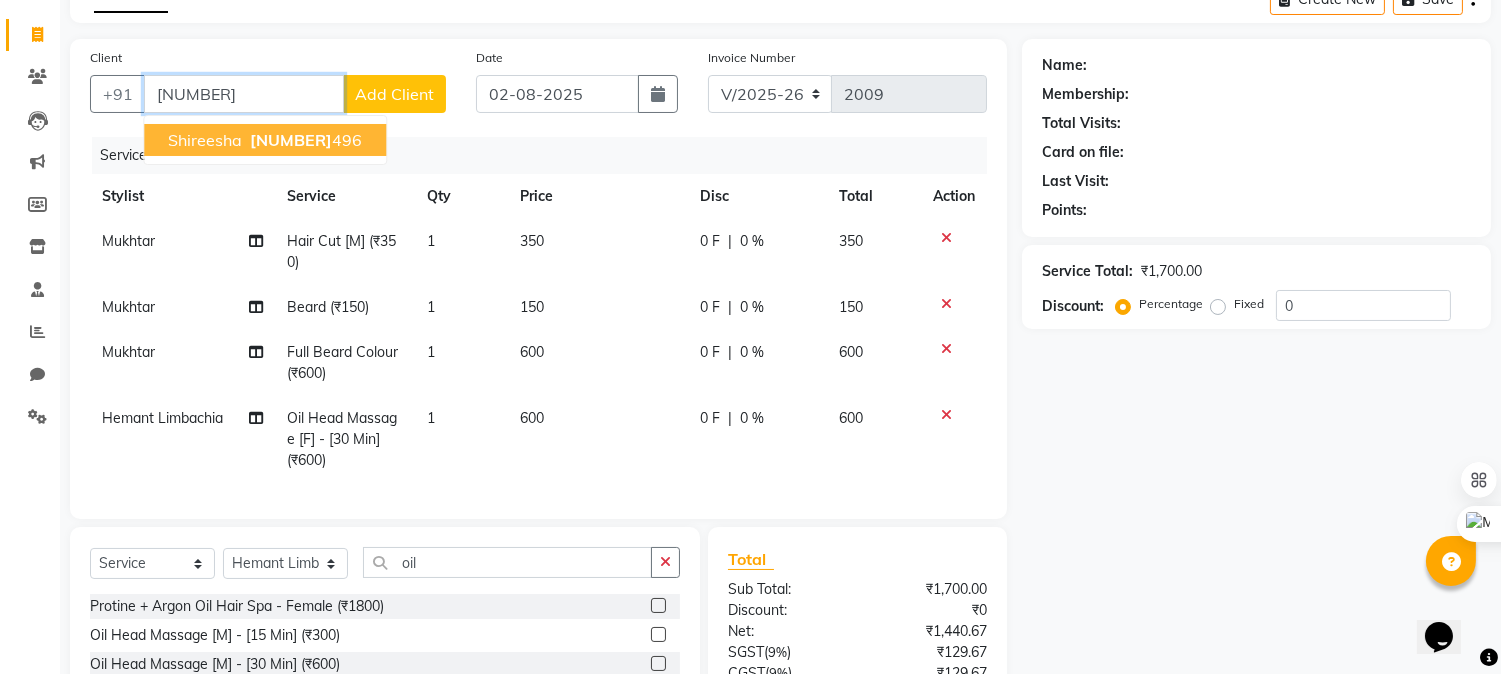 click on "shireesha" at bounding box center [205, 140] 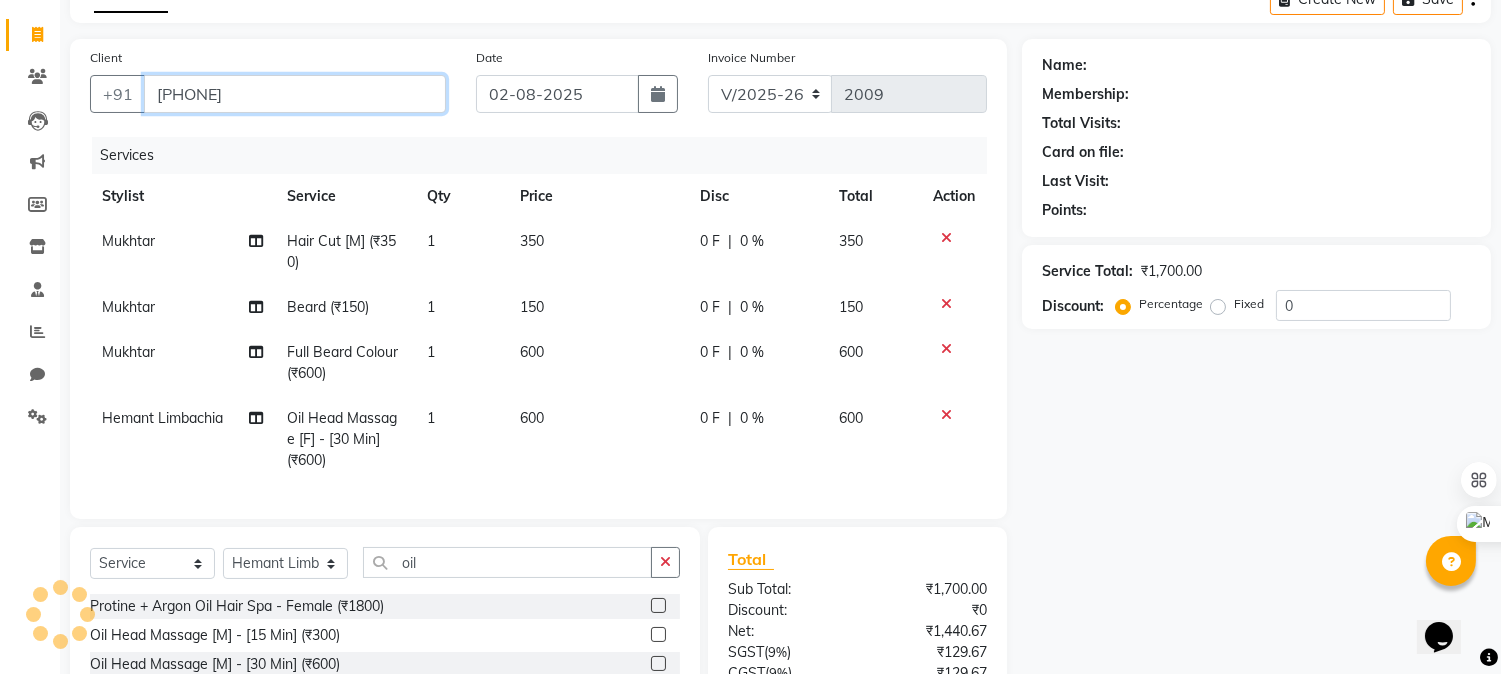type on "[PHONE]" 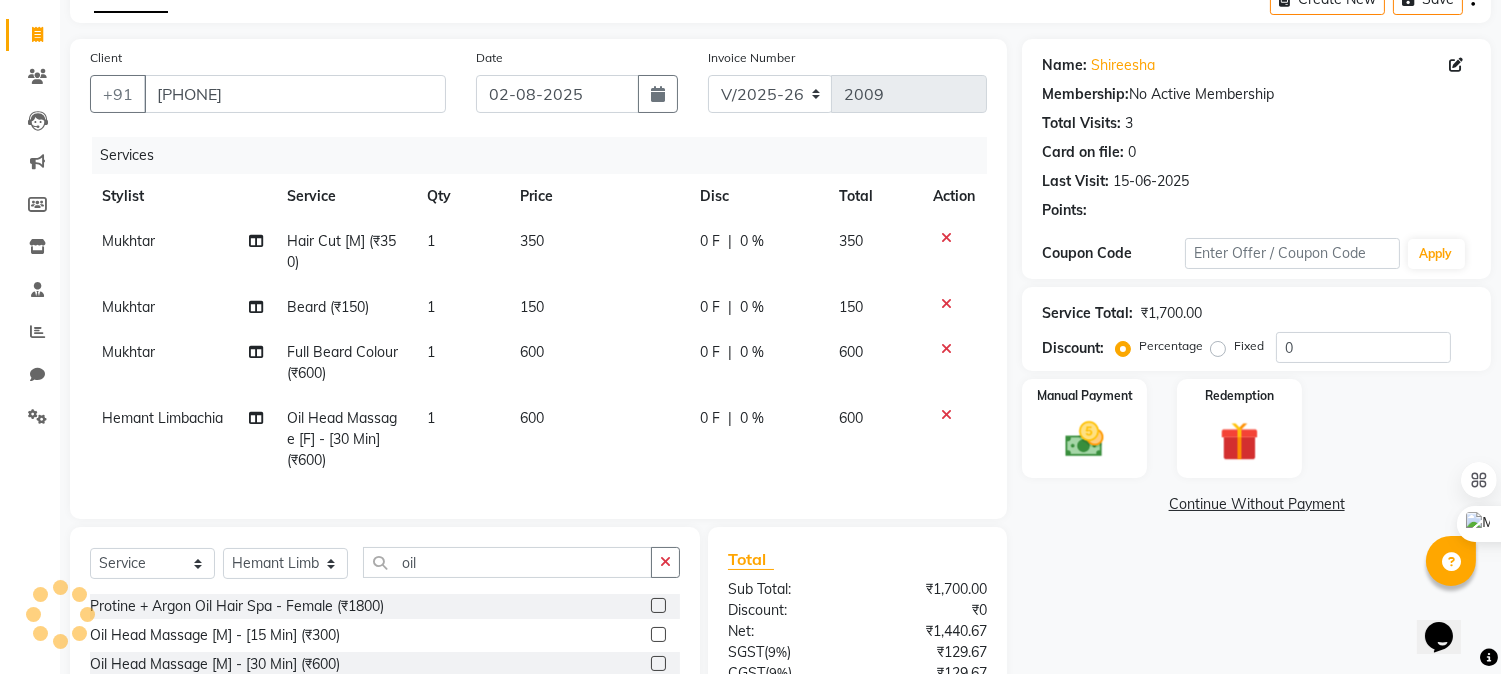 scroll, scrollTop: 305, scrollLeft: 0, axis: vertical 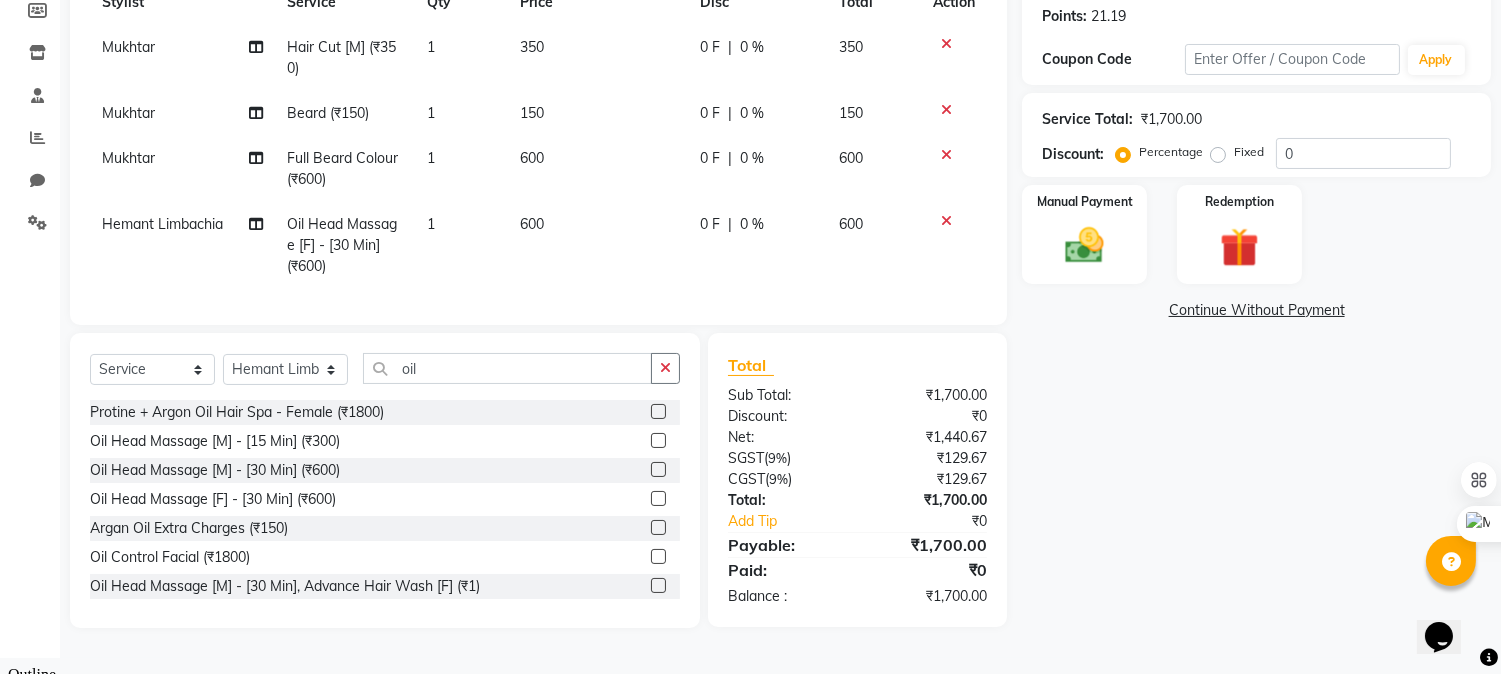 click on "₹1,700.00" 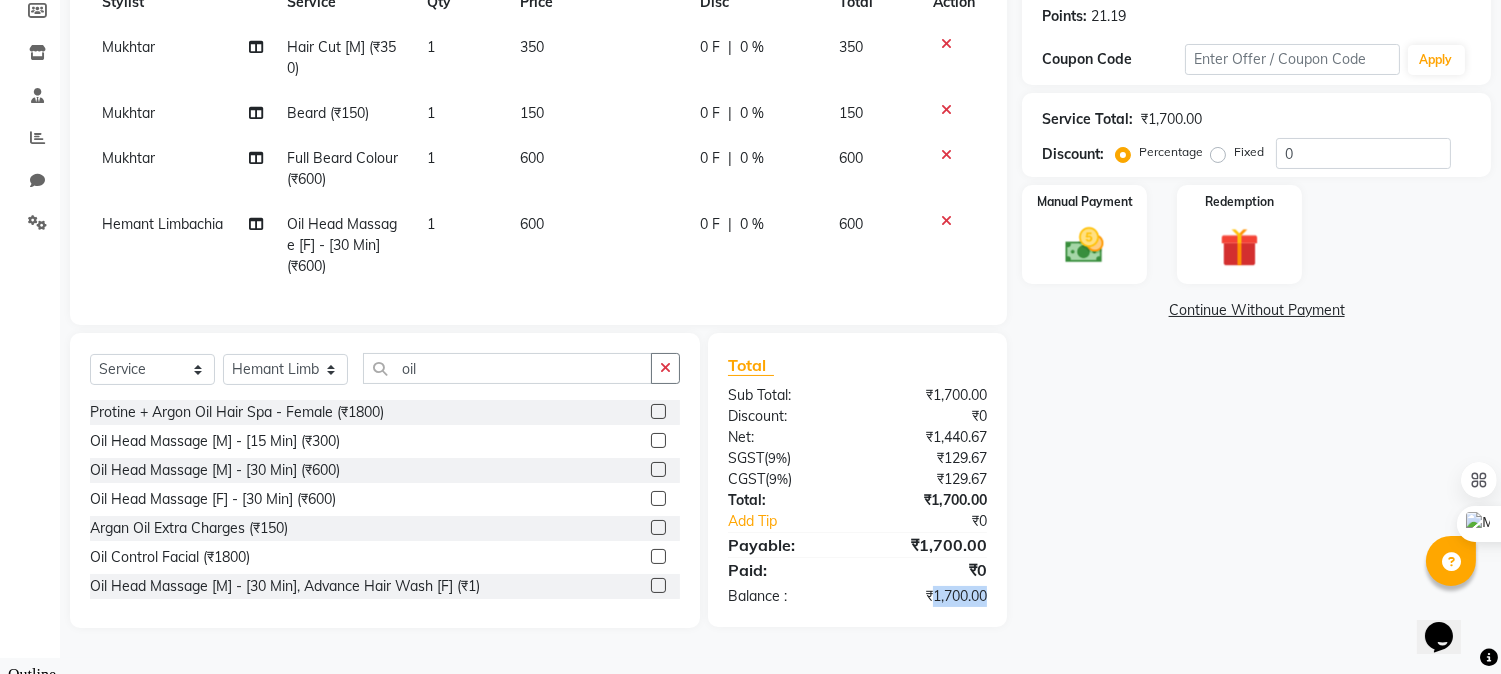 click on "₹1,700.00" 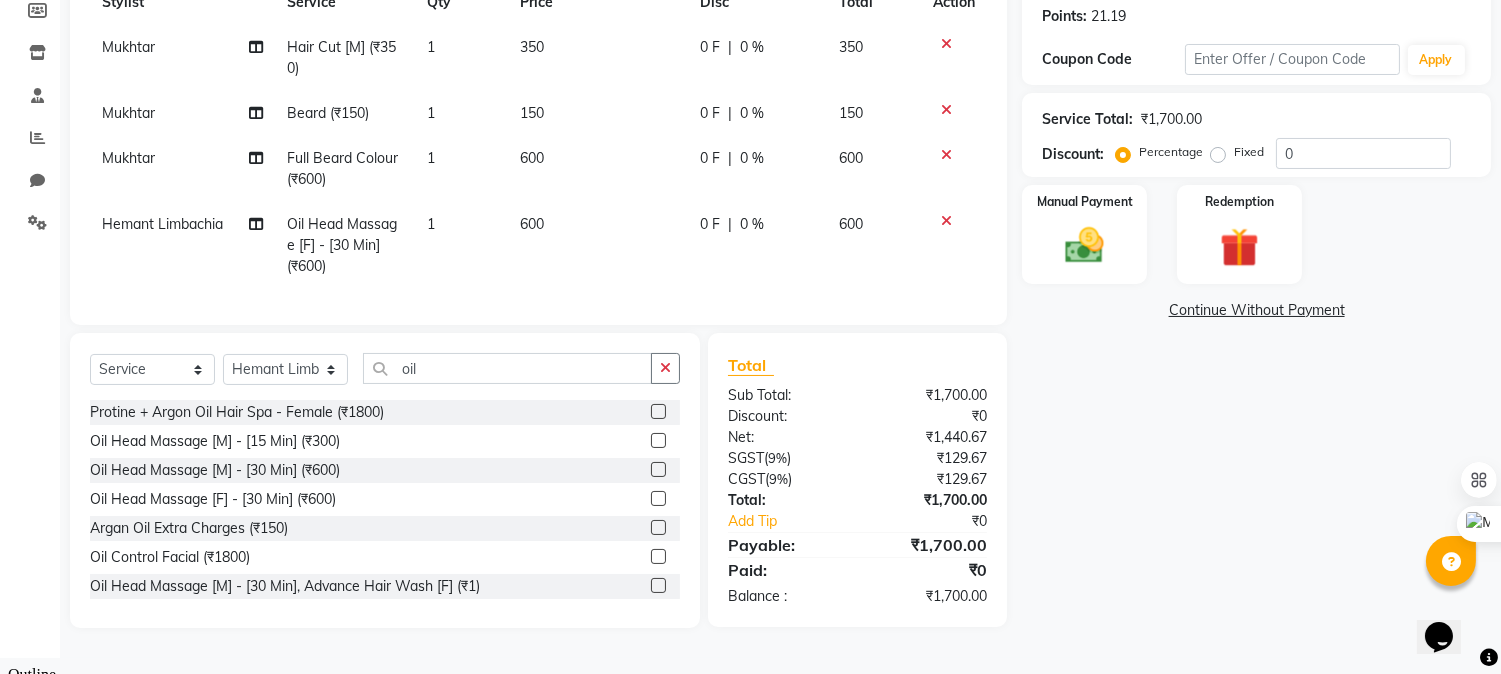 click on "Name: [FIRST]  Membership:  No Active Membership  Total Visits:  3 Card on file:  0 Last Visit:   15-06-2025 Points:   21.19  Coupon Code Apply Service Total:  ₹1,700.00  Discount:  Percentage   Fixed  0 Manual Payment Redemption  Continue Without Payment" 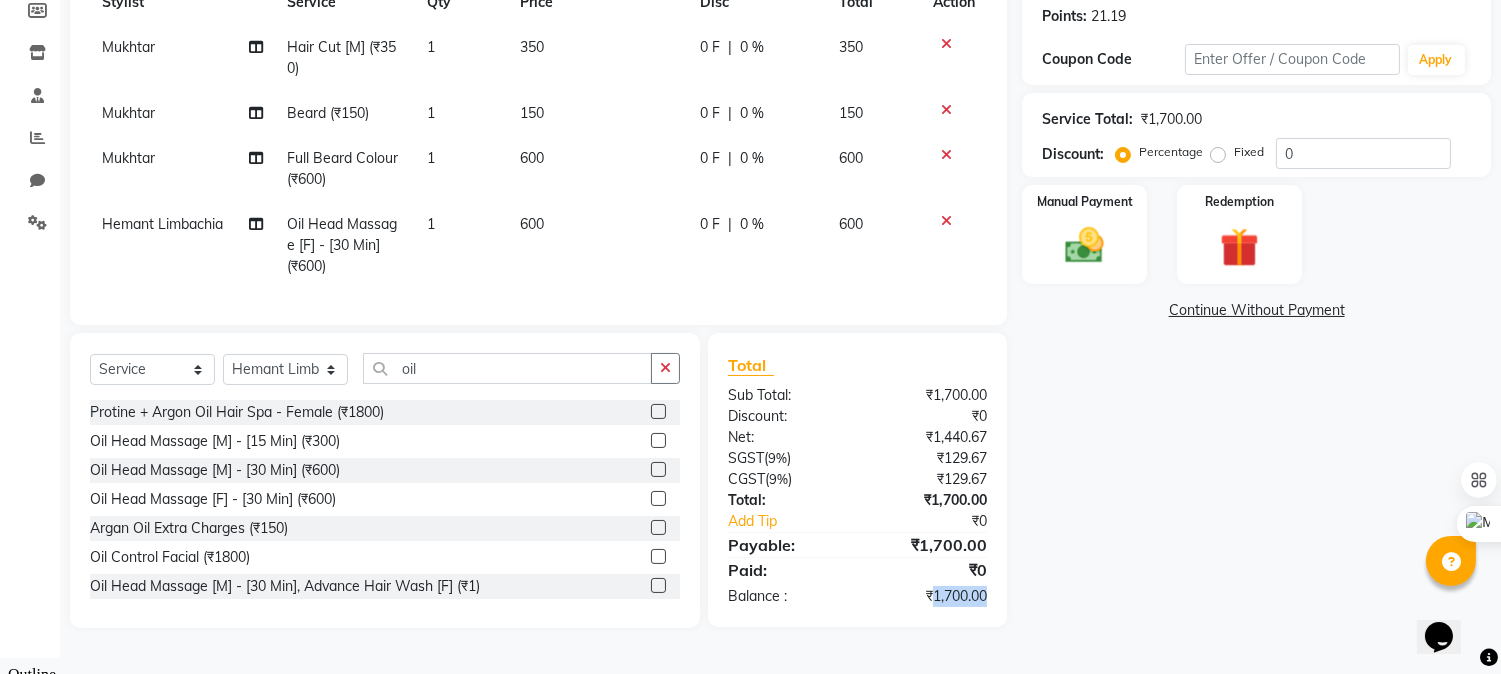 click on "₹1,700.00" 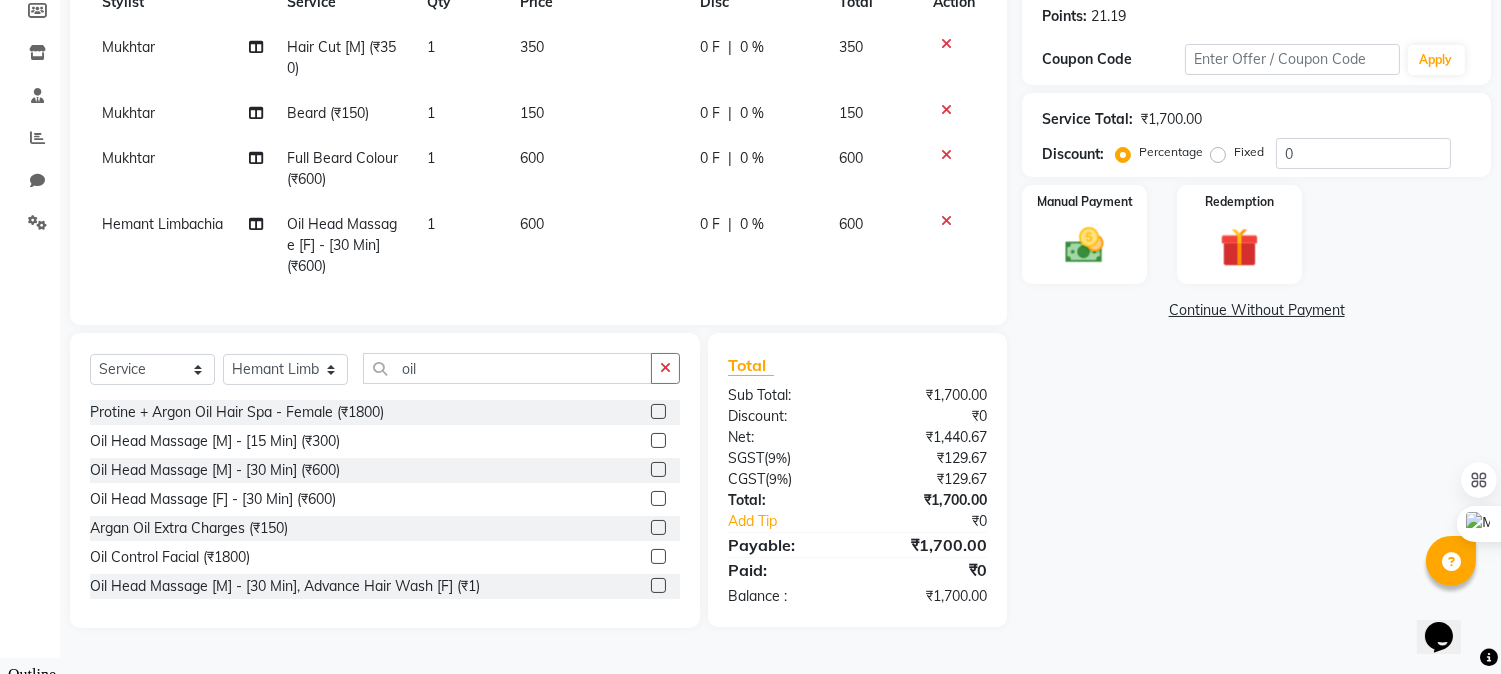 click on "Name: [FIRST]  Membership:  No Active Membership  Total Visits:  3 Card on file:  0 Last Visit:   15-06-2025 Points:   21.19  Coupon Code Apply Service Total:  ₹1,700.00  Discount:  Percentage   Fixed  0 Manual Payment Redemption  Continue Without Payment" 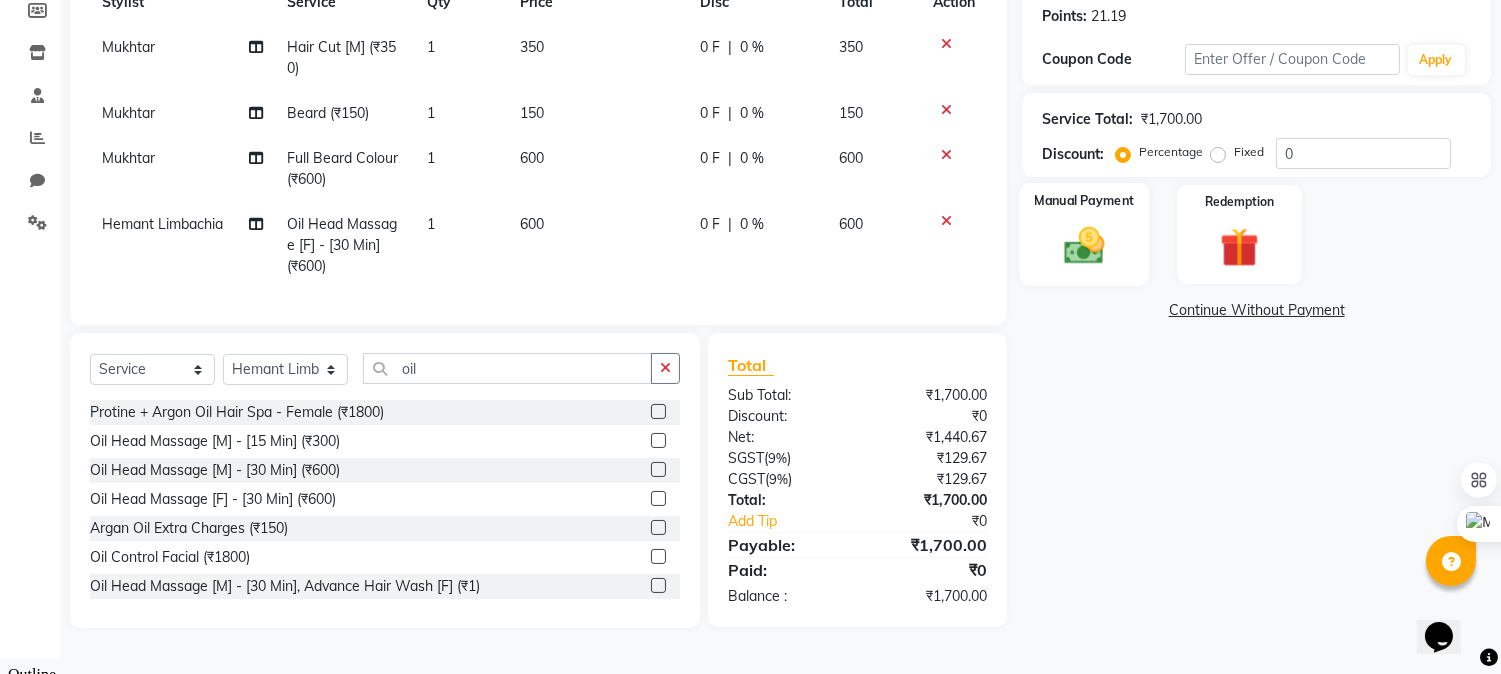 click 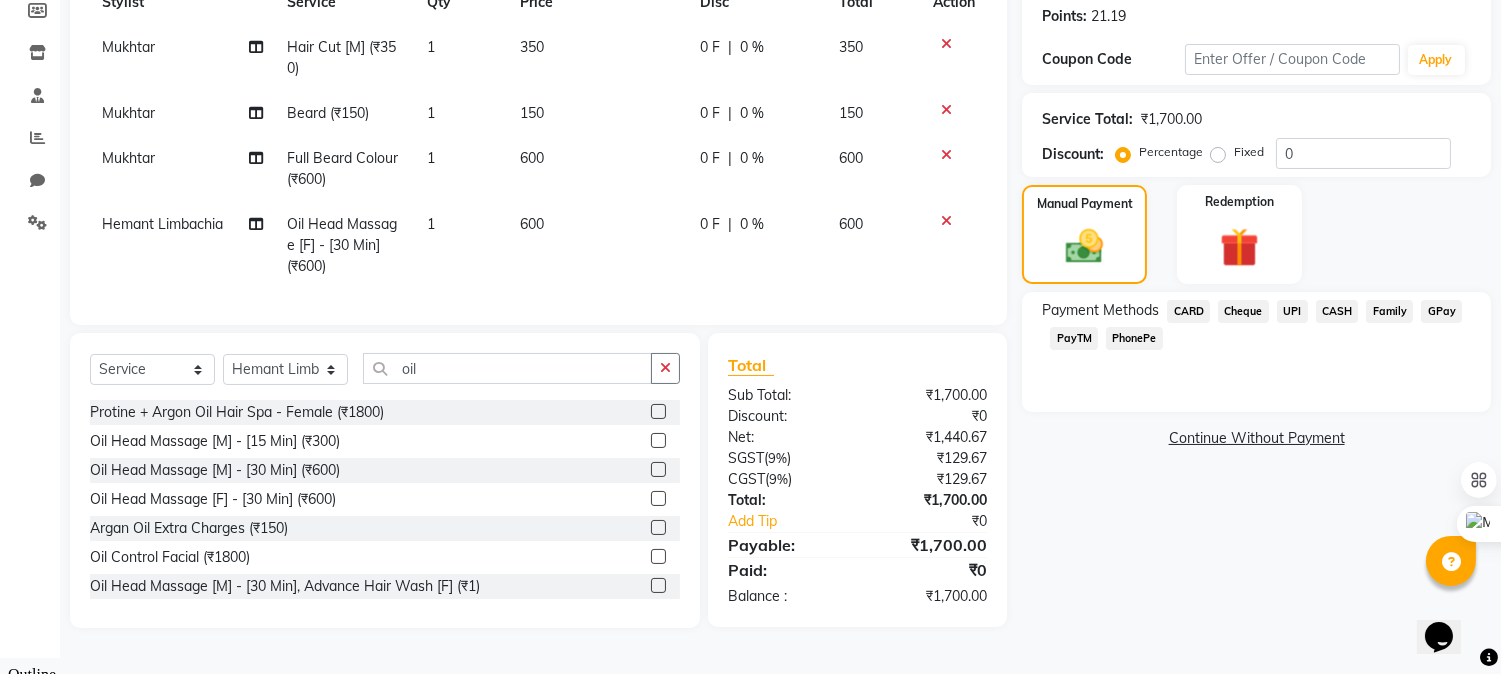 click on "UPI" 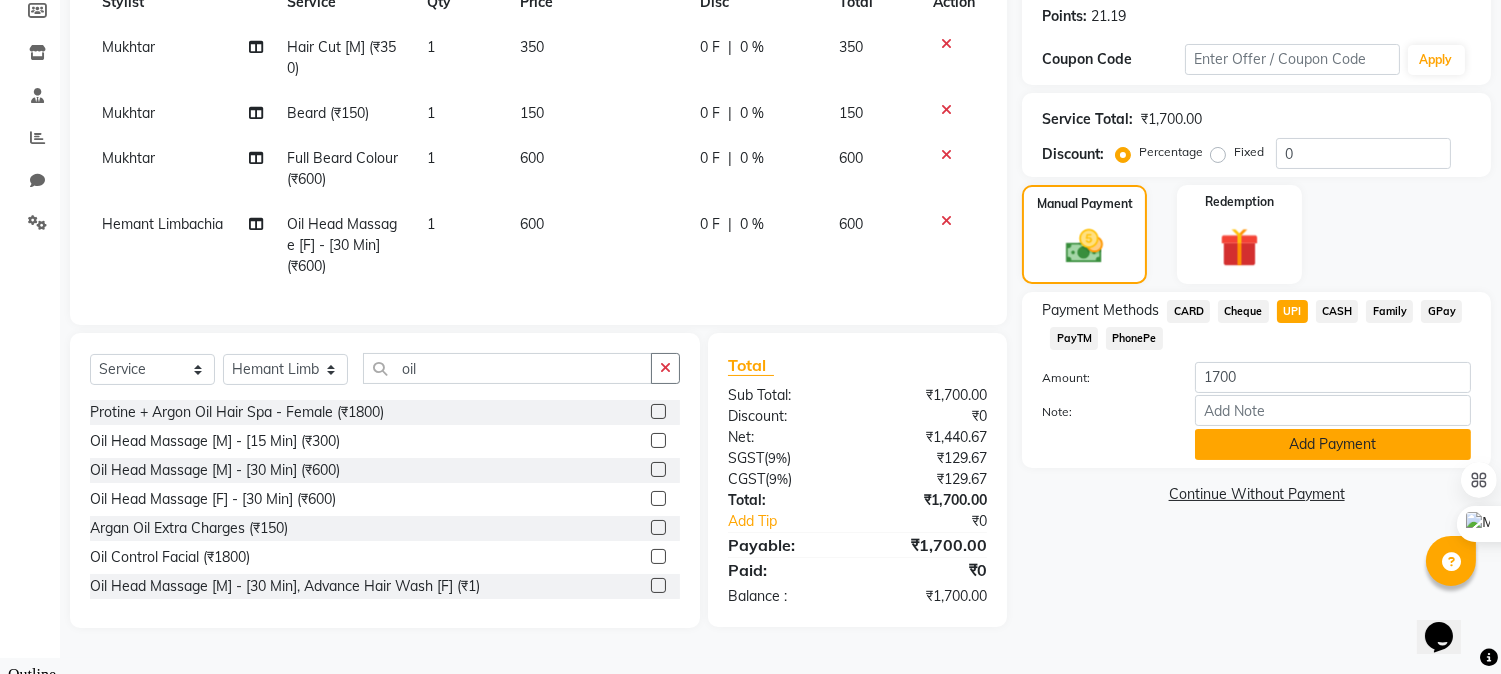 click on "Add Payment" 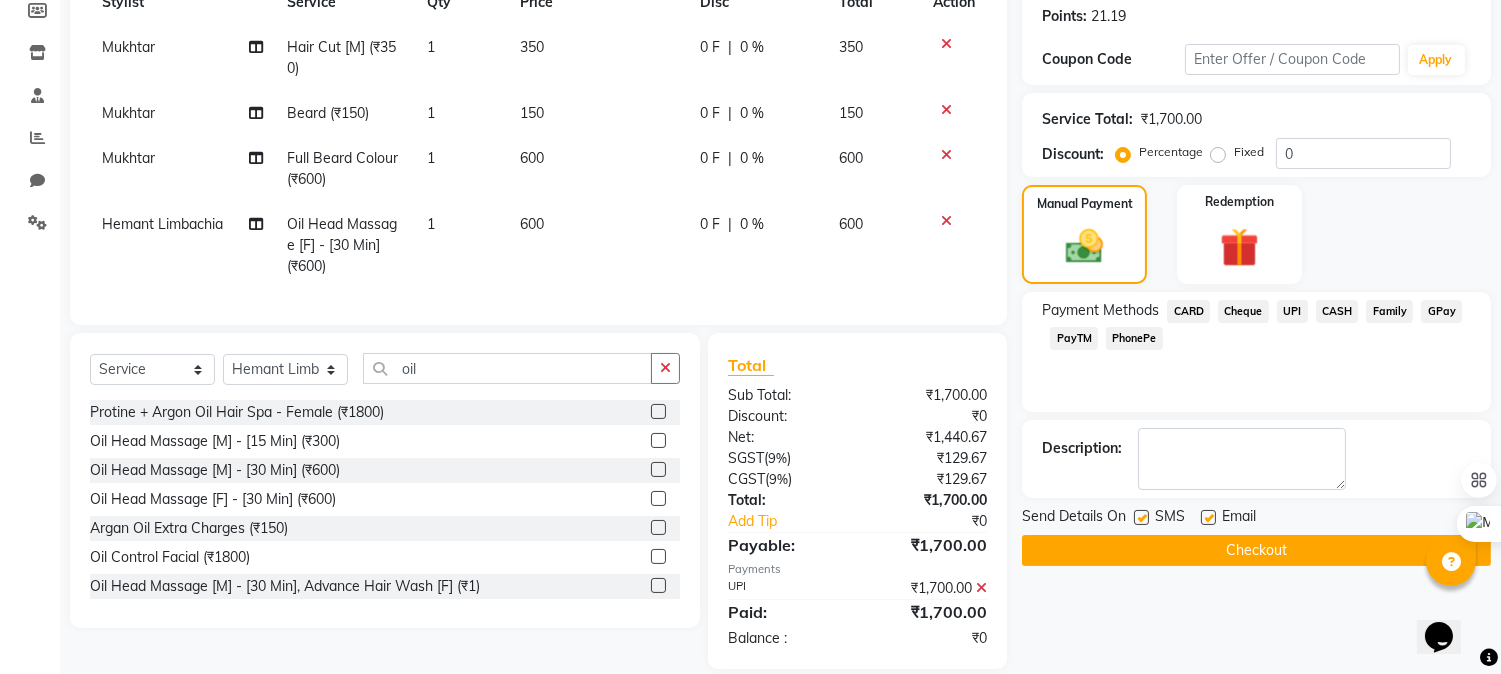 scroll, scrollTop: 346, scrollLeft: 0, axis: vertical 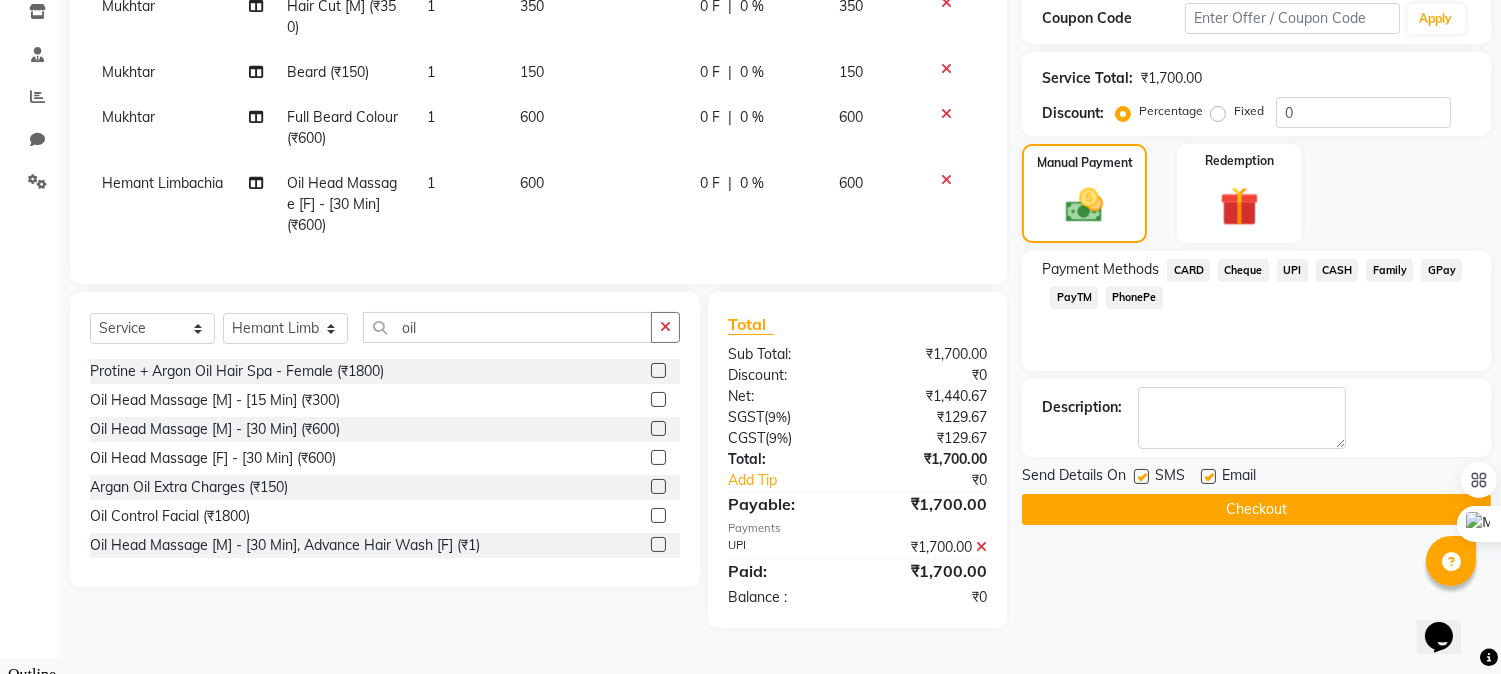 click on "Checkout" 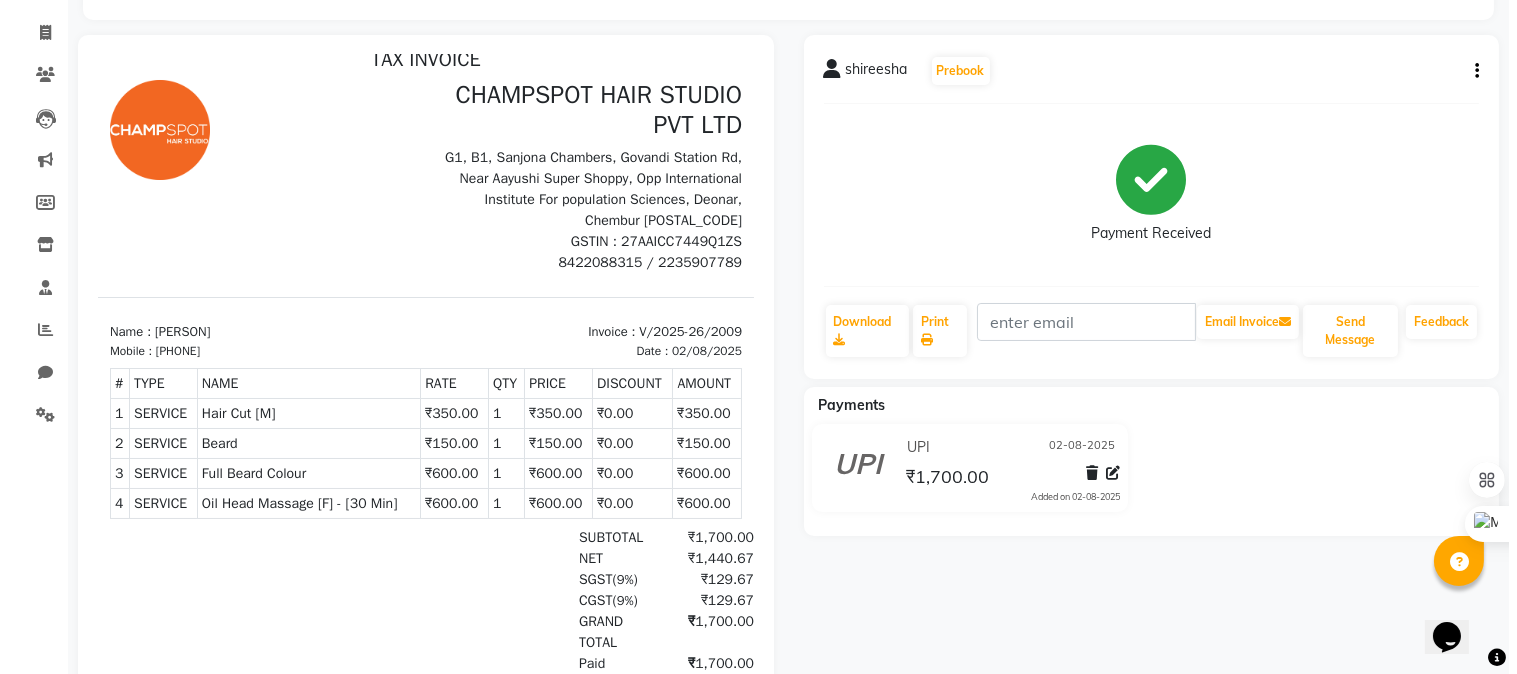 scroll, scrollTop: 0, scrollLeft: 0, axis: both 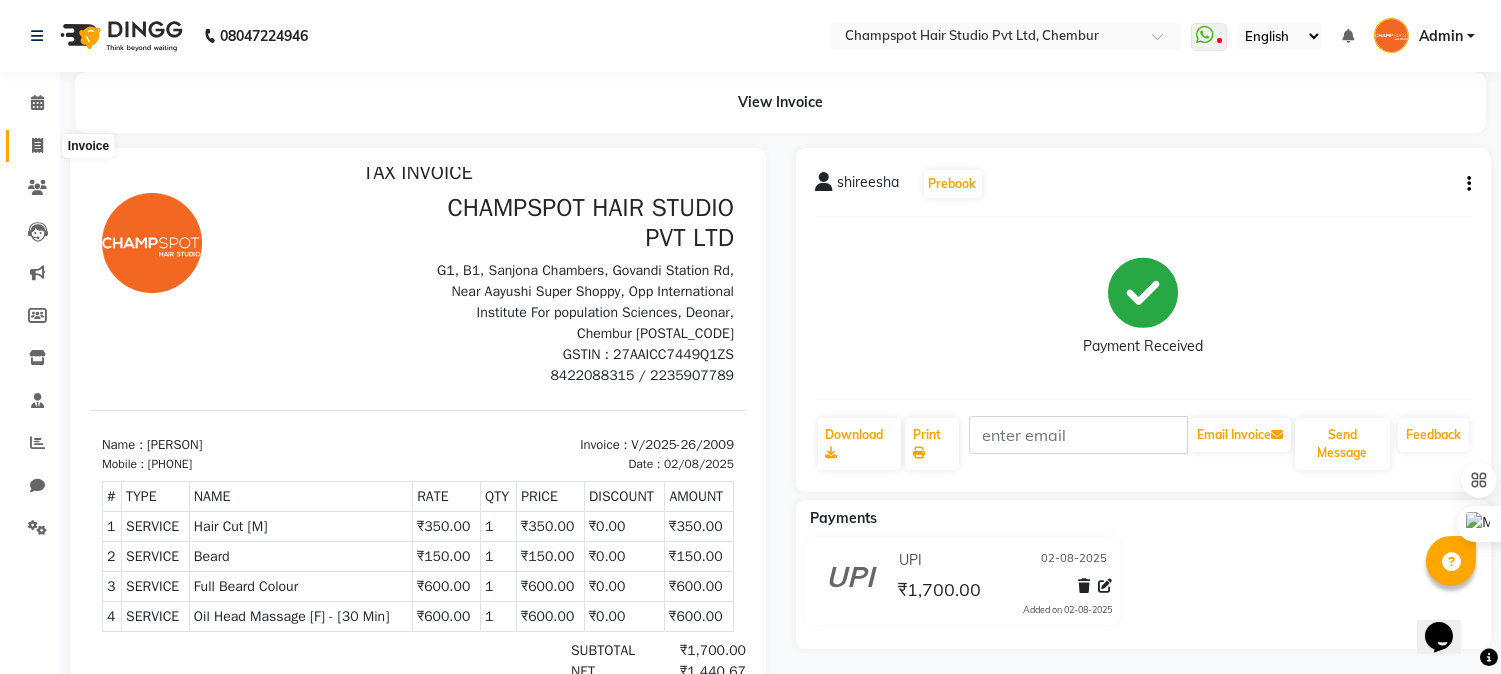 click 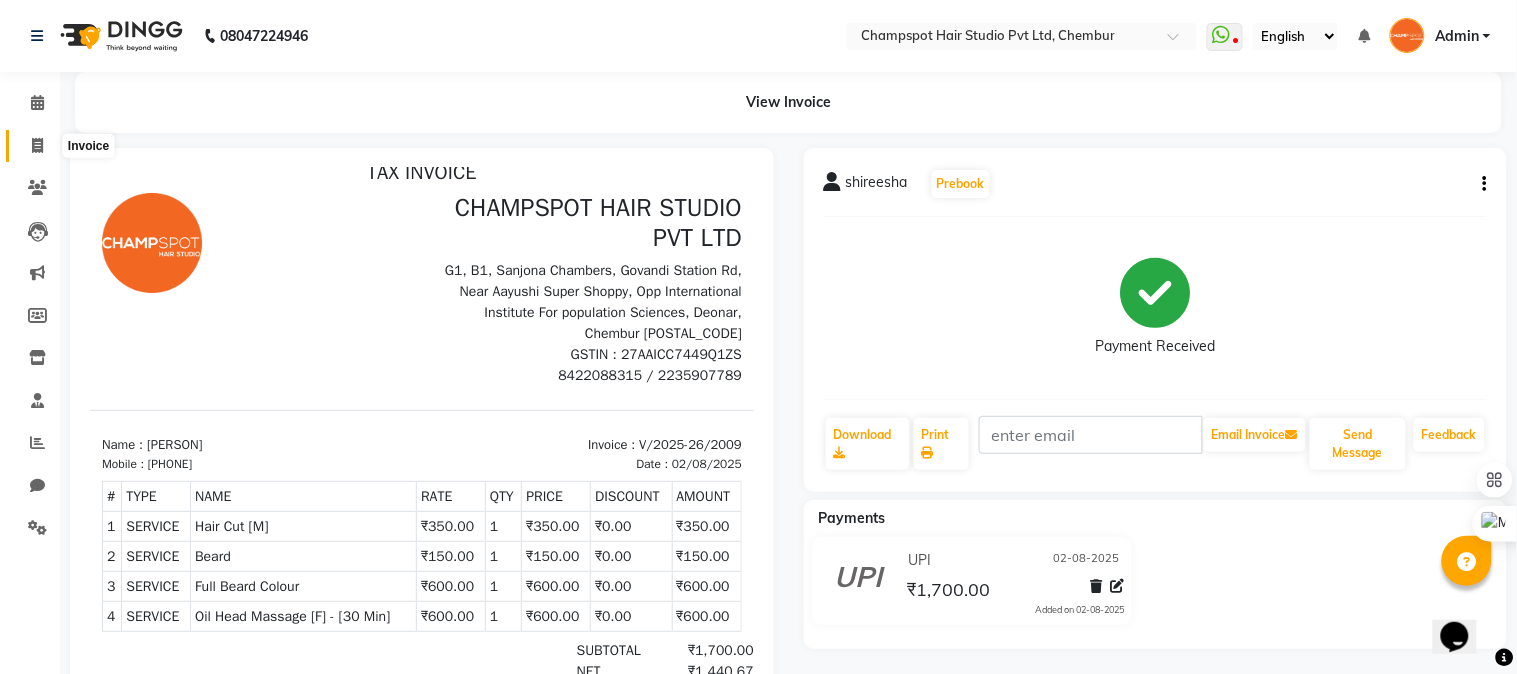 select on "service" 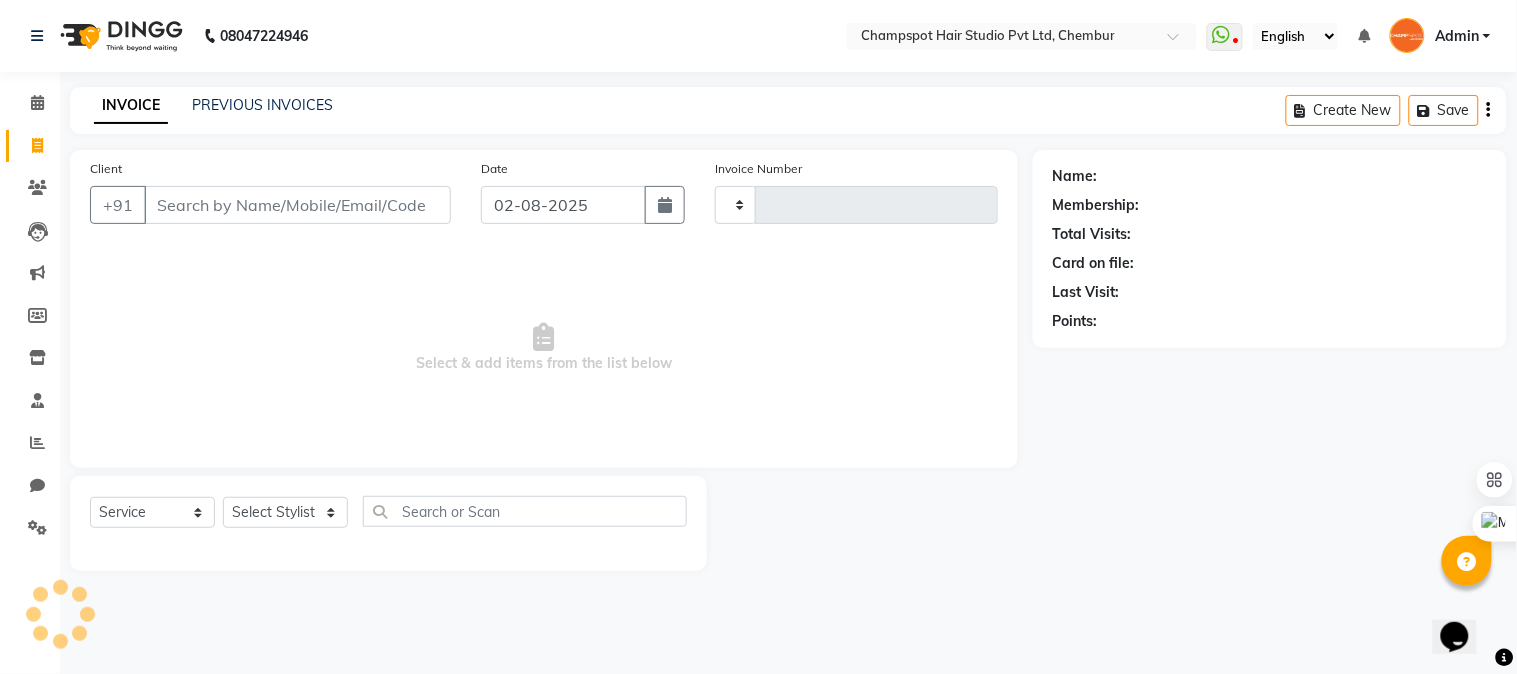 type on "2010" 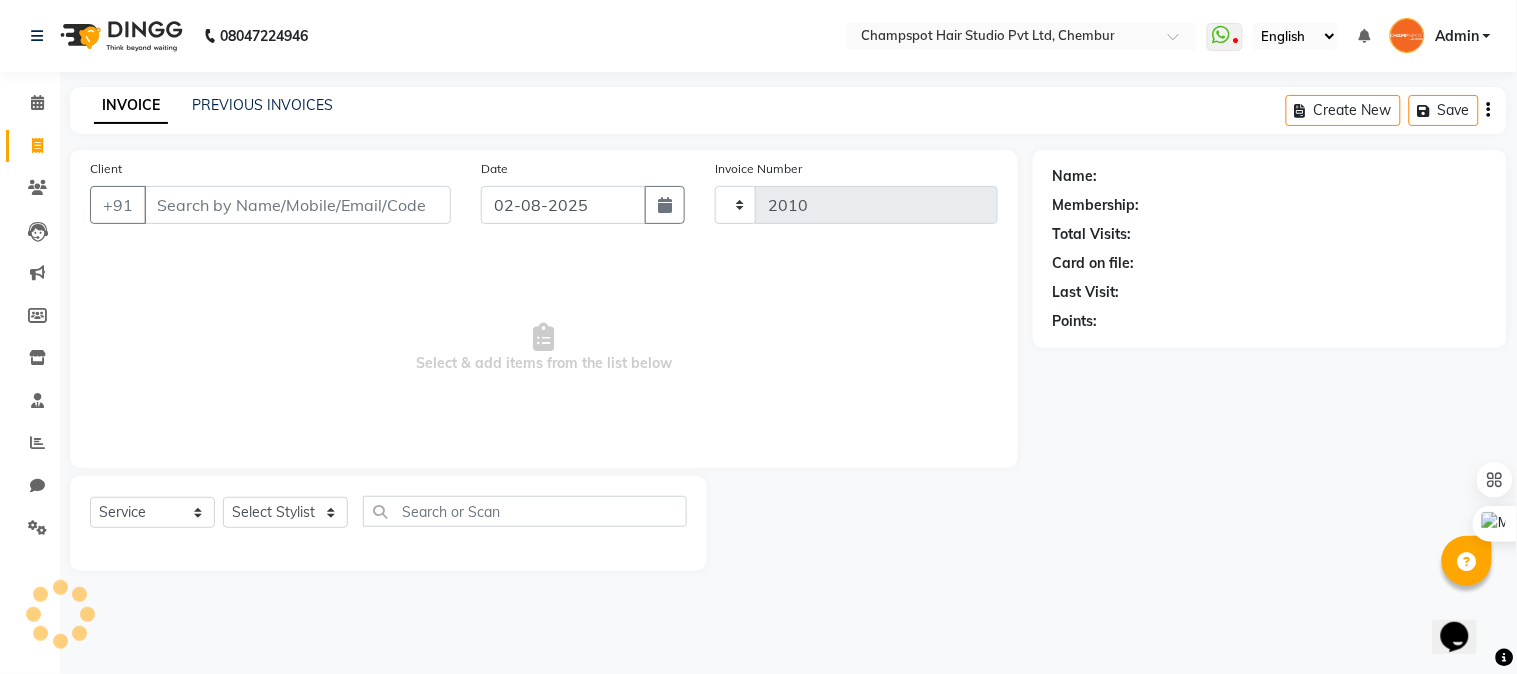 select on "7690" 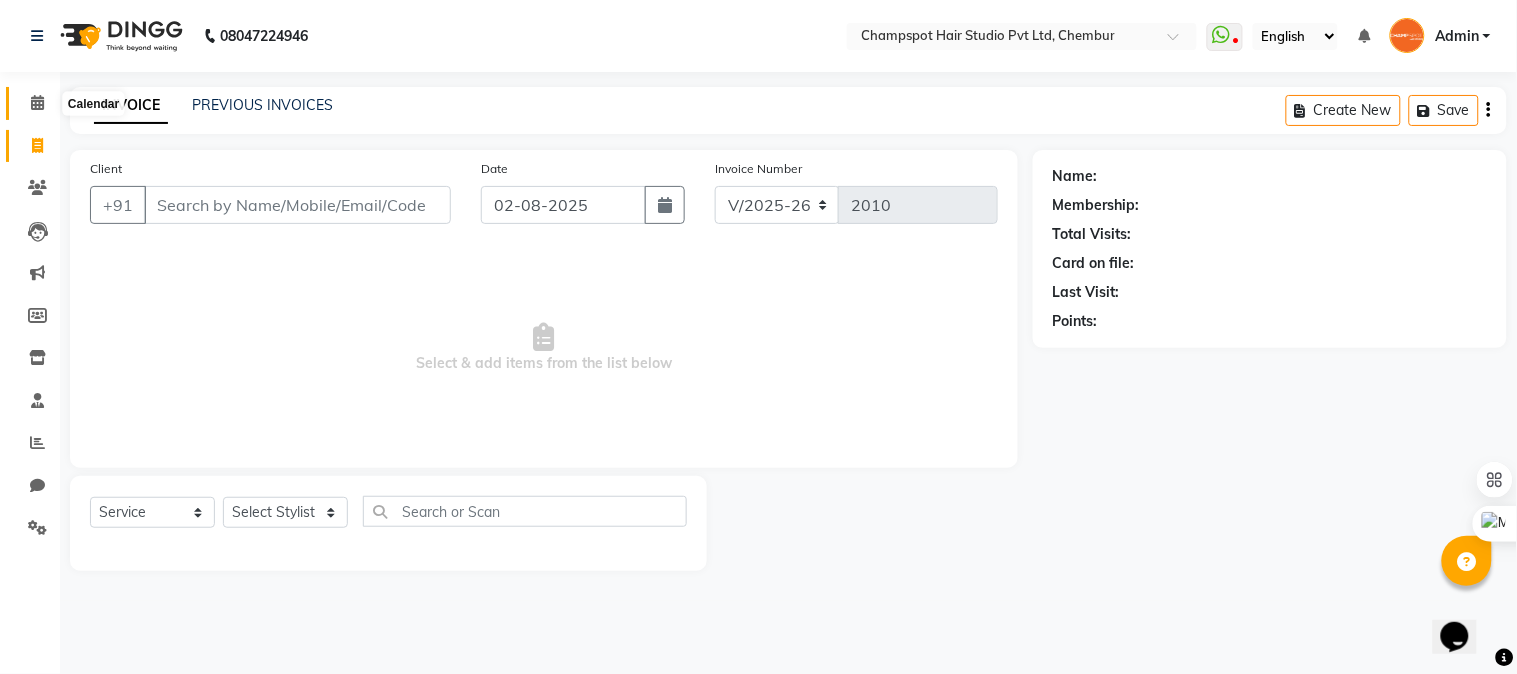 click 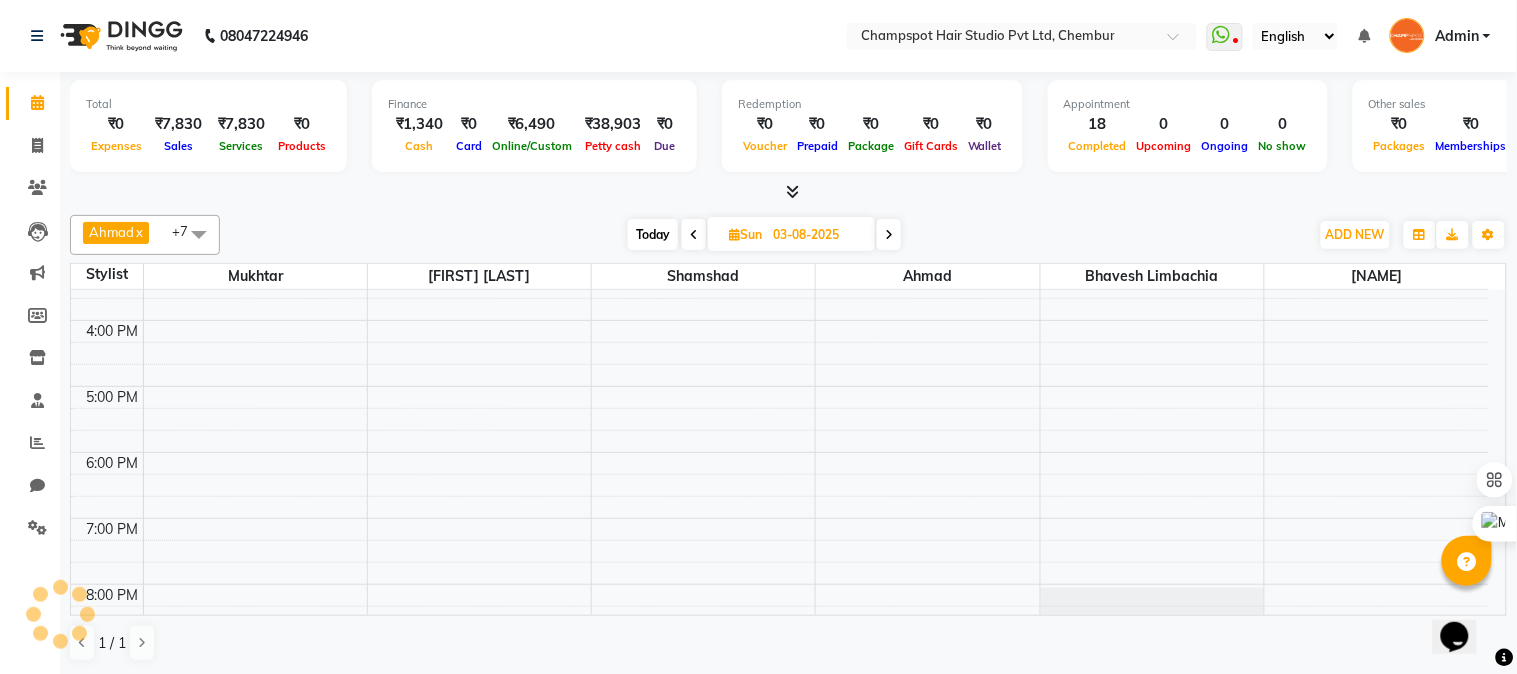 scroll, scrollTop: 0, scrollLeft: 0, axis: both 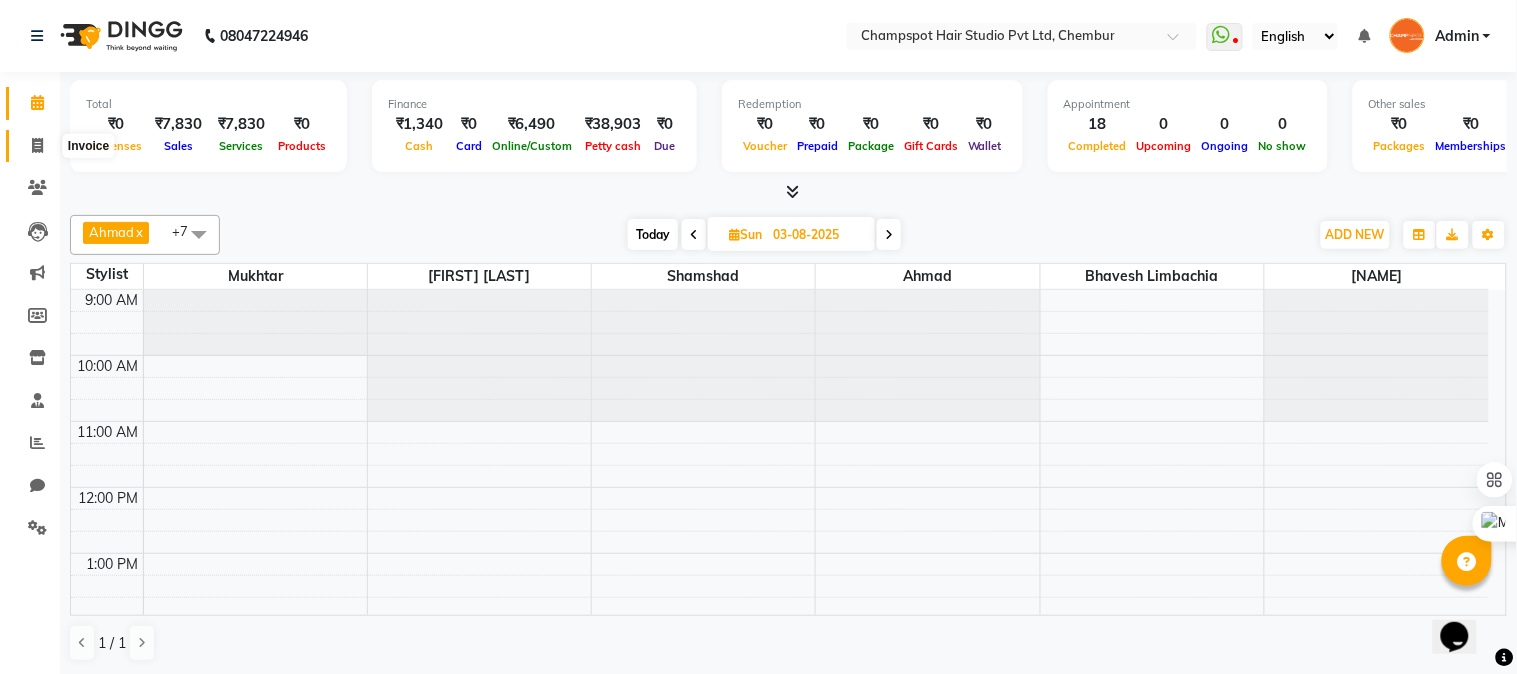 click 